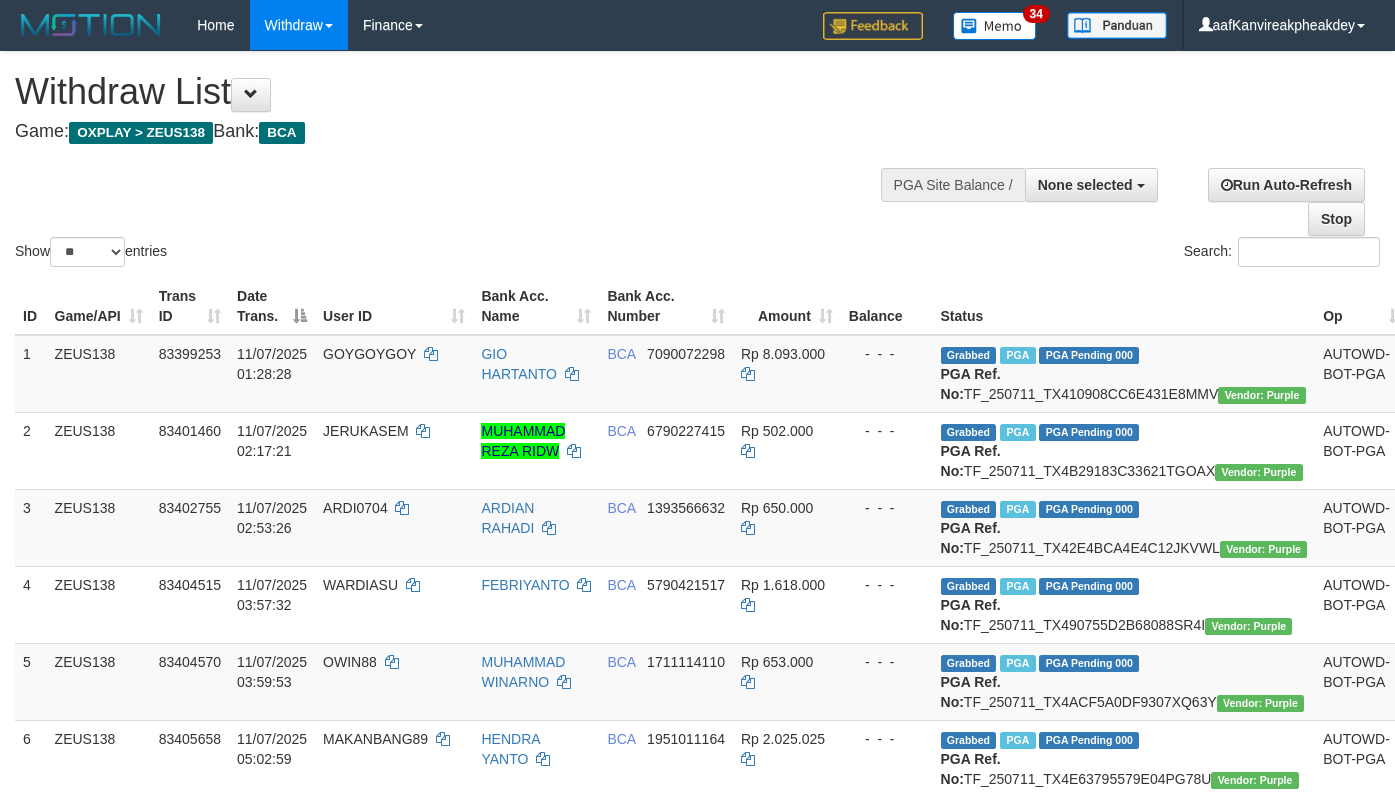 select 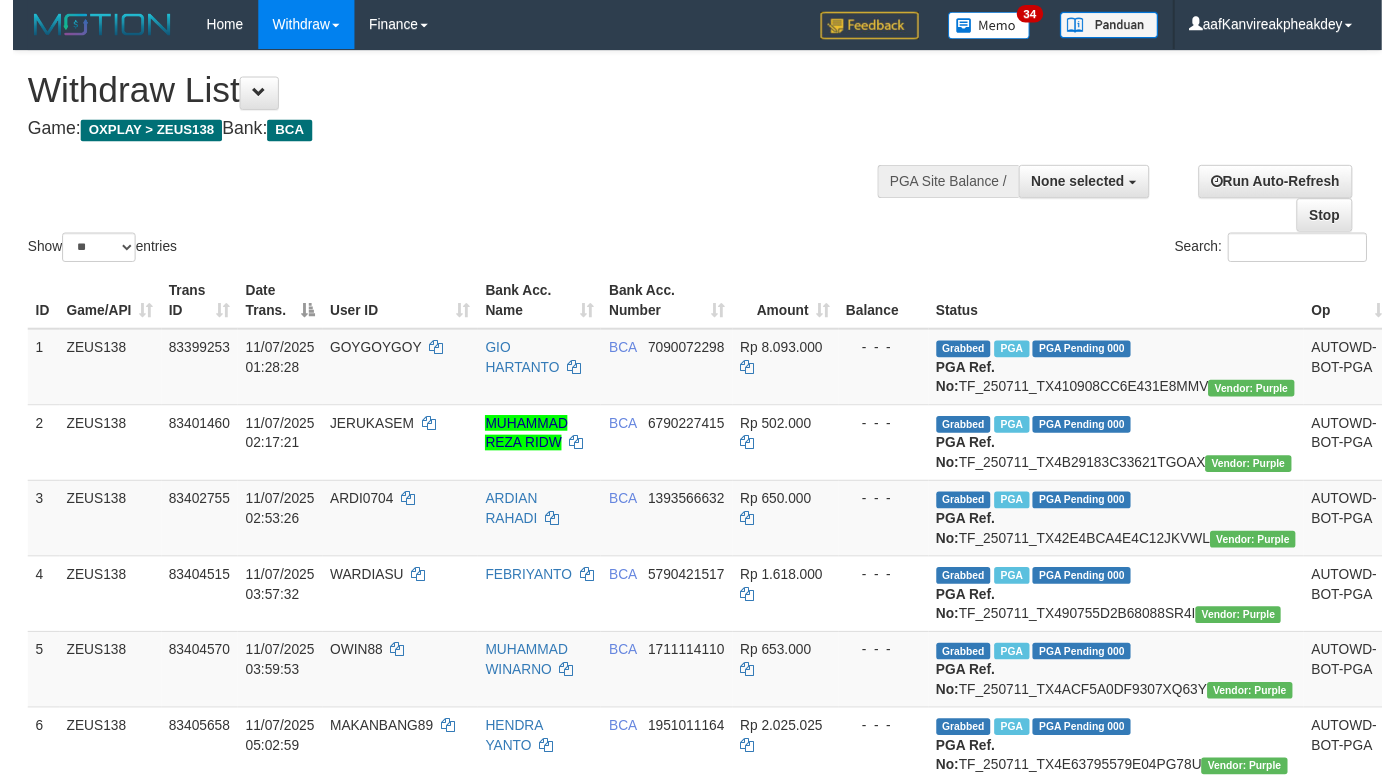 scroll, scrollTop: 1966, scrollLeft: 0, axis: vertical 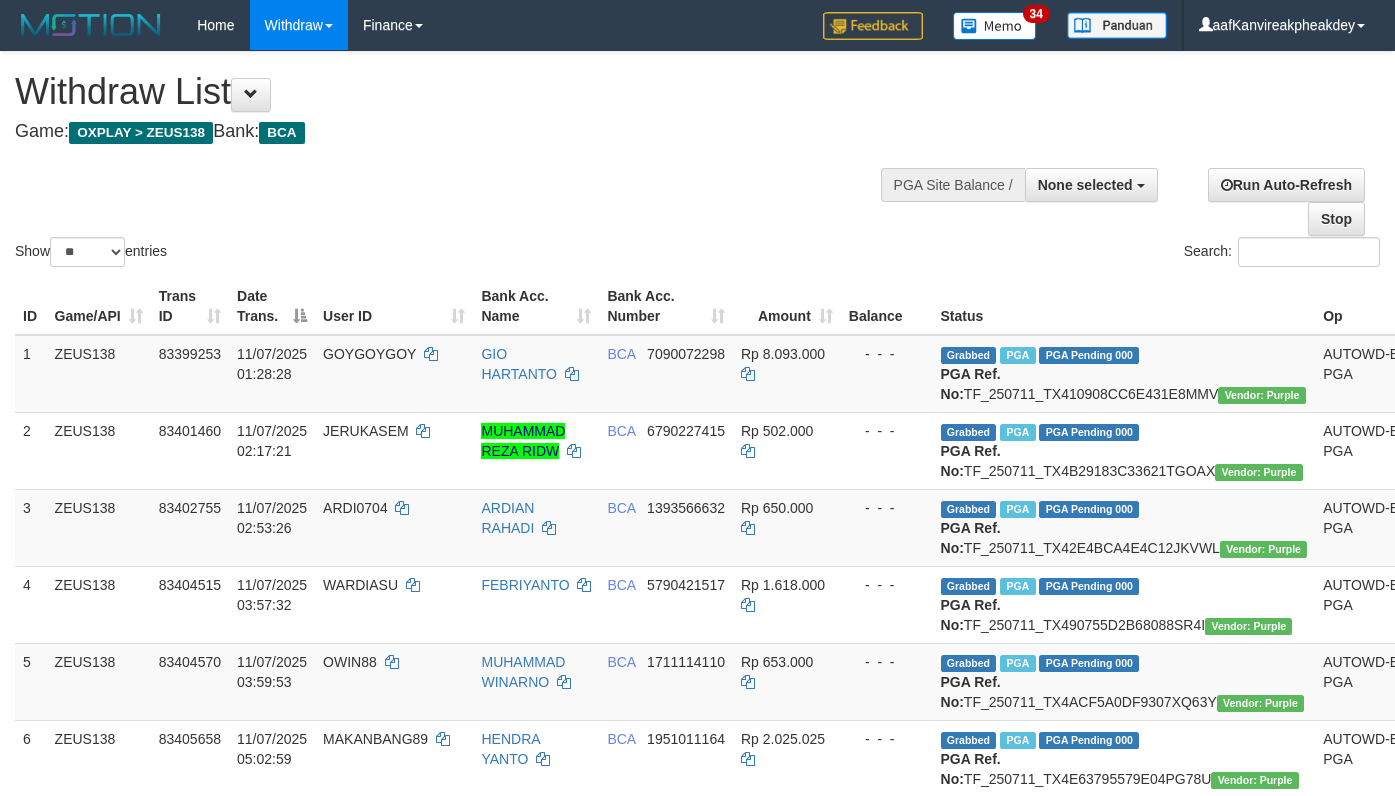 select 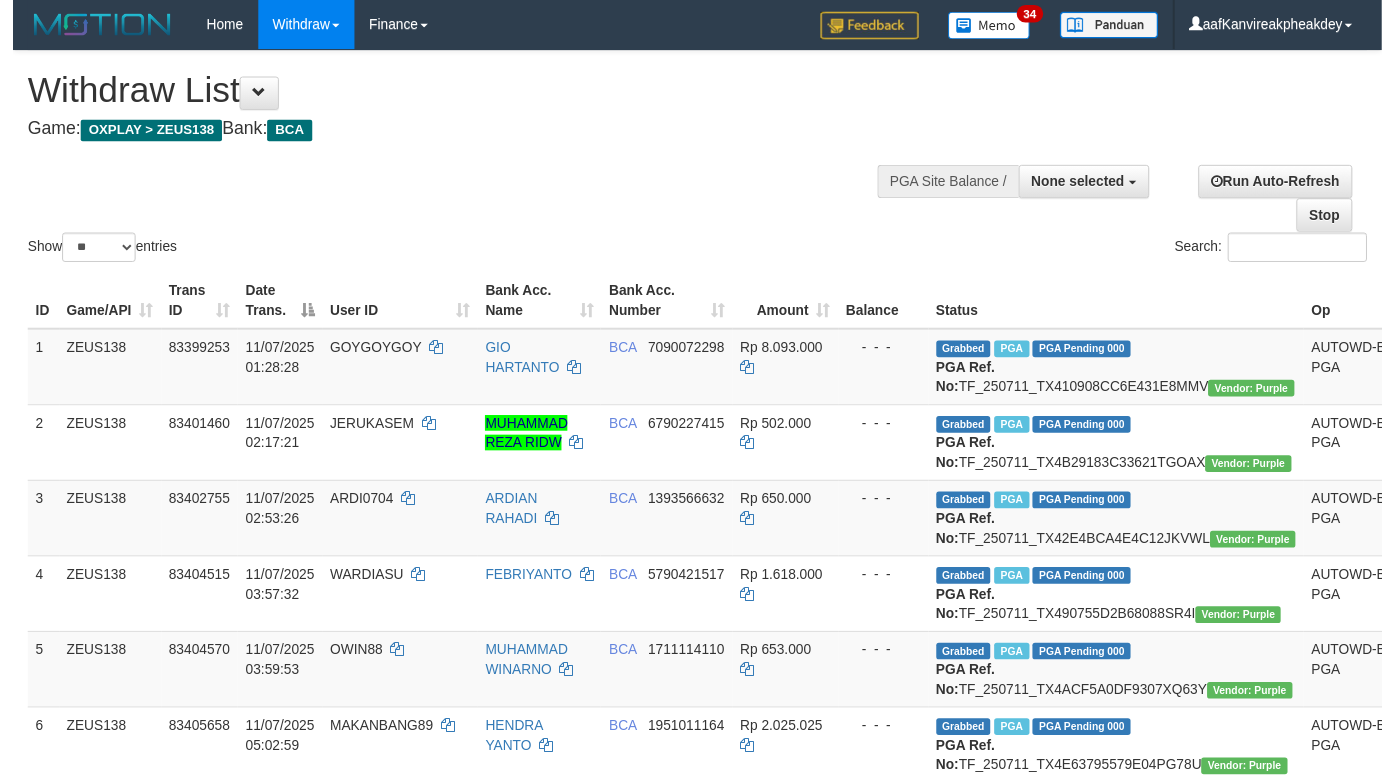 scroll, scrollTop: 334, scrollLeft: 0, axis: vertical 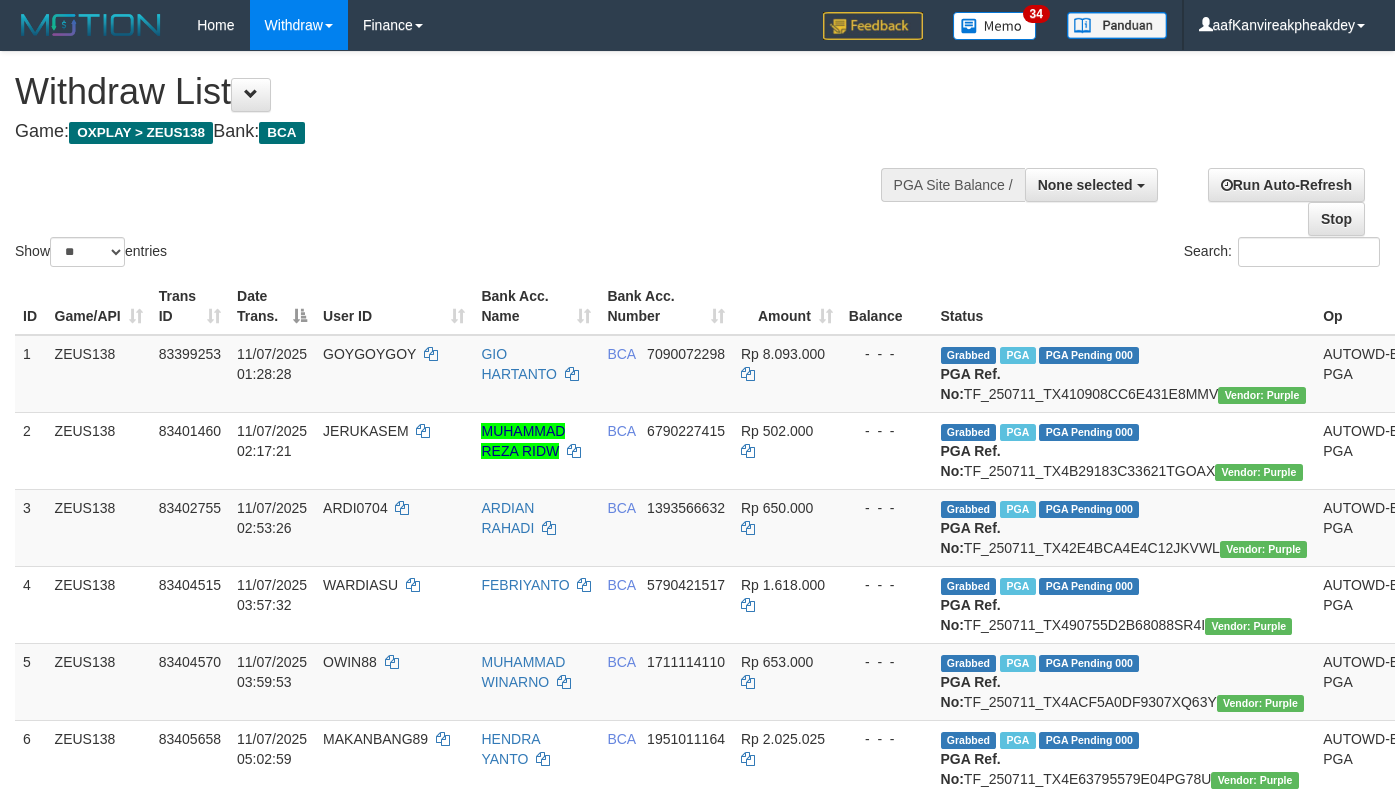 select 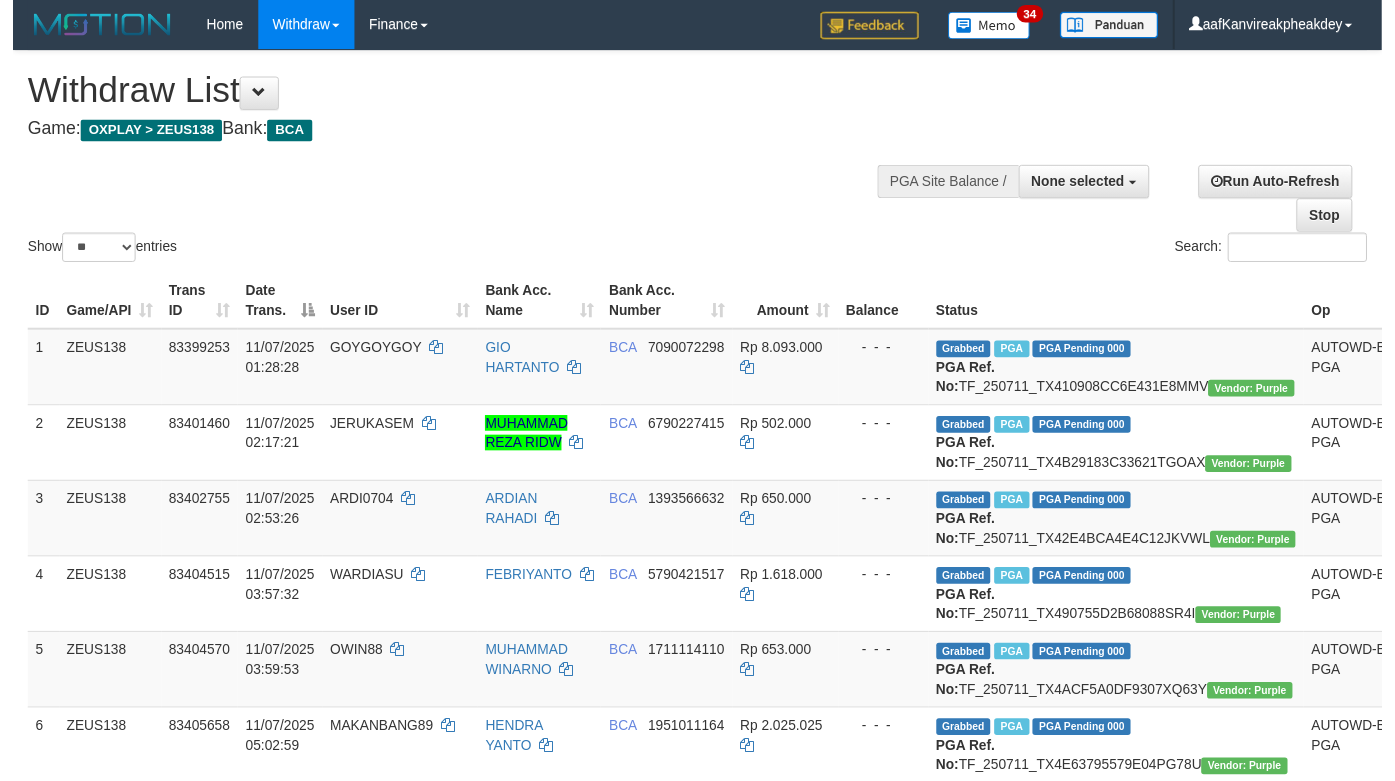 scroll, scrollTop: 334, scrollLeft: 0, axis: vertical 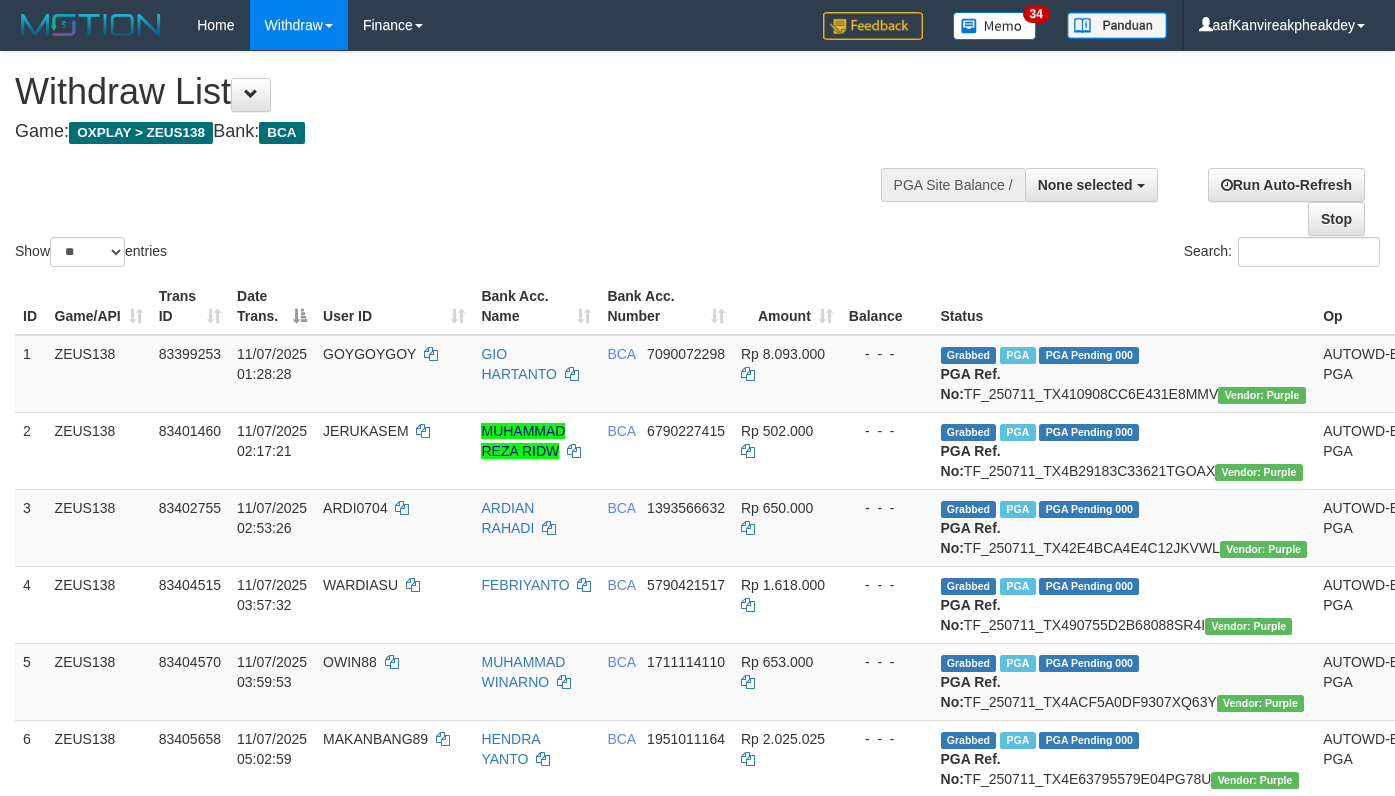 select 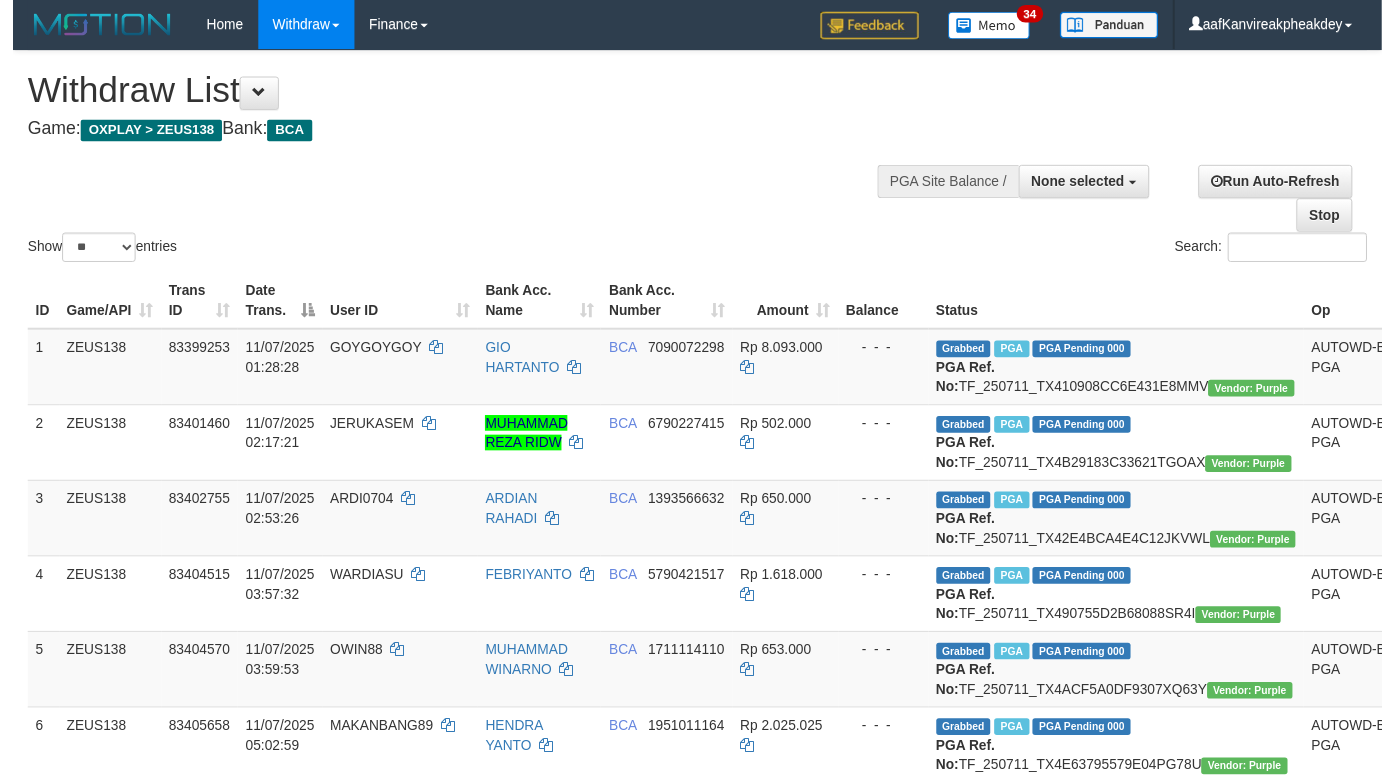 scroll, scrollTop: 572, scrollLeft: 0, axis: vertical 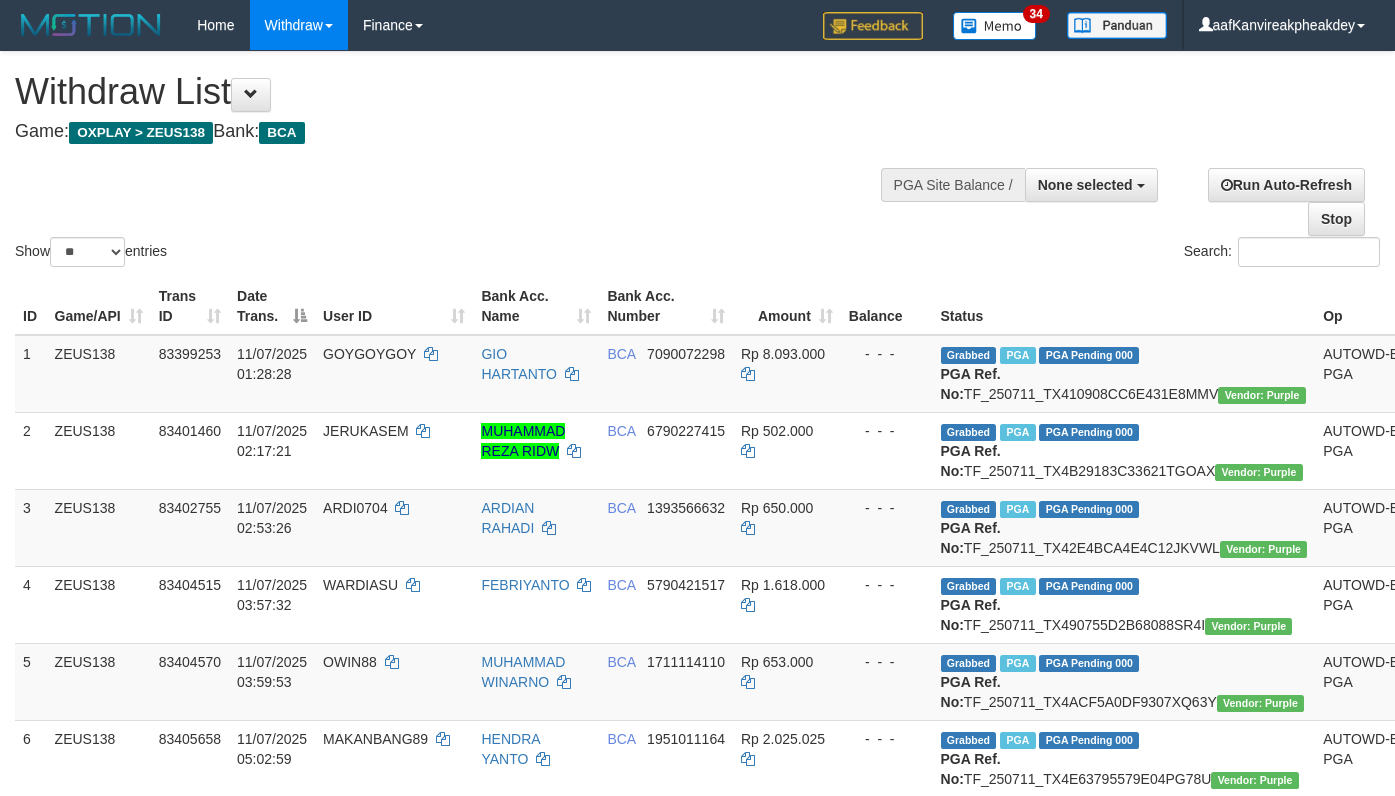 select 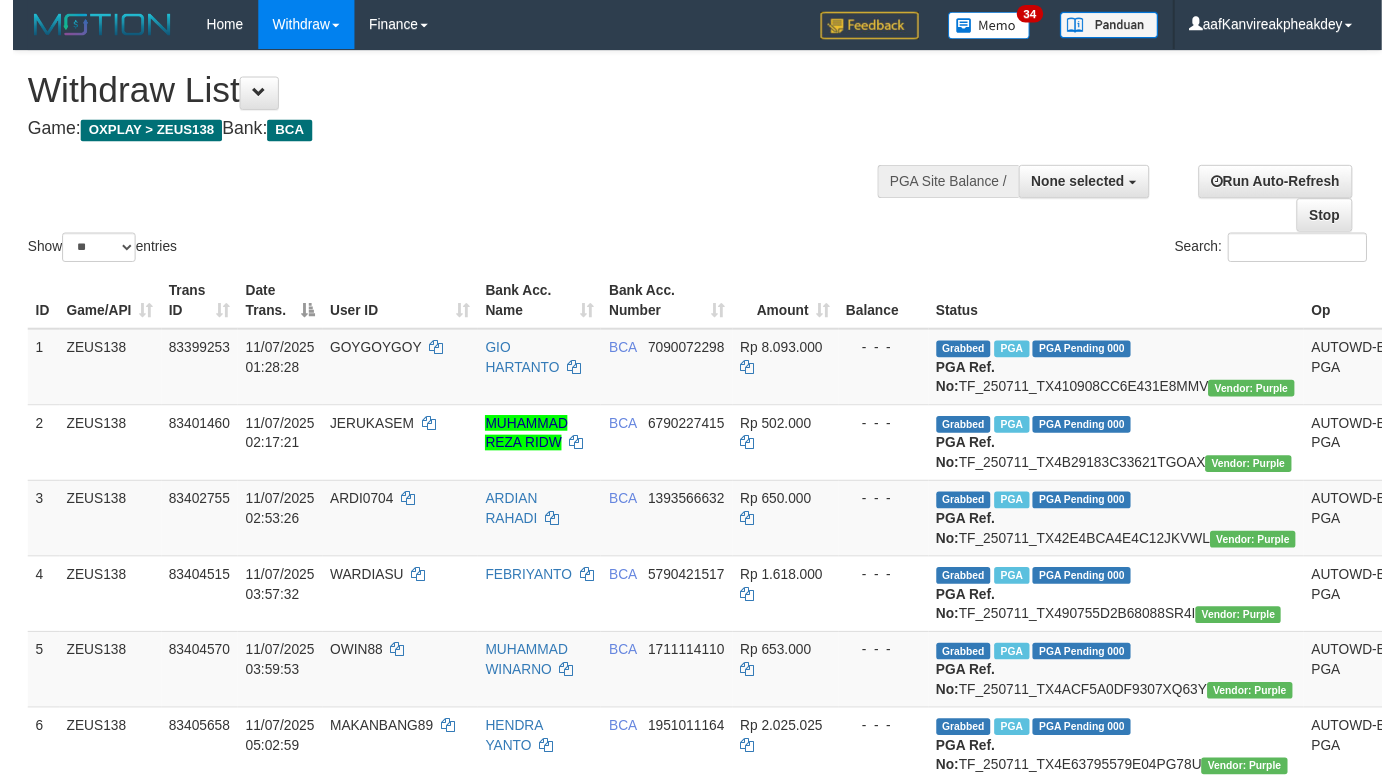 scroll, scrollTop: 572, scrollLeft: 0, axis: vertical 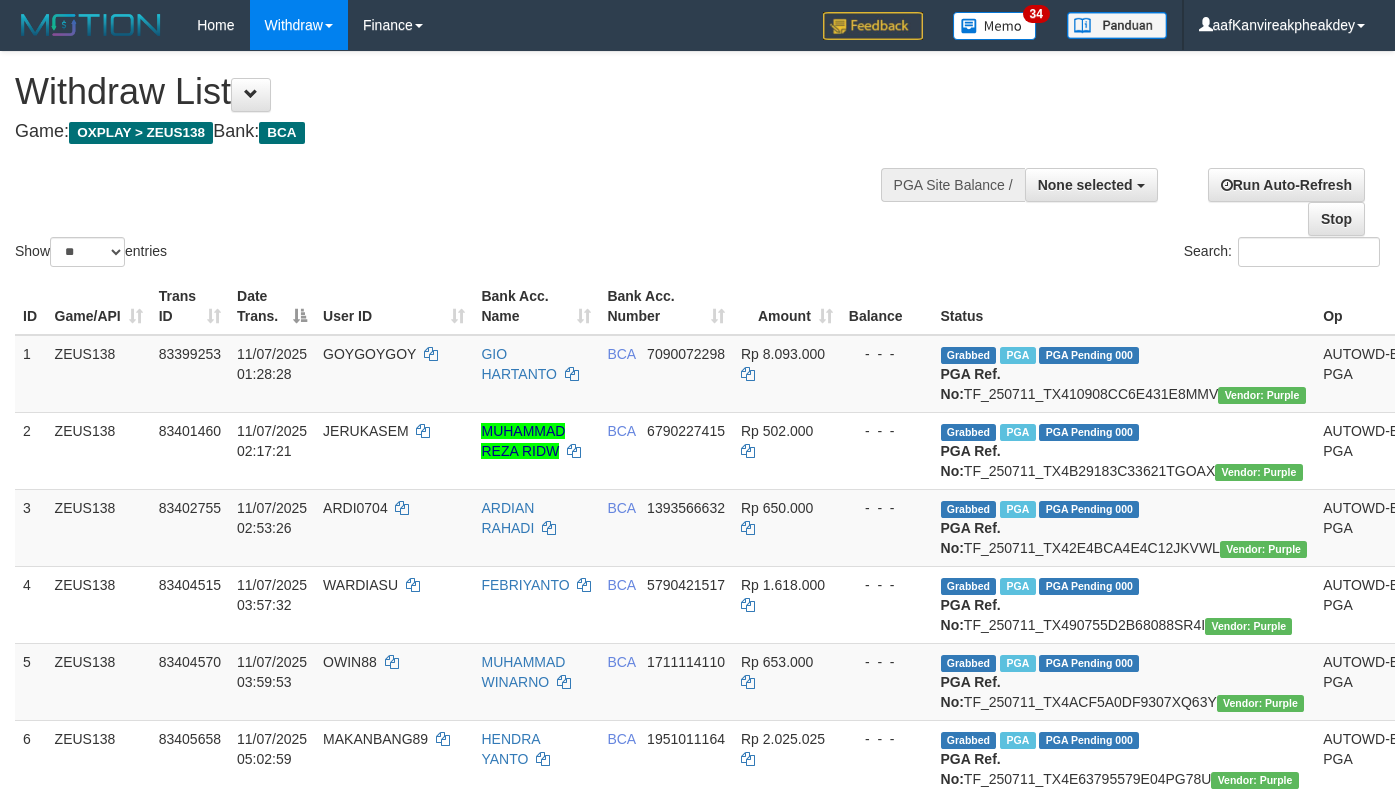 select 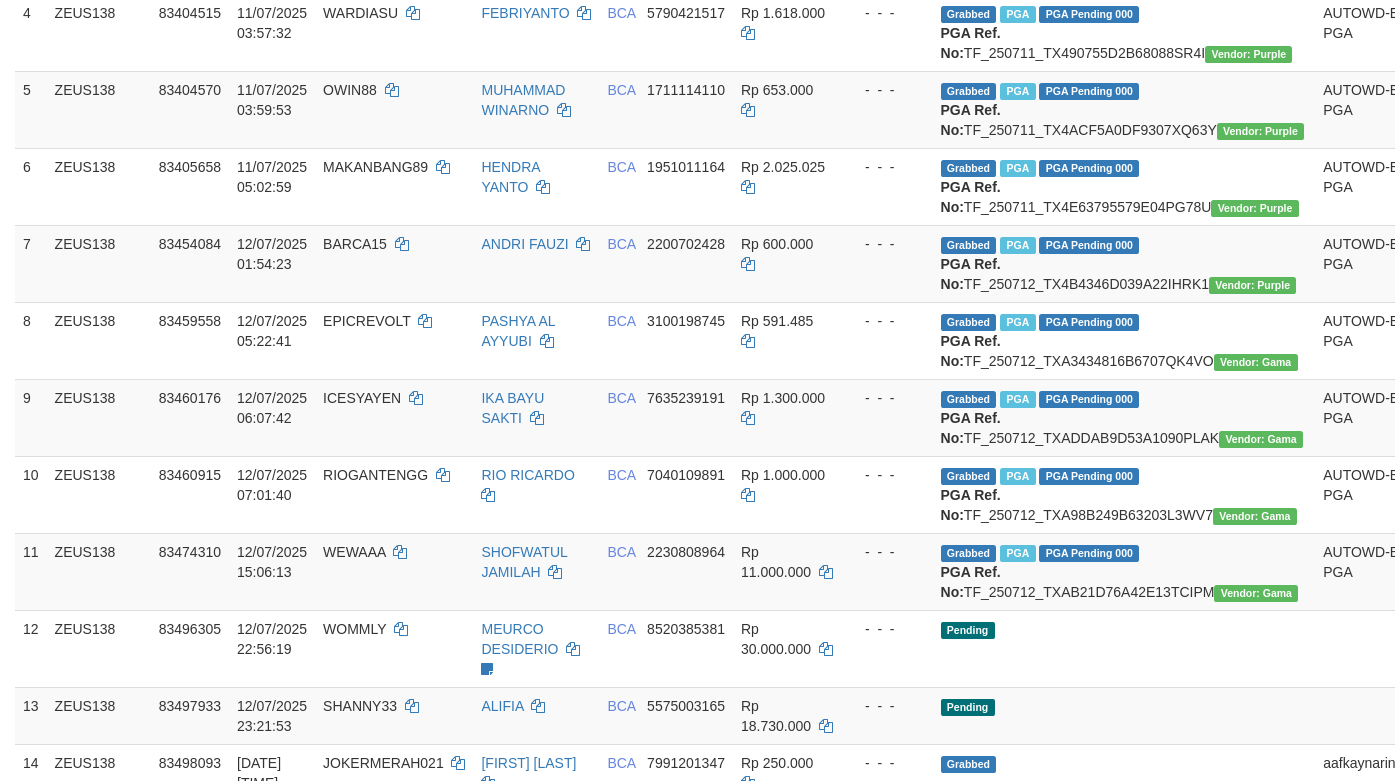 scroll, scrollTop: 334, scrollLeft: 0, axis: vertical 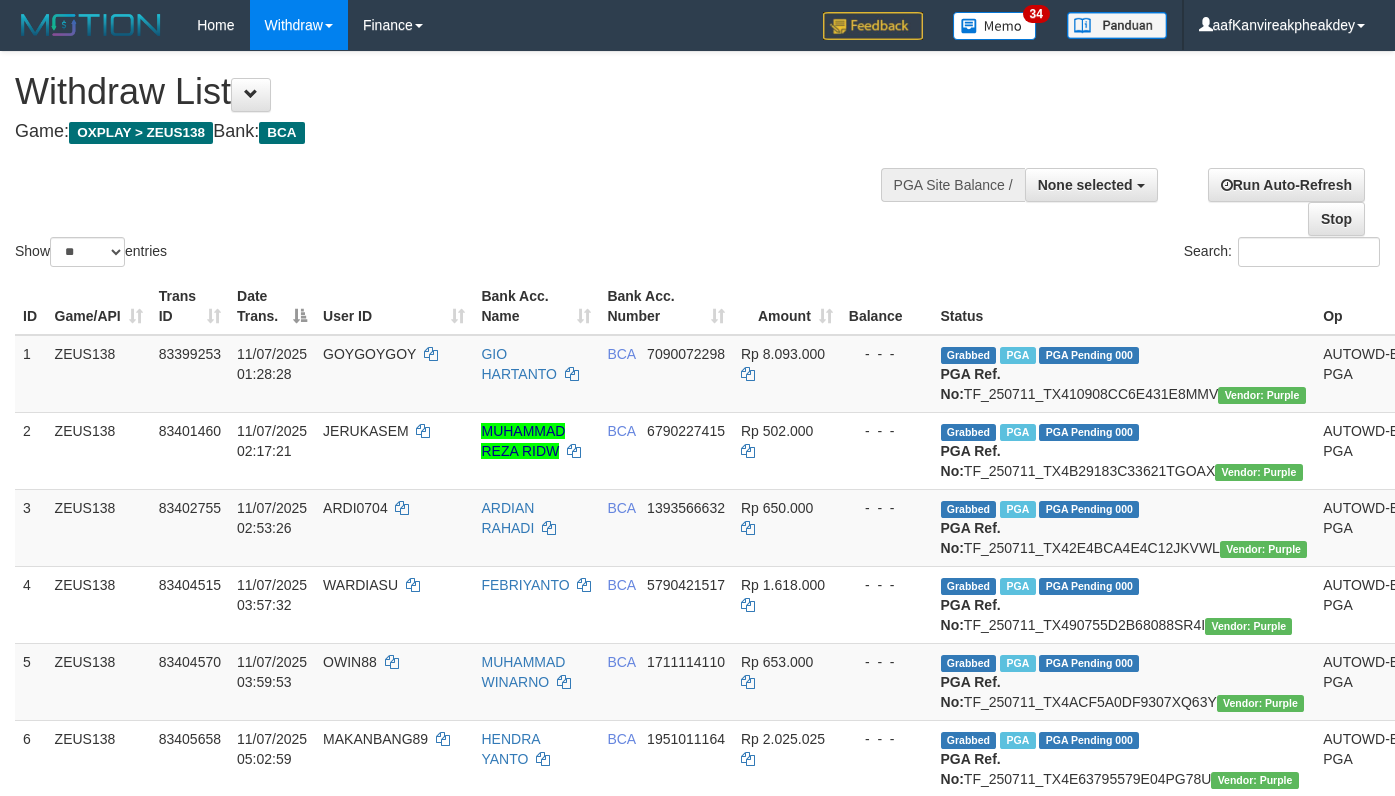 select 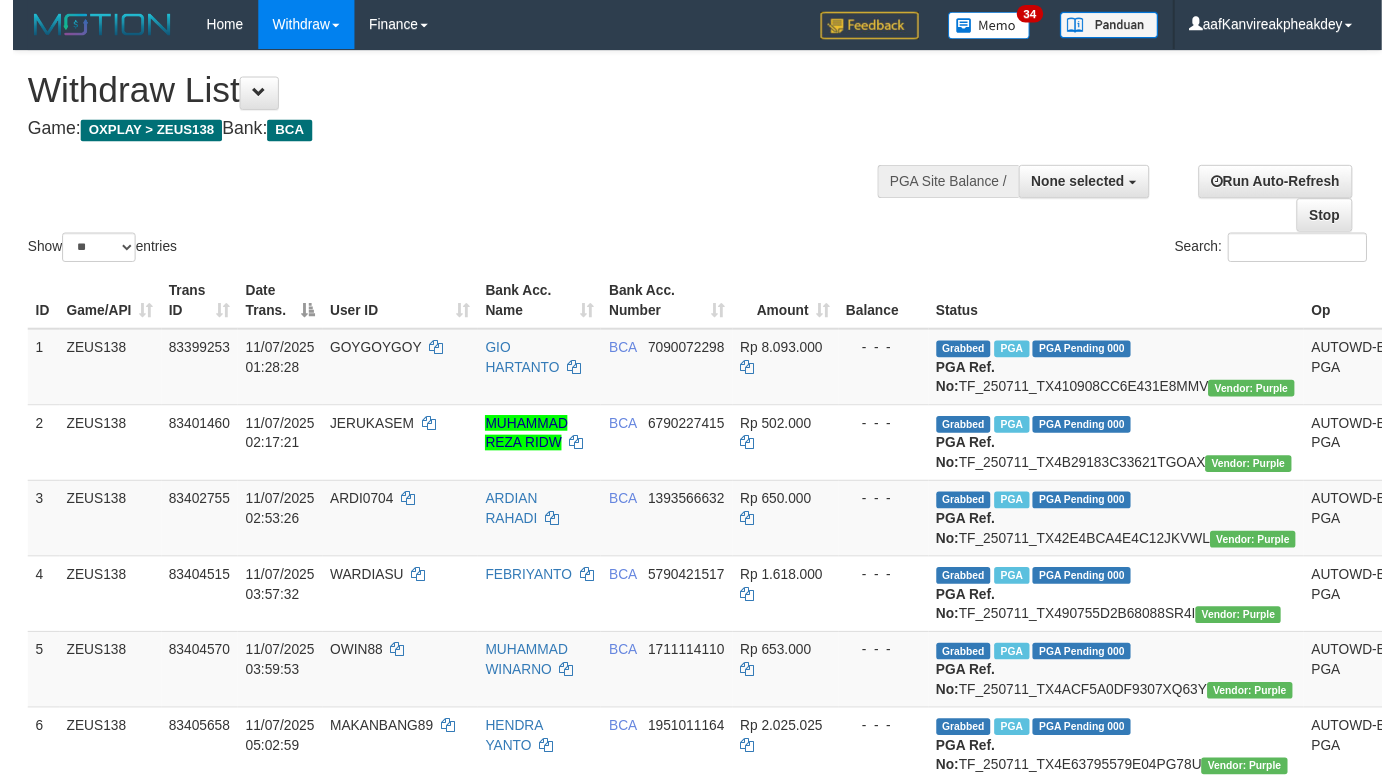 scroll, scrollTop: 293, scrollLeft: 0, axis: vertical 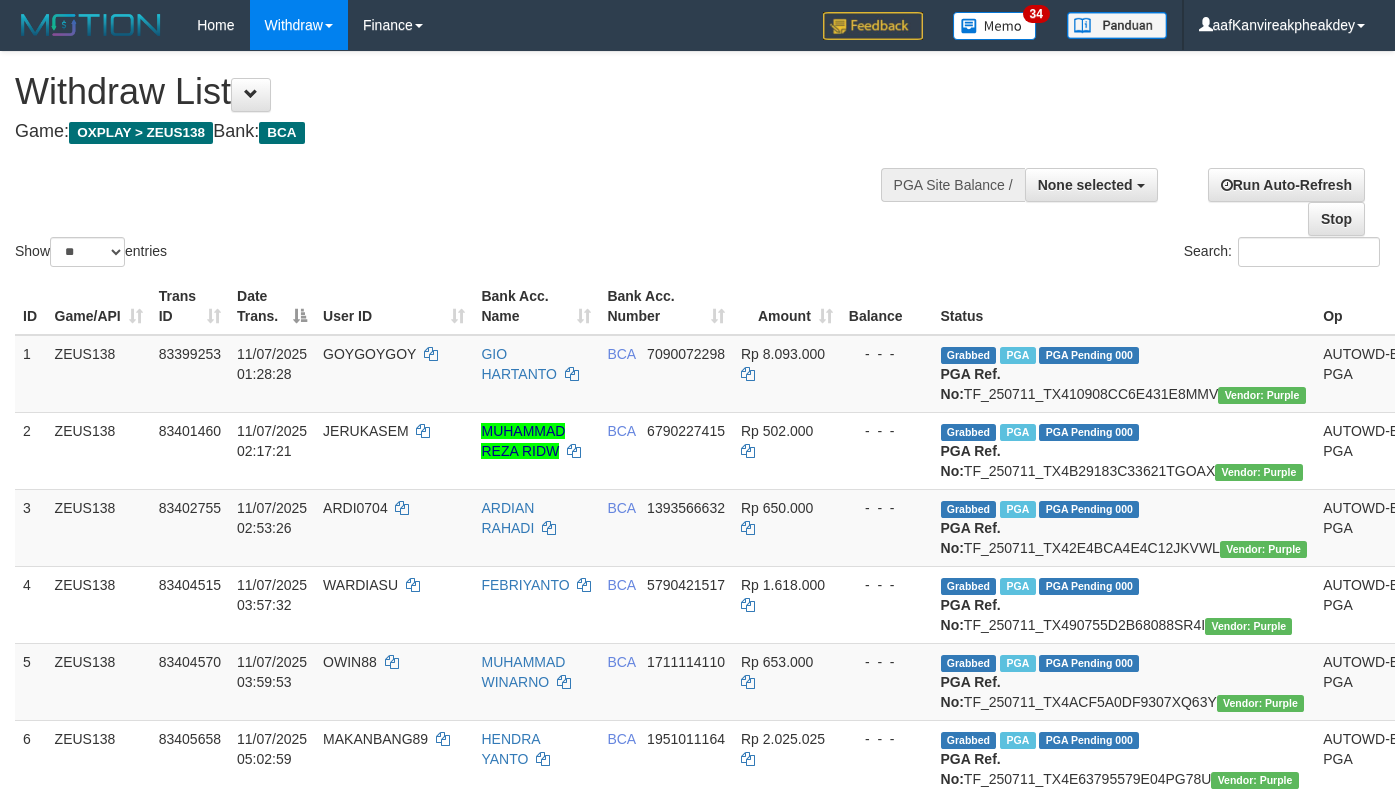 select 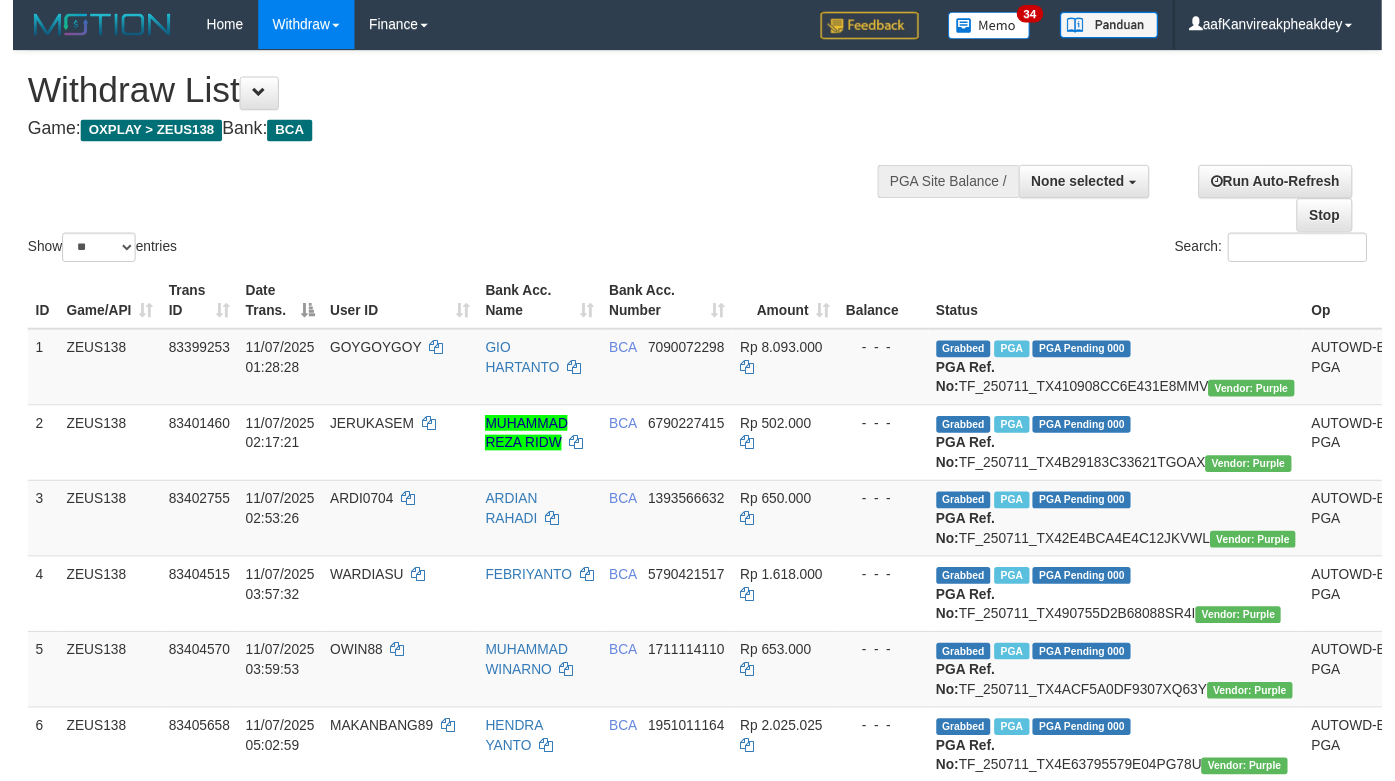 scroll, scrollTop: 293, scrollLeft: 0, axis: vertical 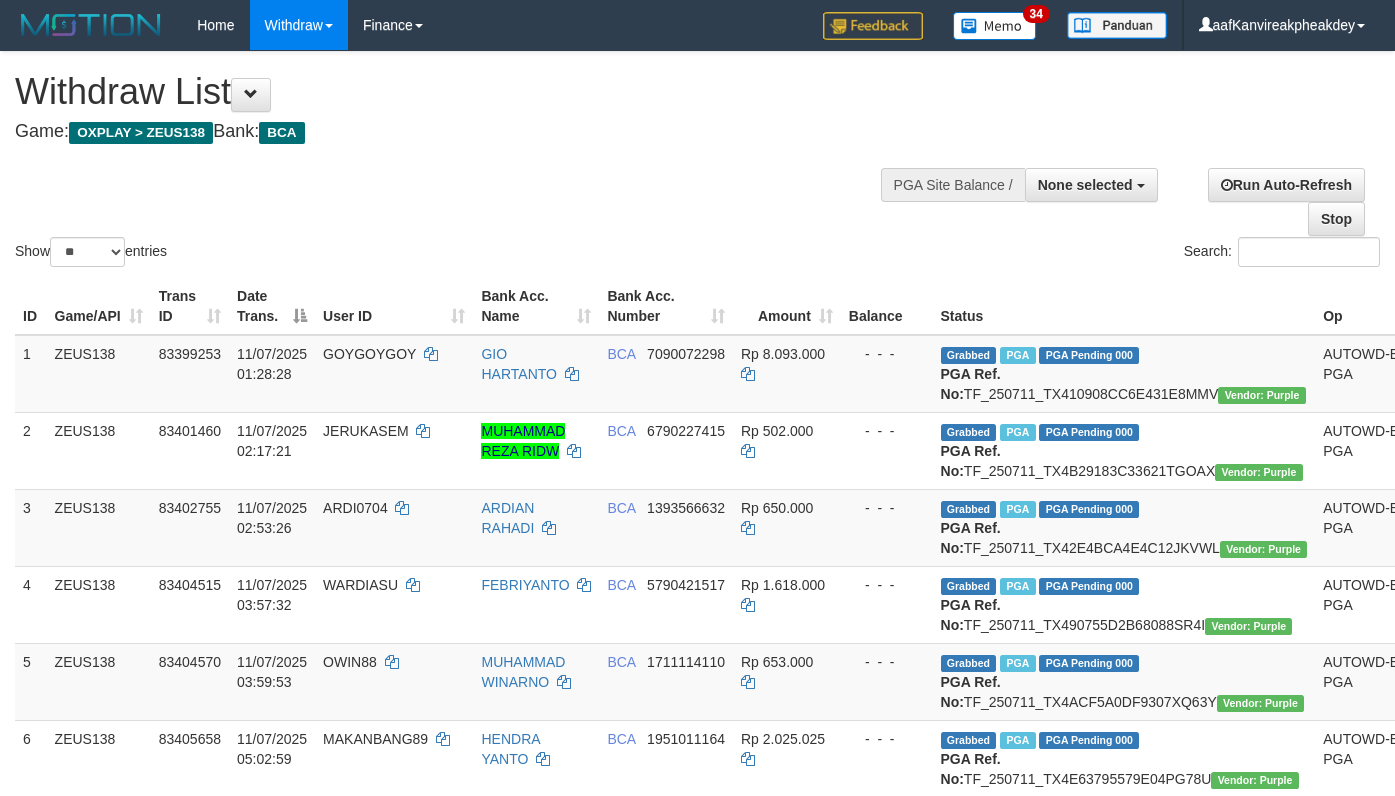 select 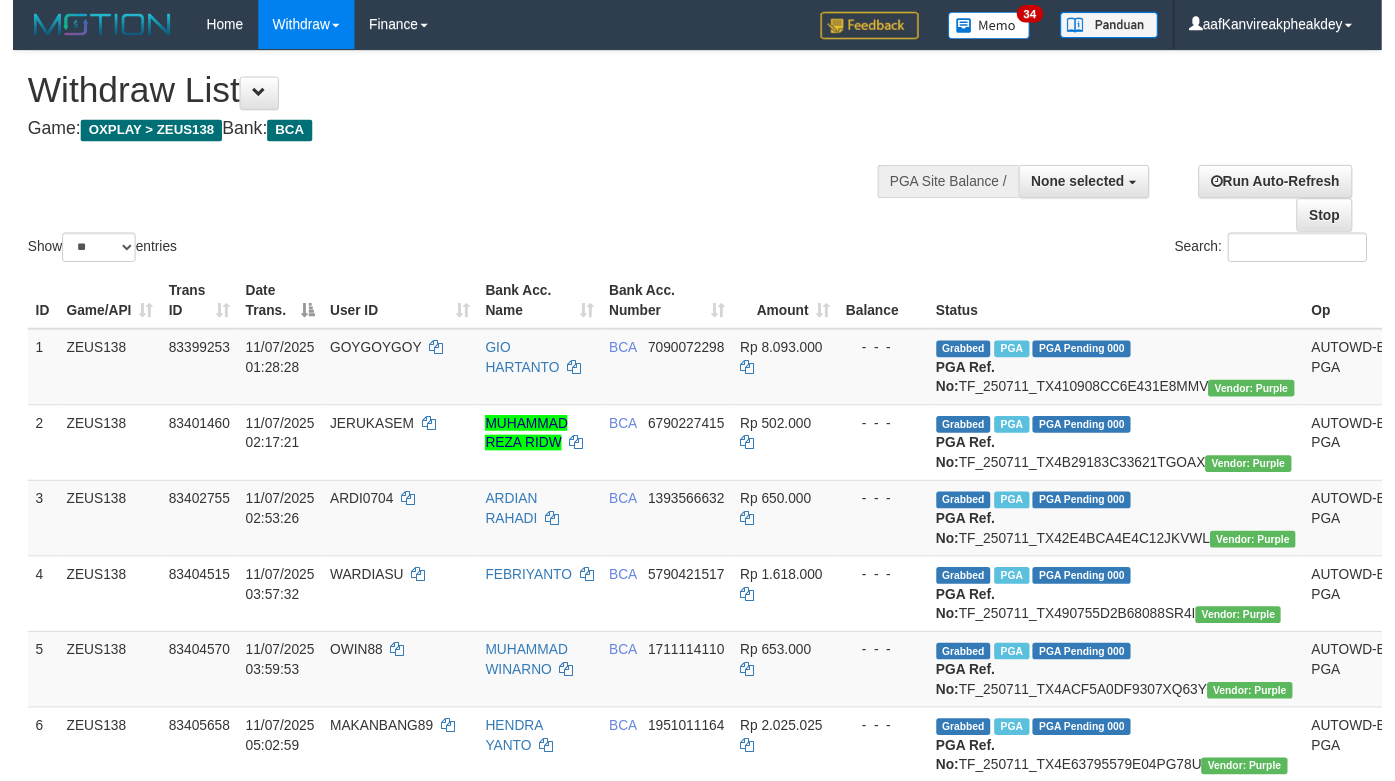 scroll, scrollTop: 293, scrollLeft: 0, axis: vertical 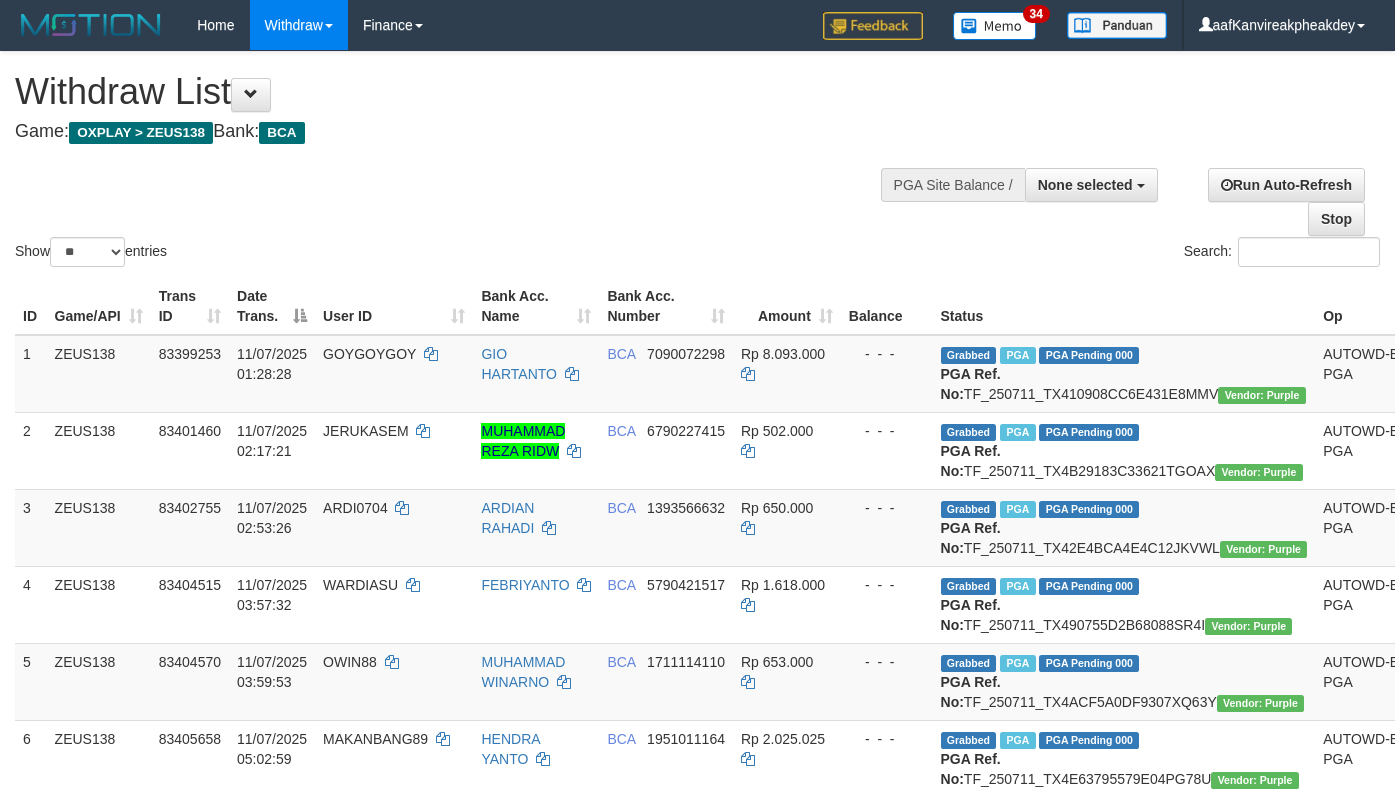 select 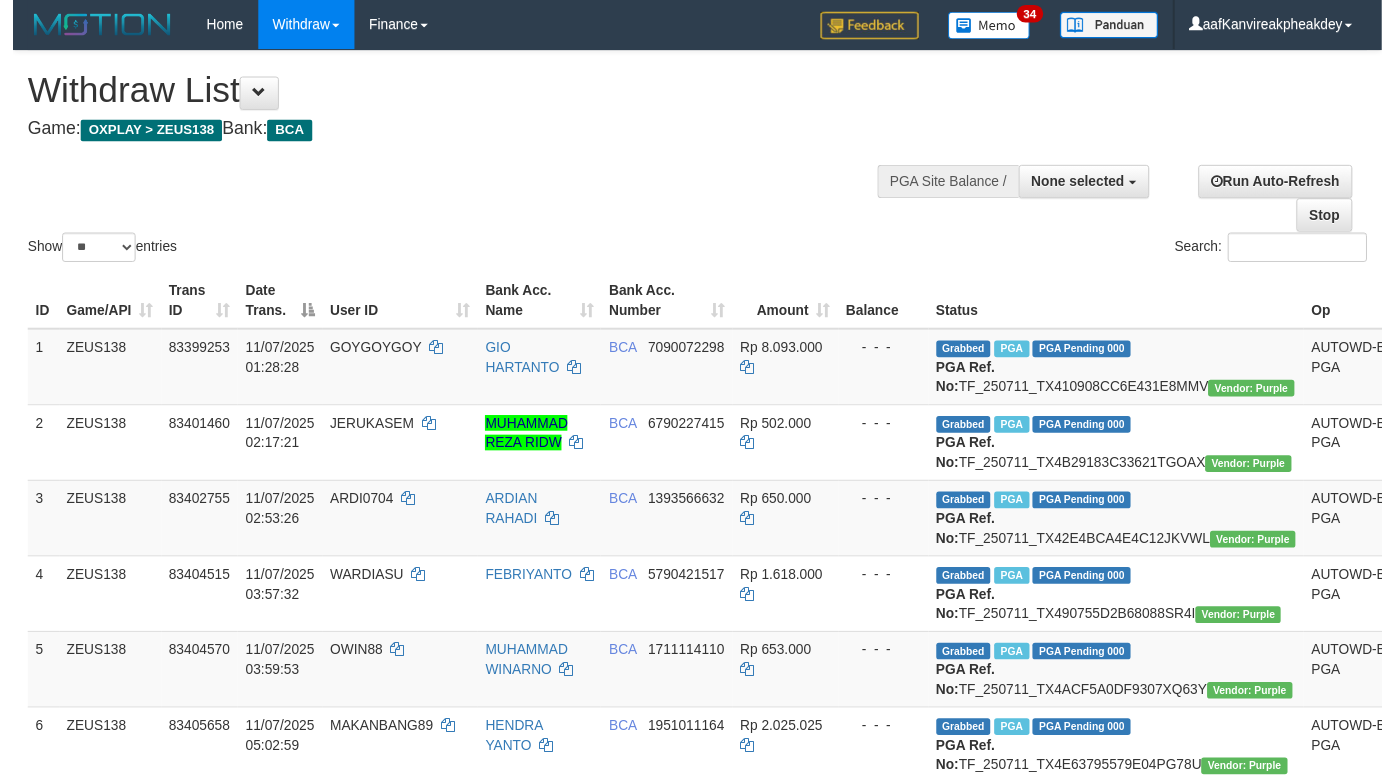 scroll, scrollTop: 293, scrollLeft: 0, axis: vertical 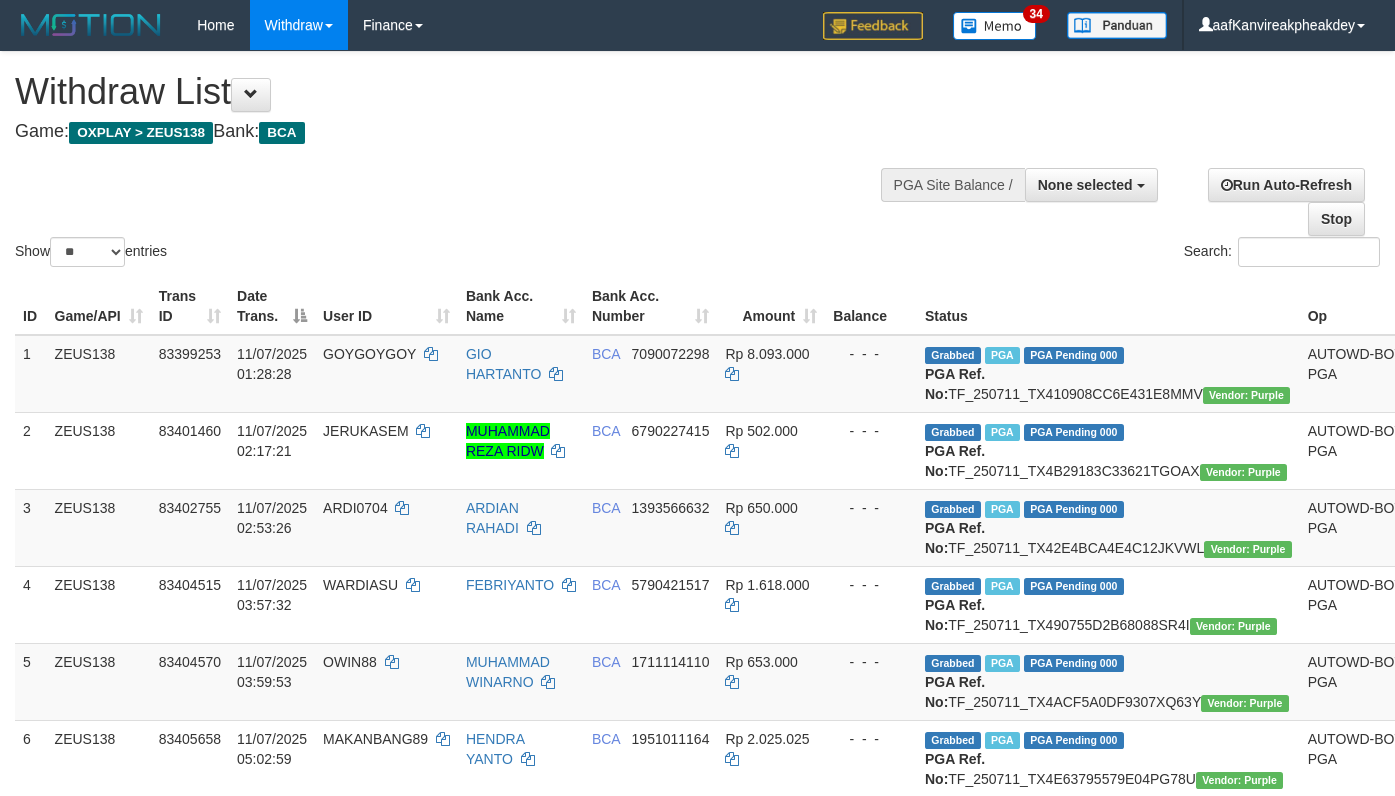 select 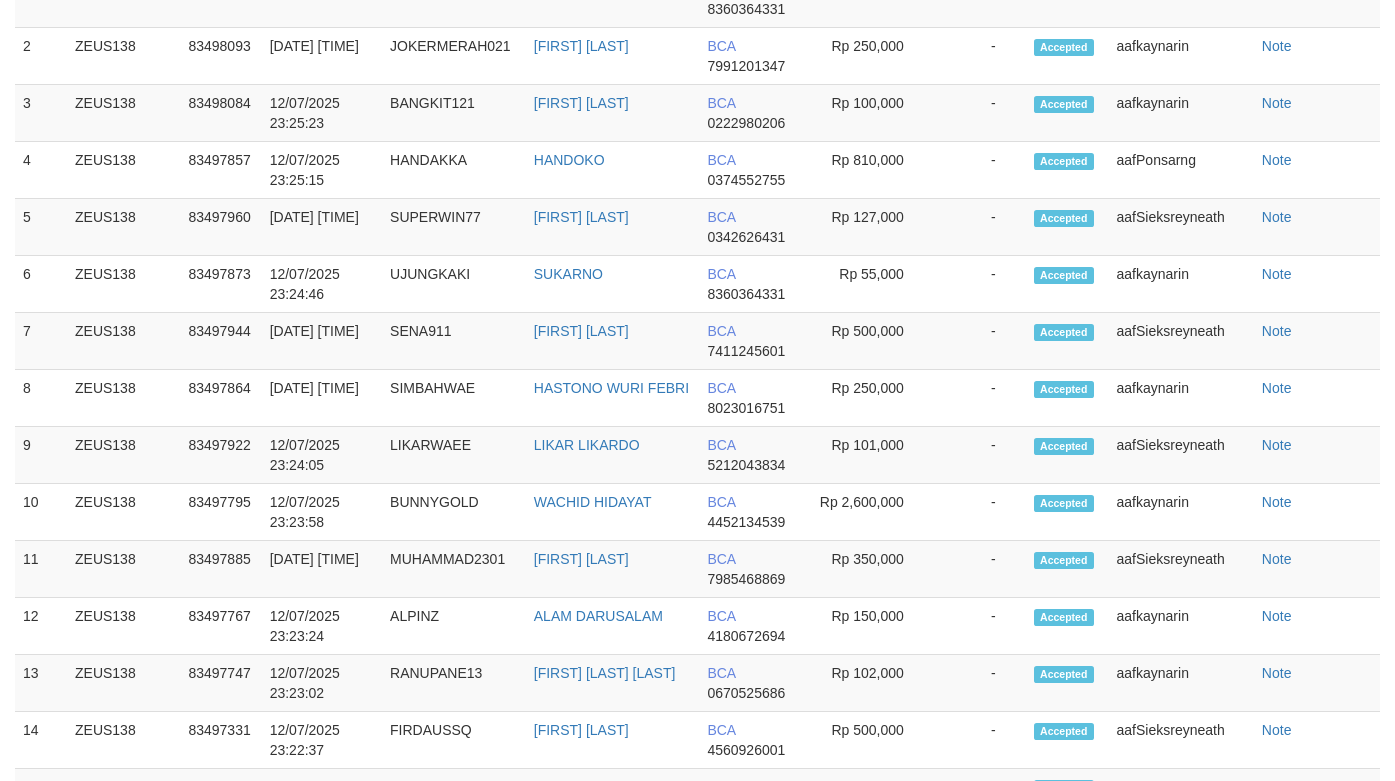 scroll, scrollTop: 334, scrollLeft: 0, axis: vertical 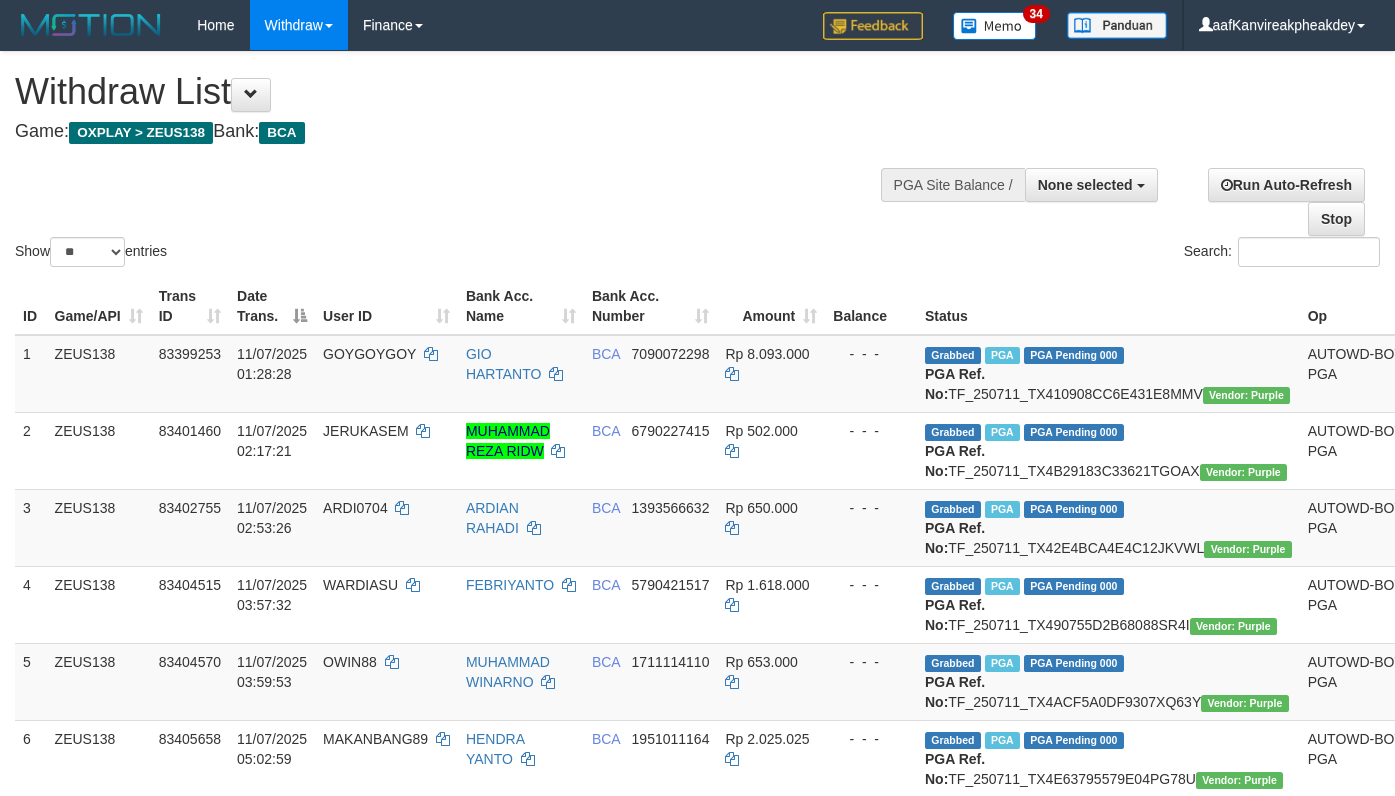 select 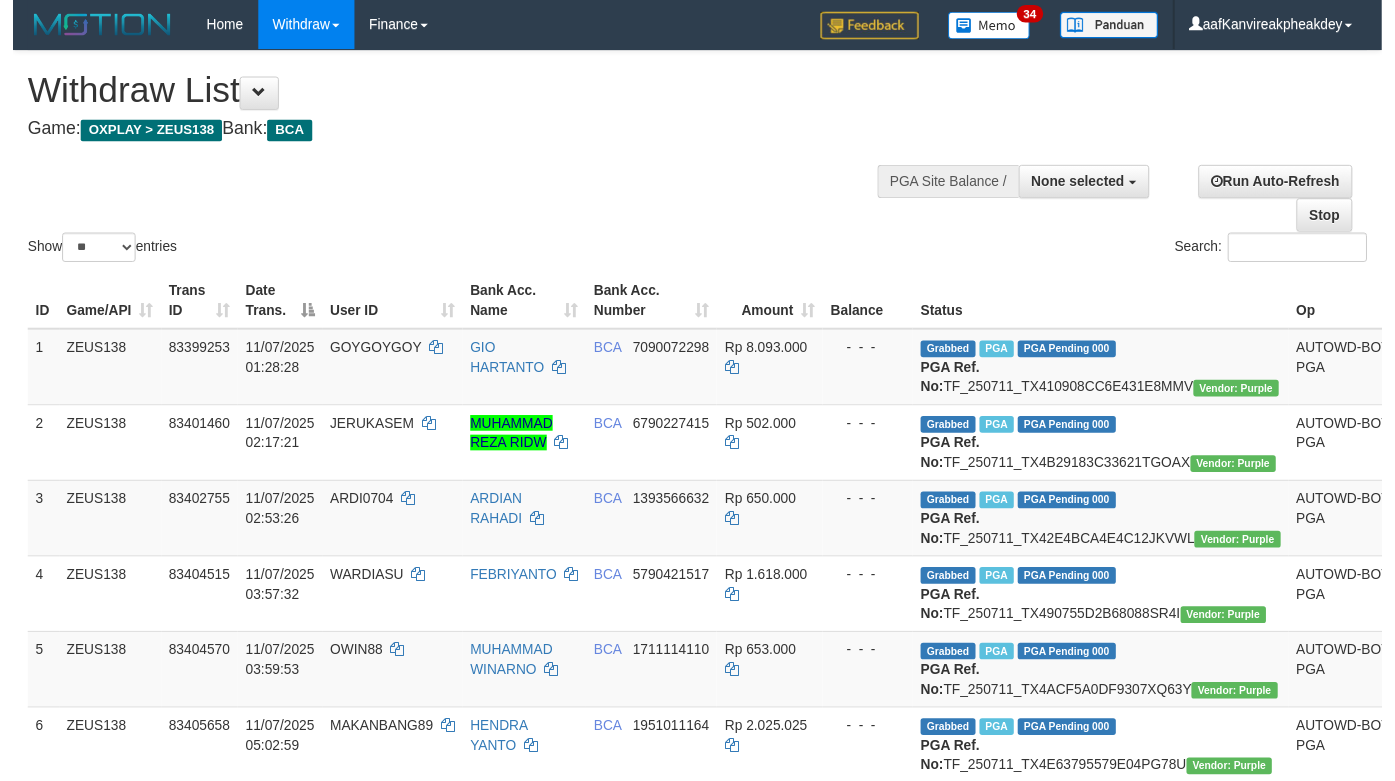 scroll, scrollTop: 293, scrollLeft: 0, axis: vertical 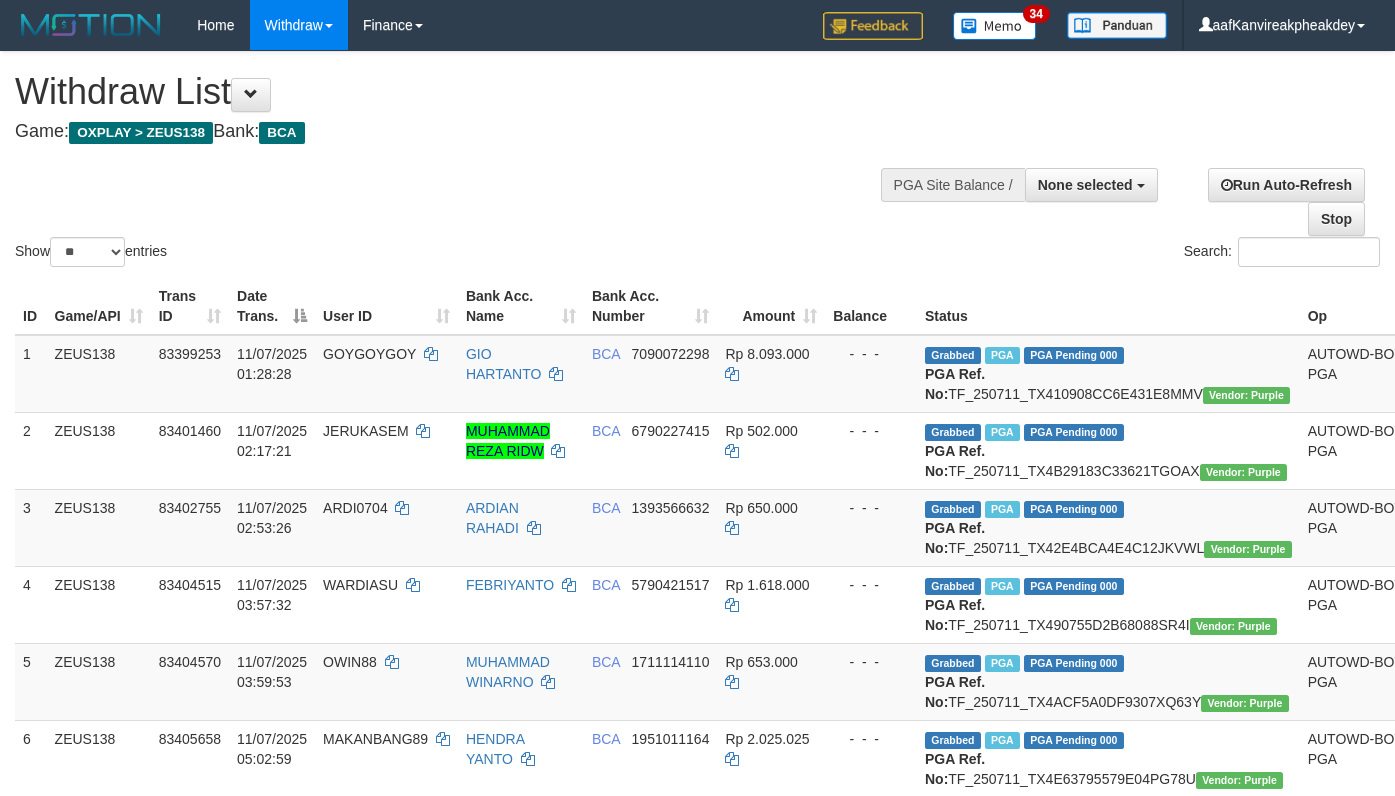 select 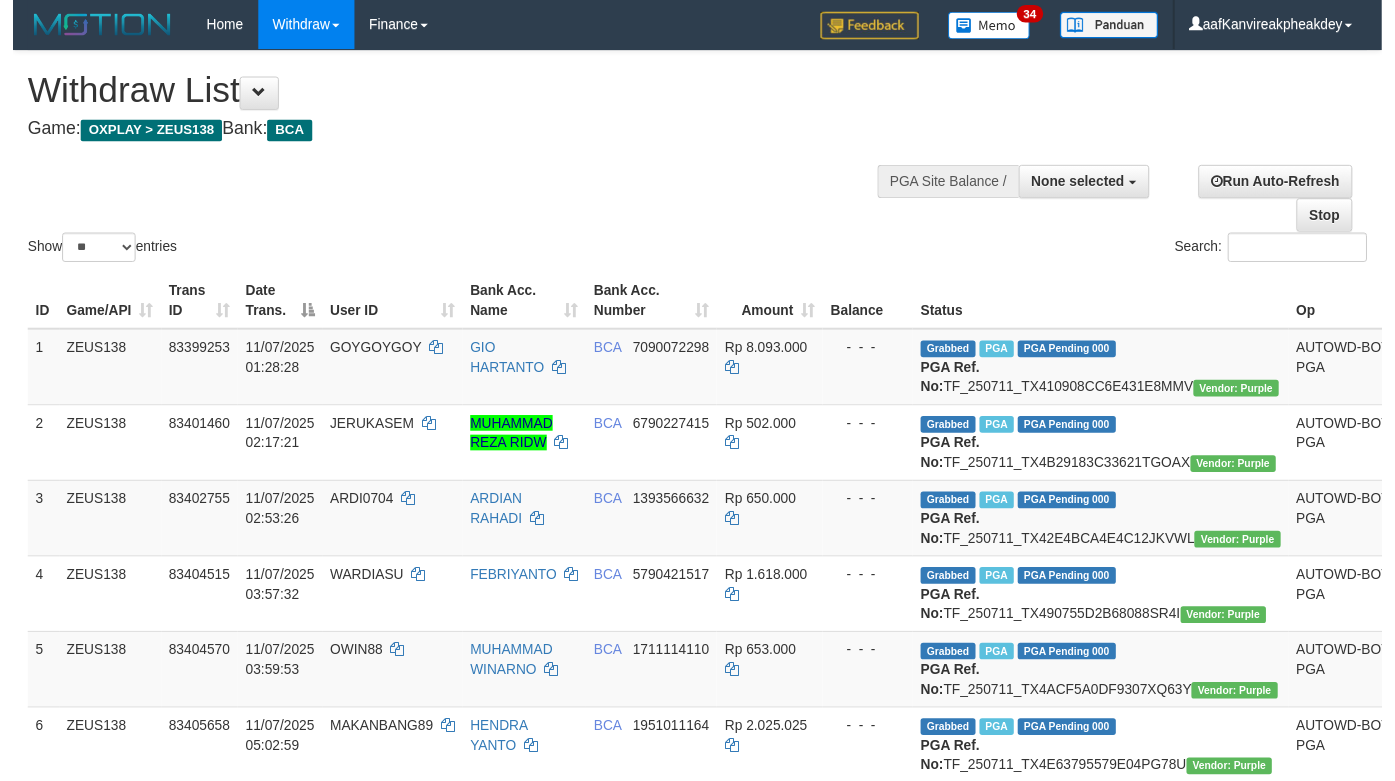 scroll, scrollTop: 445, scrollLeft: 0, axis: vertical 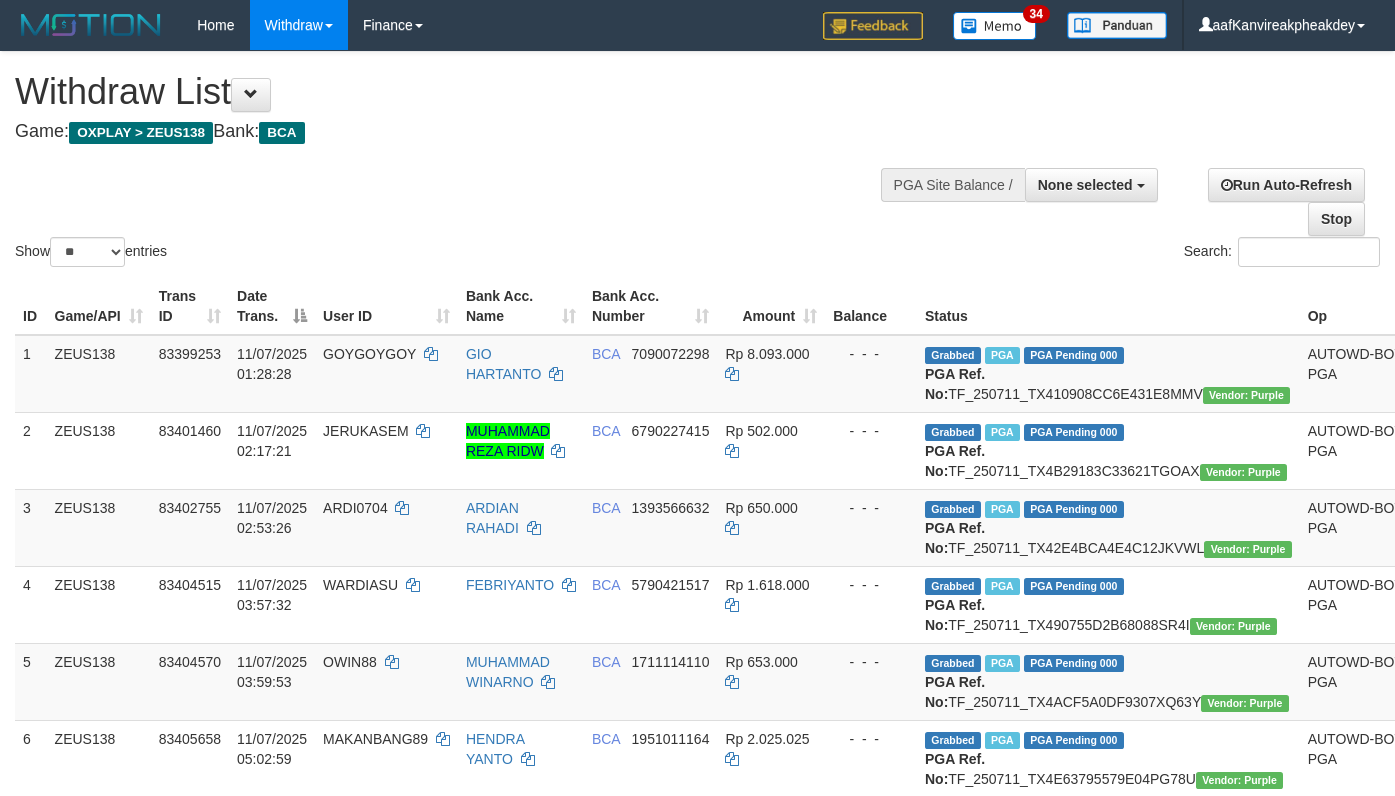 select 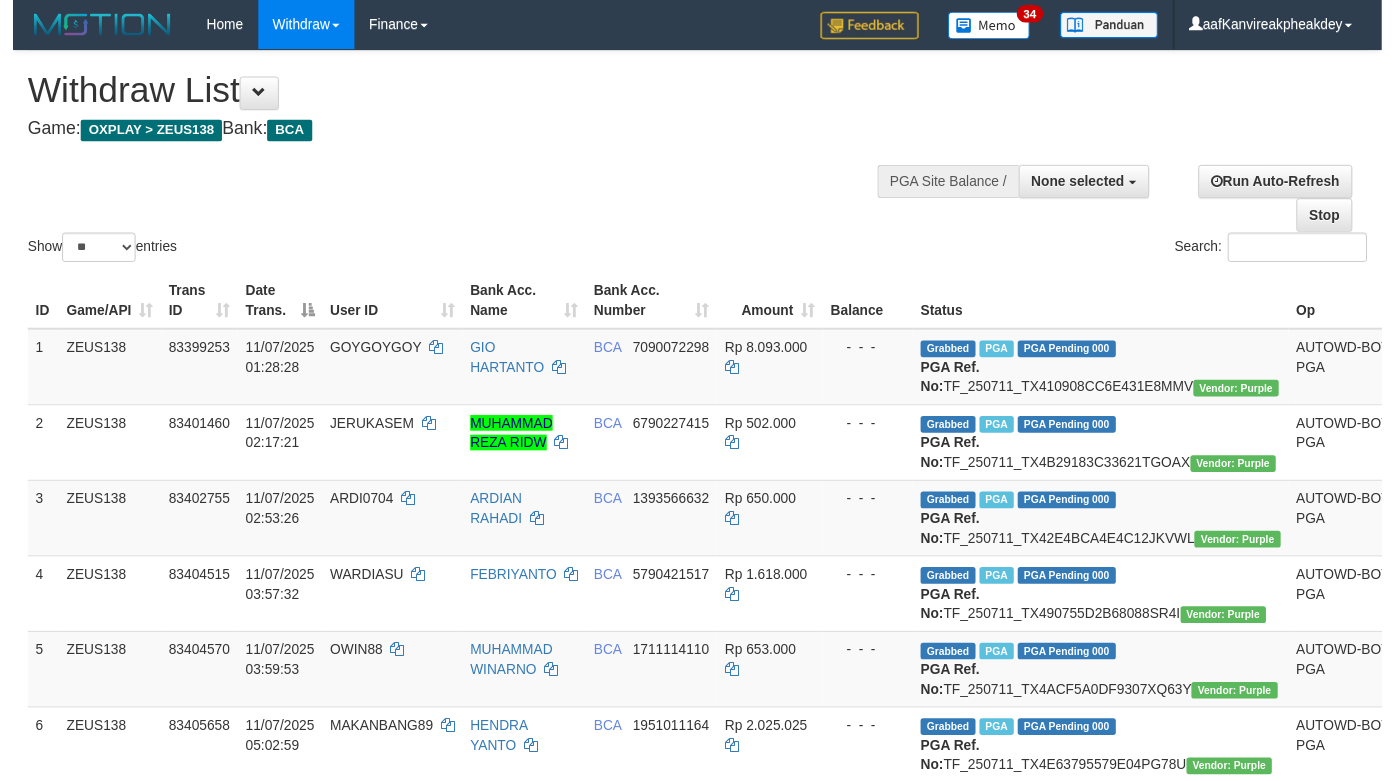 scroll, scrollTop: 445, scrollLeft: 0, axis: vertical 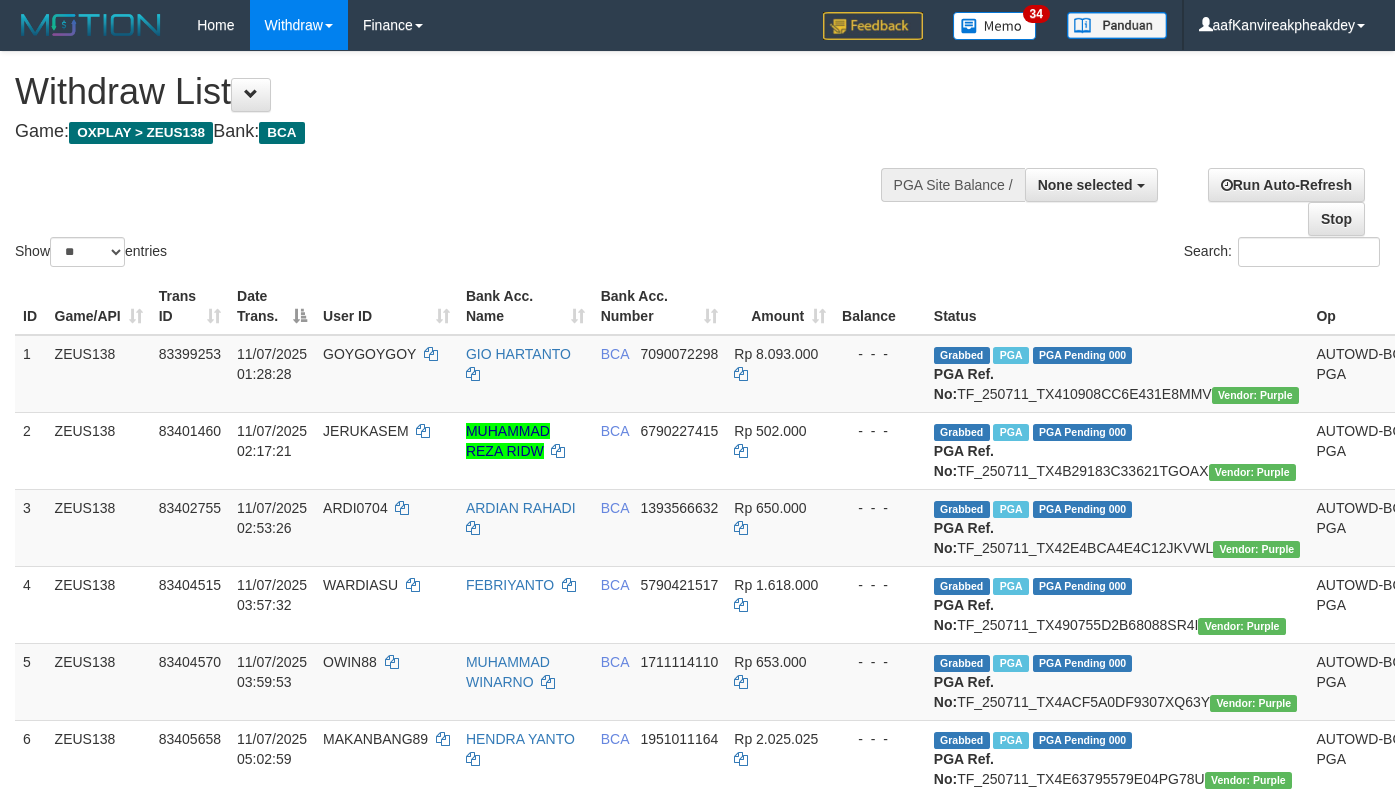 select 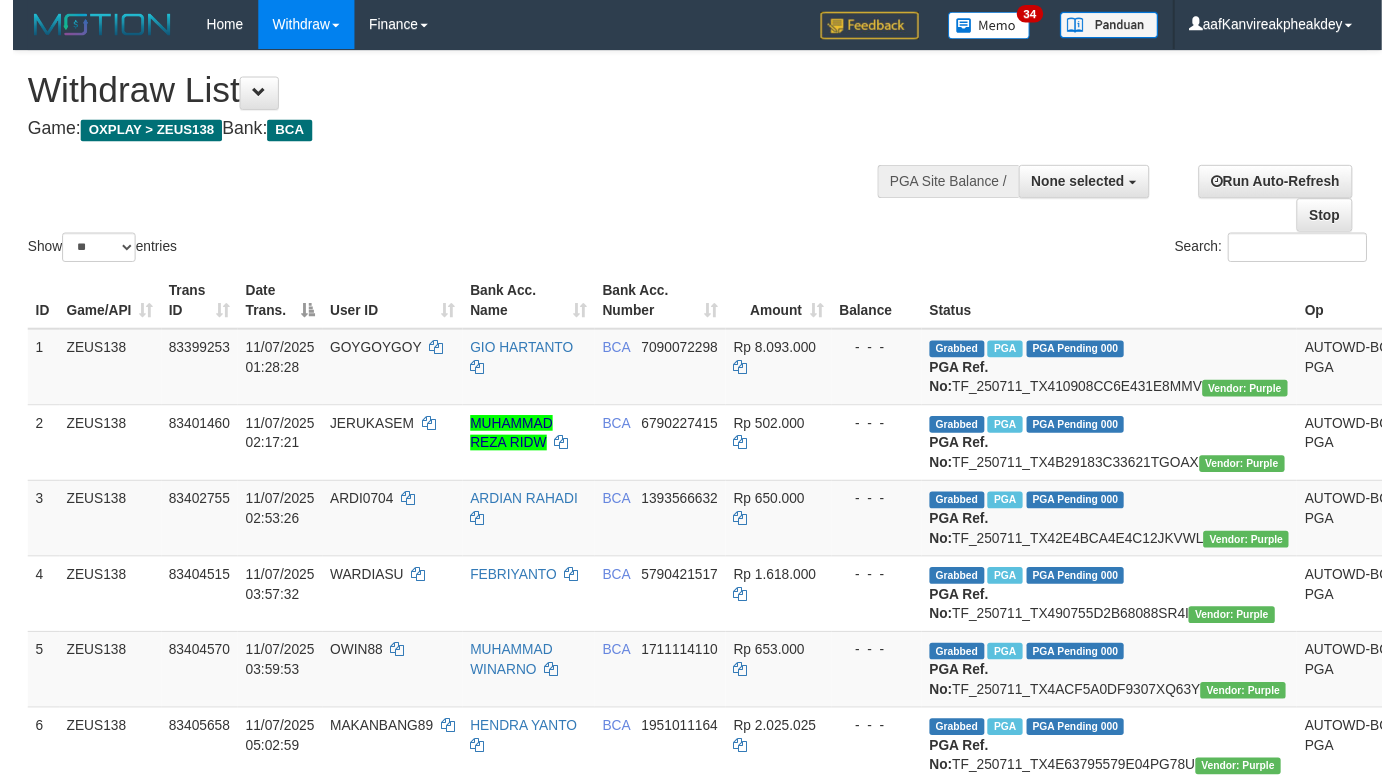 scroll, scrollTop: 332, scrollLeft: 0, axis: vertical 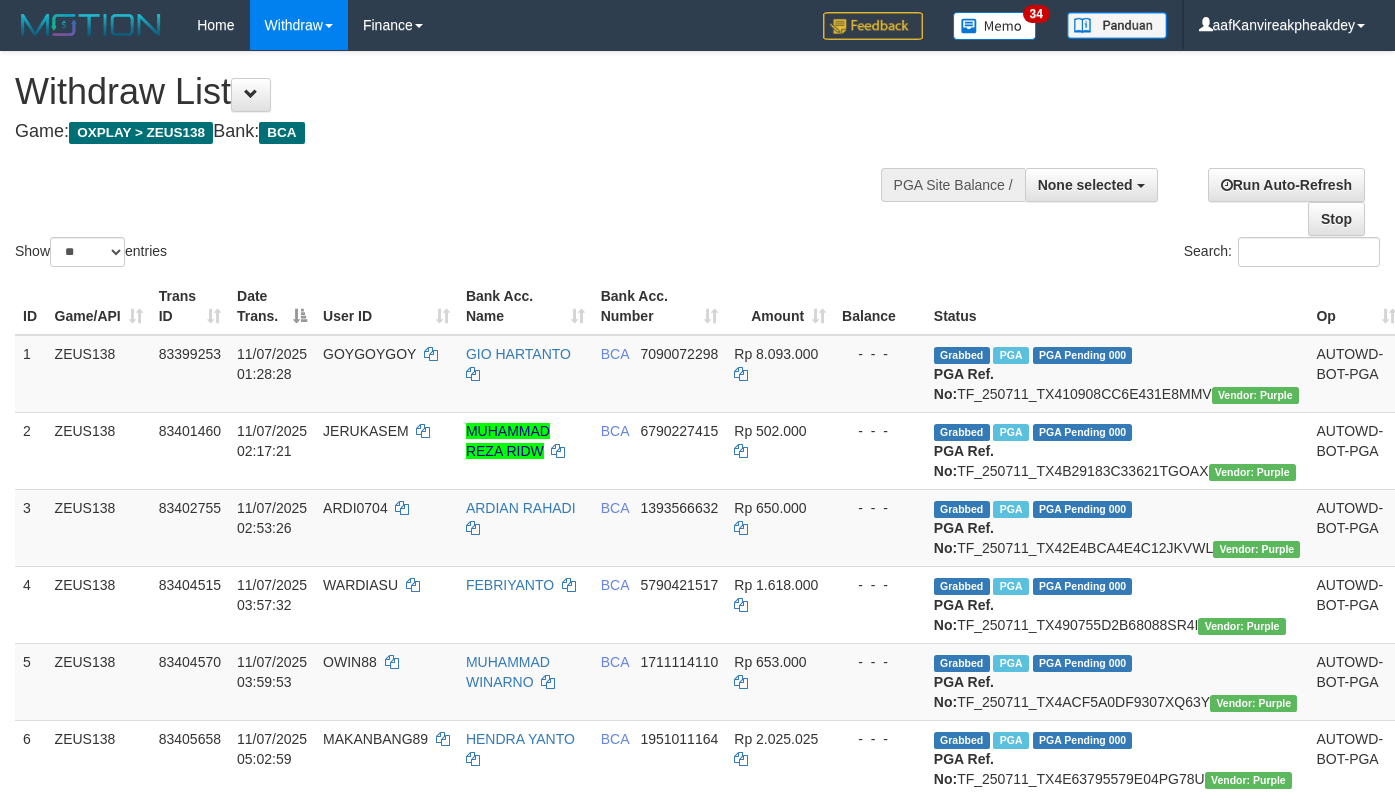 select 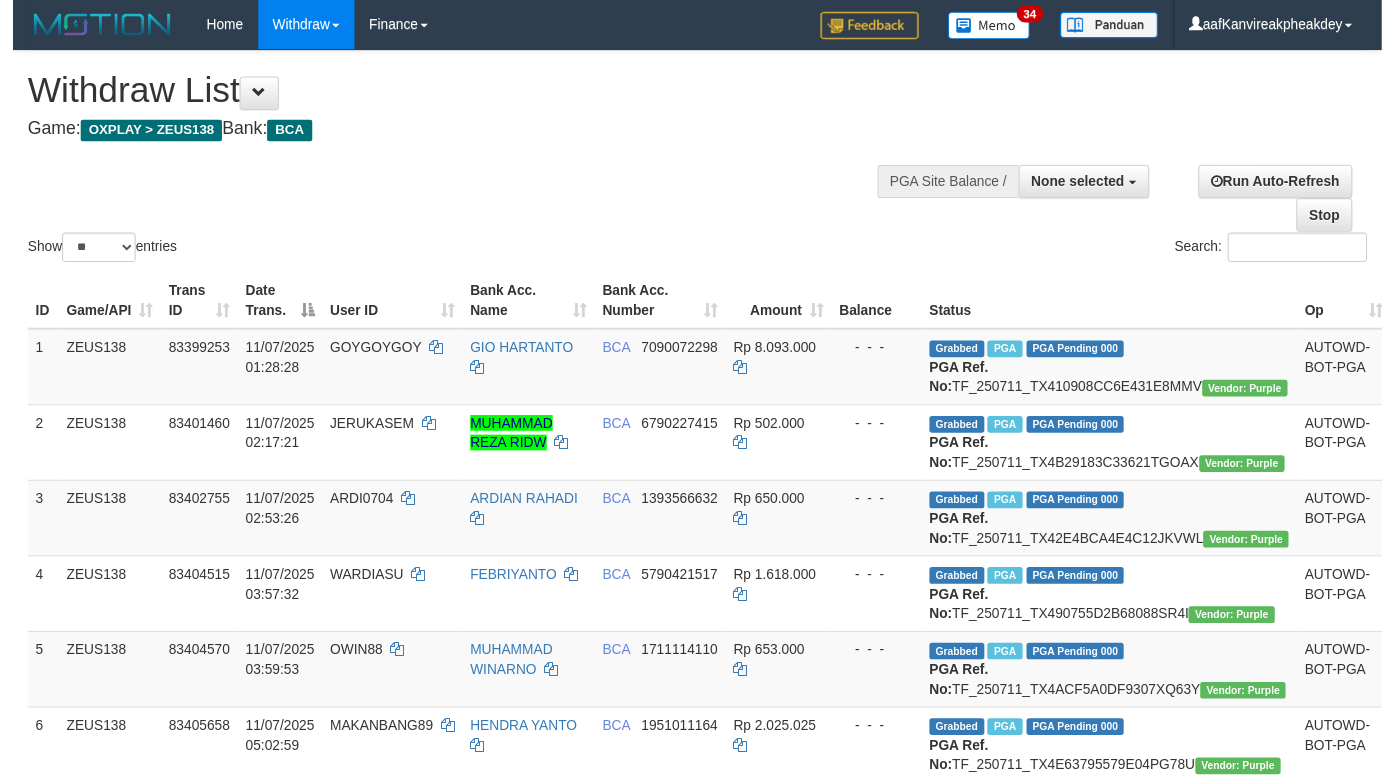 scroll, scrollTop: 291, scrollLeft: 0, axis: vertical 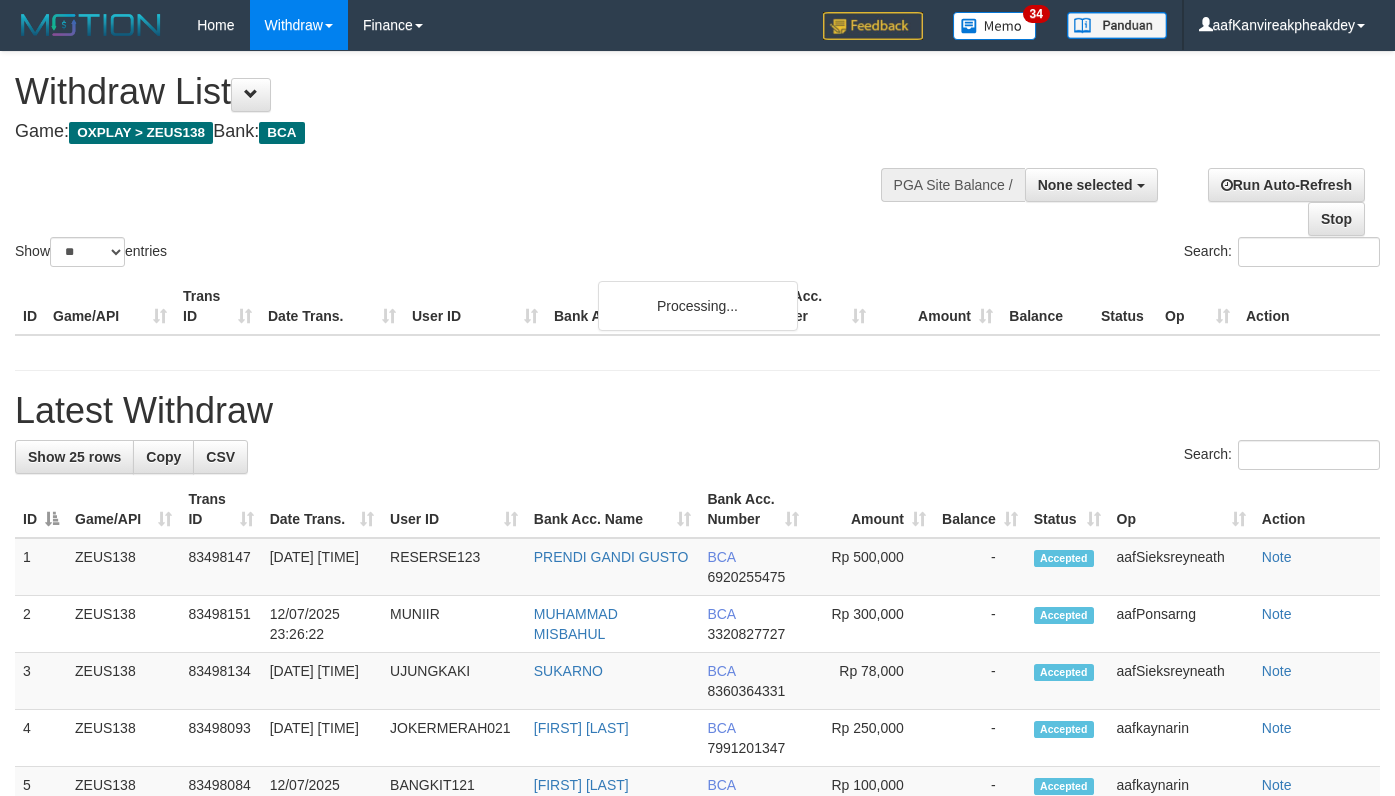 select 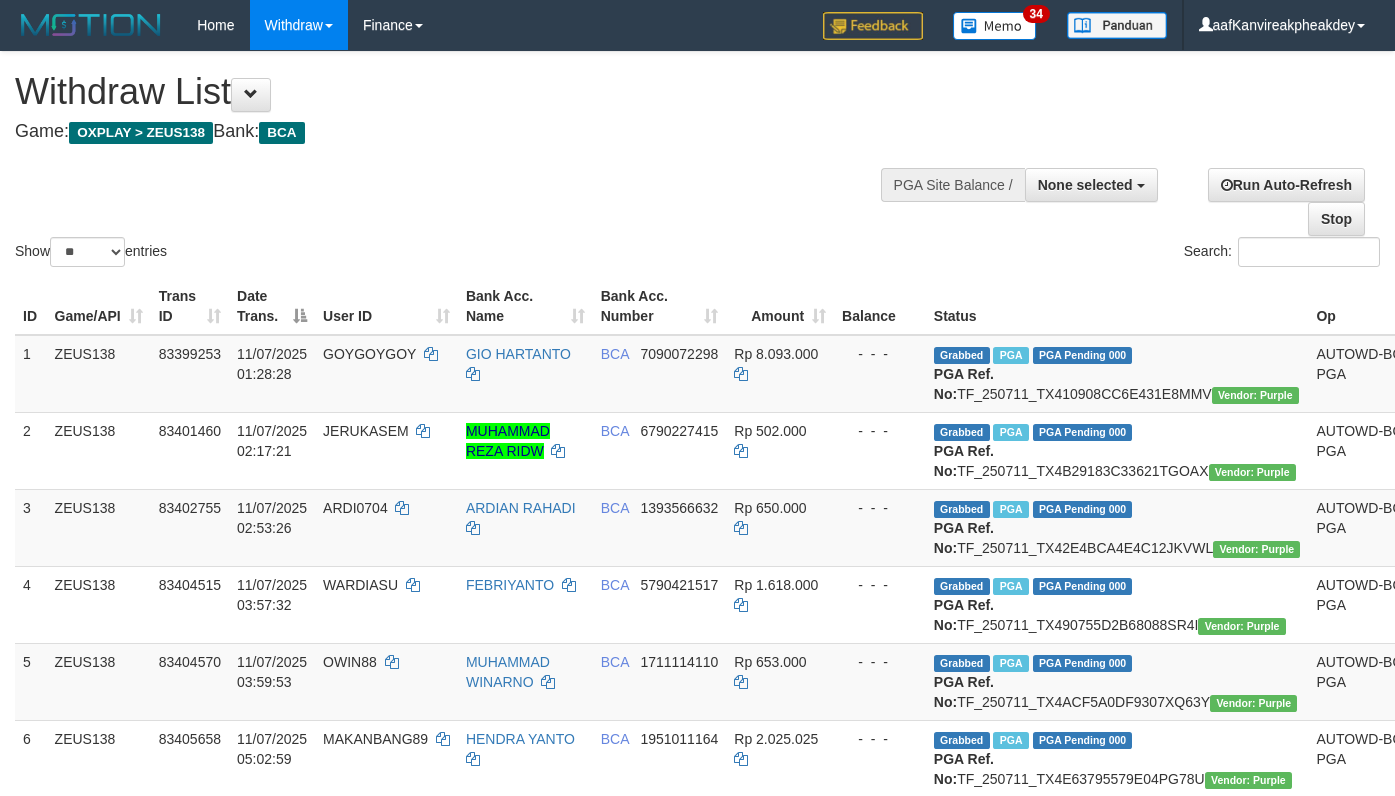 select 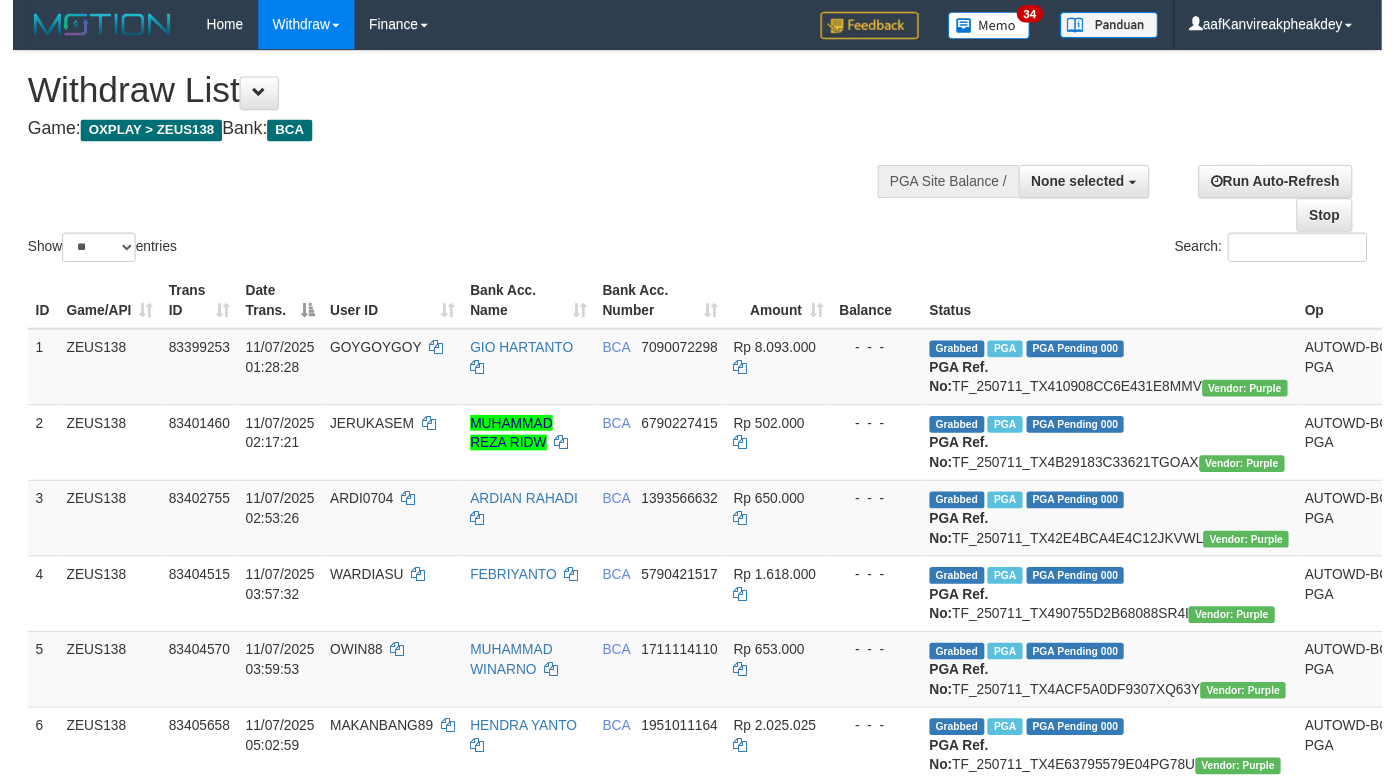scroll, scrollTop: 347, scrollLeft: 0, axis: vertical 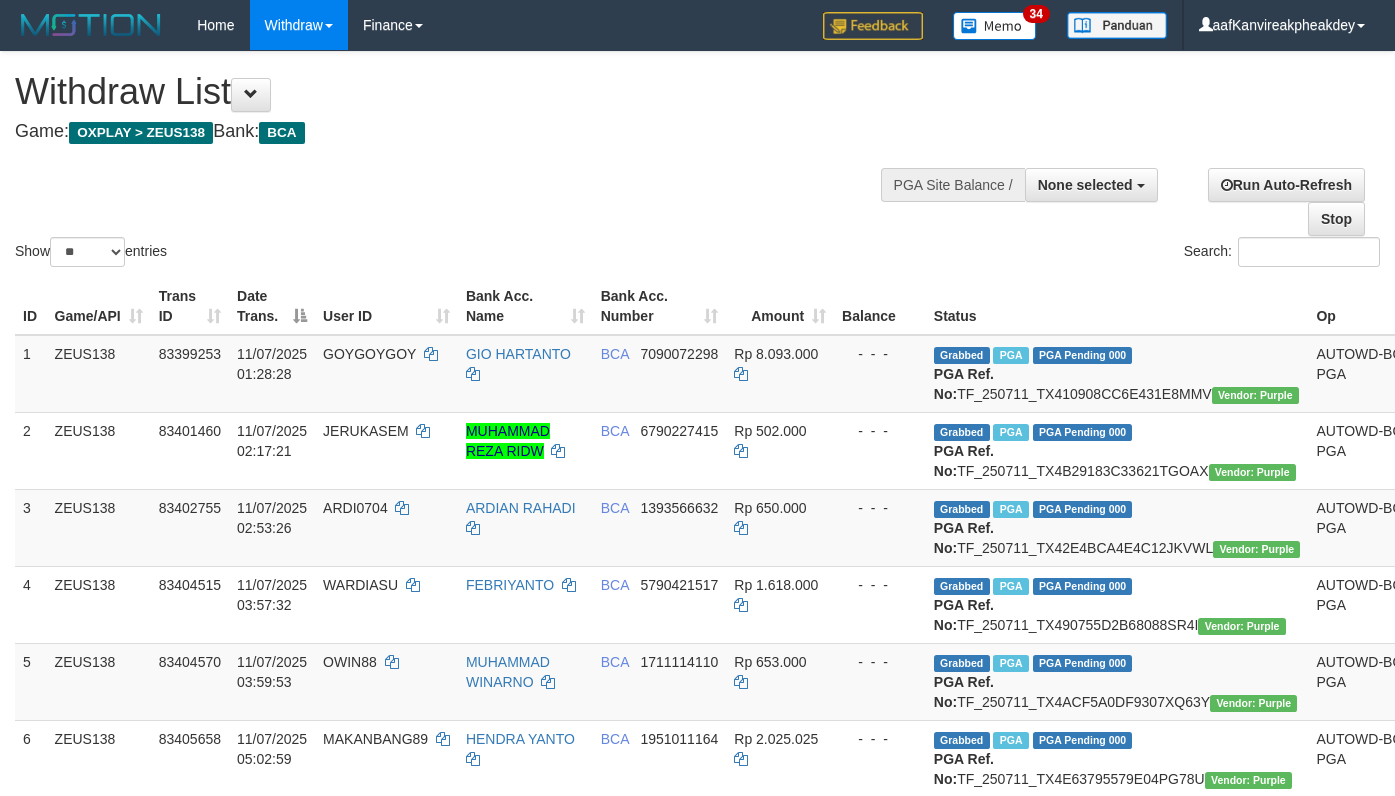 select 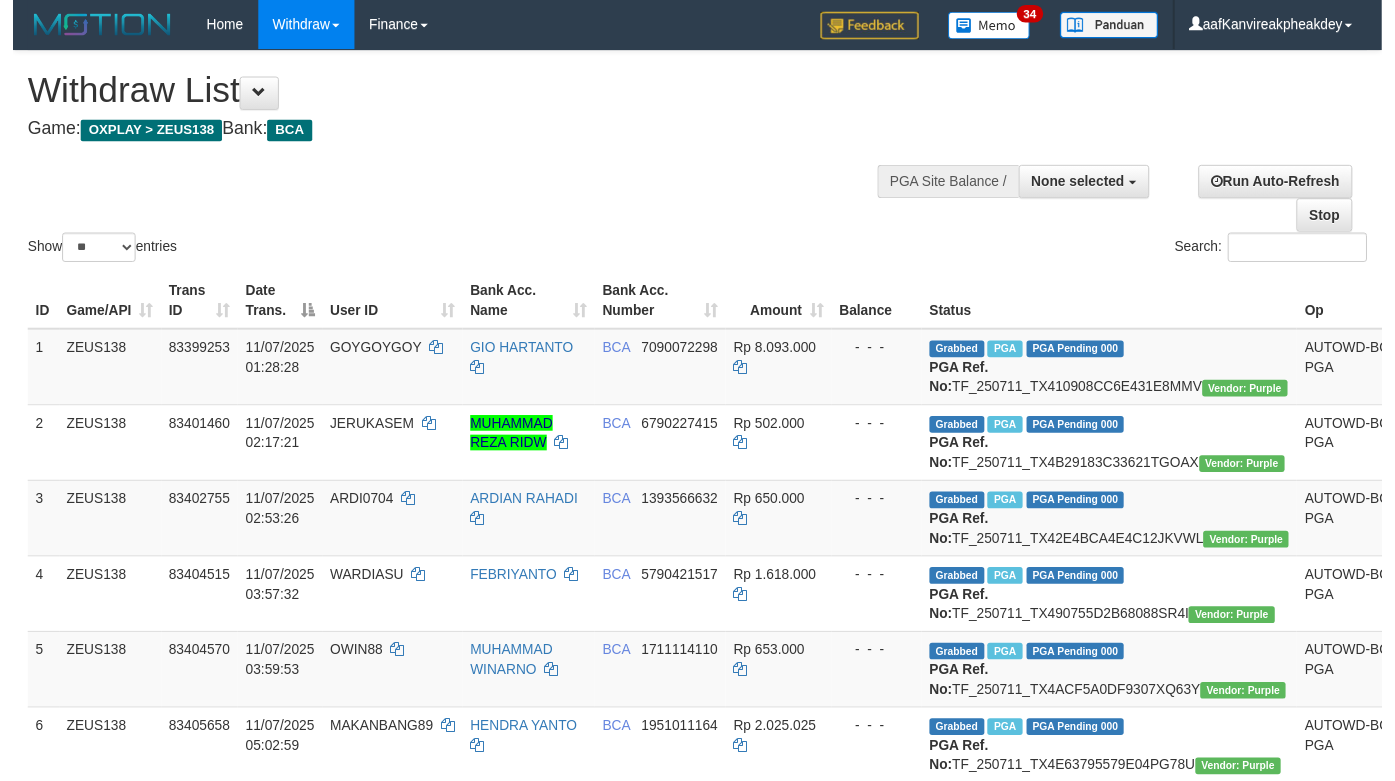 scroll, scrollTop: 347, scrollLeft: 0, axis: vertical 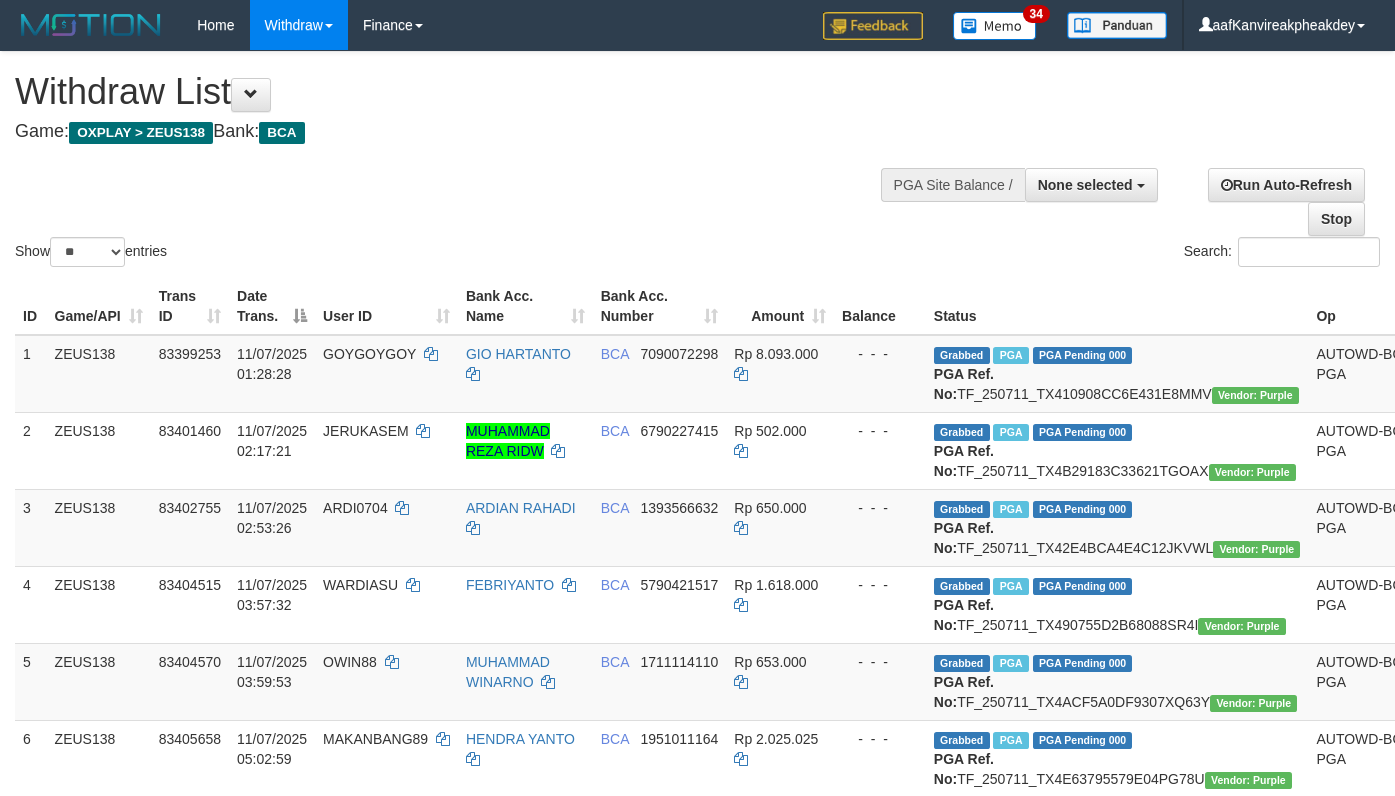 select 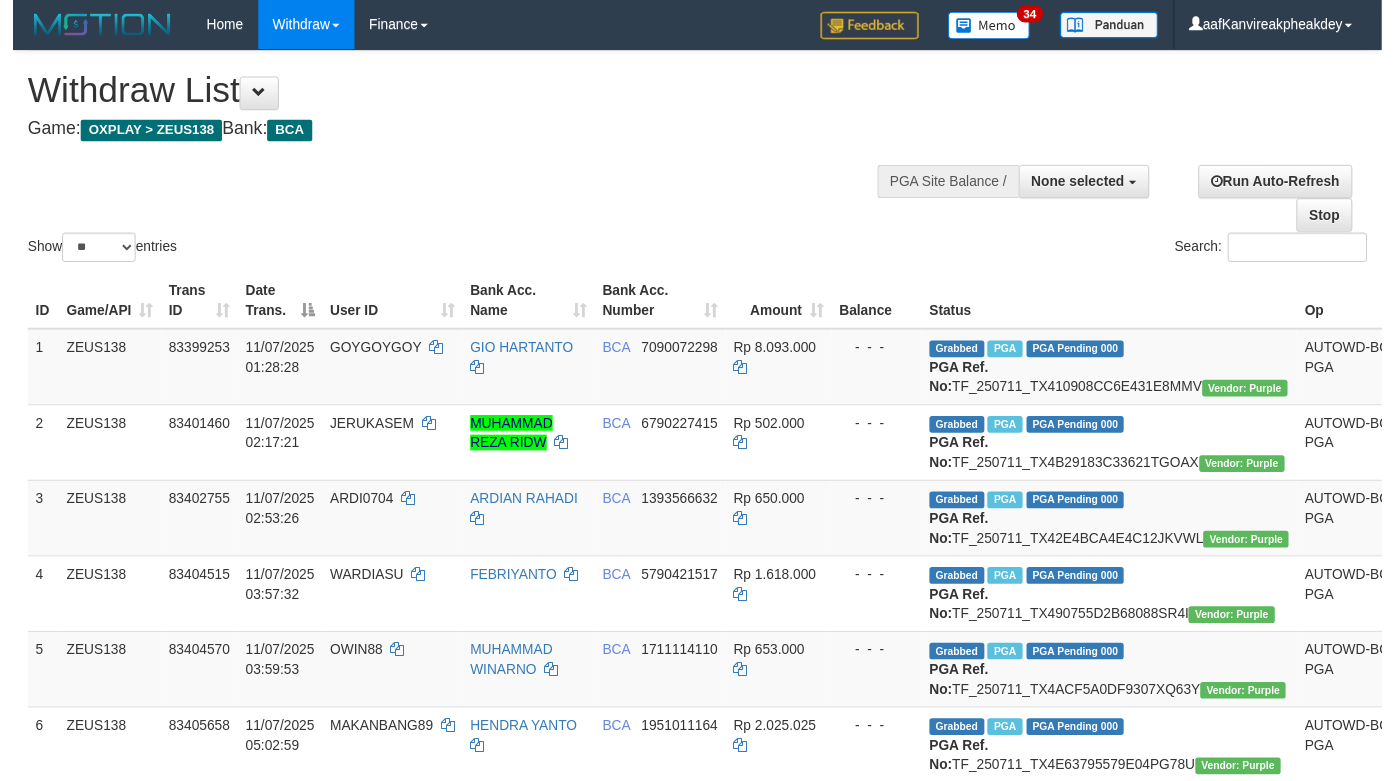 scroll, scrollTop: 347, scrollLeft: 0, axis: vertical 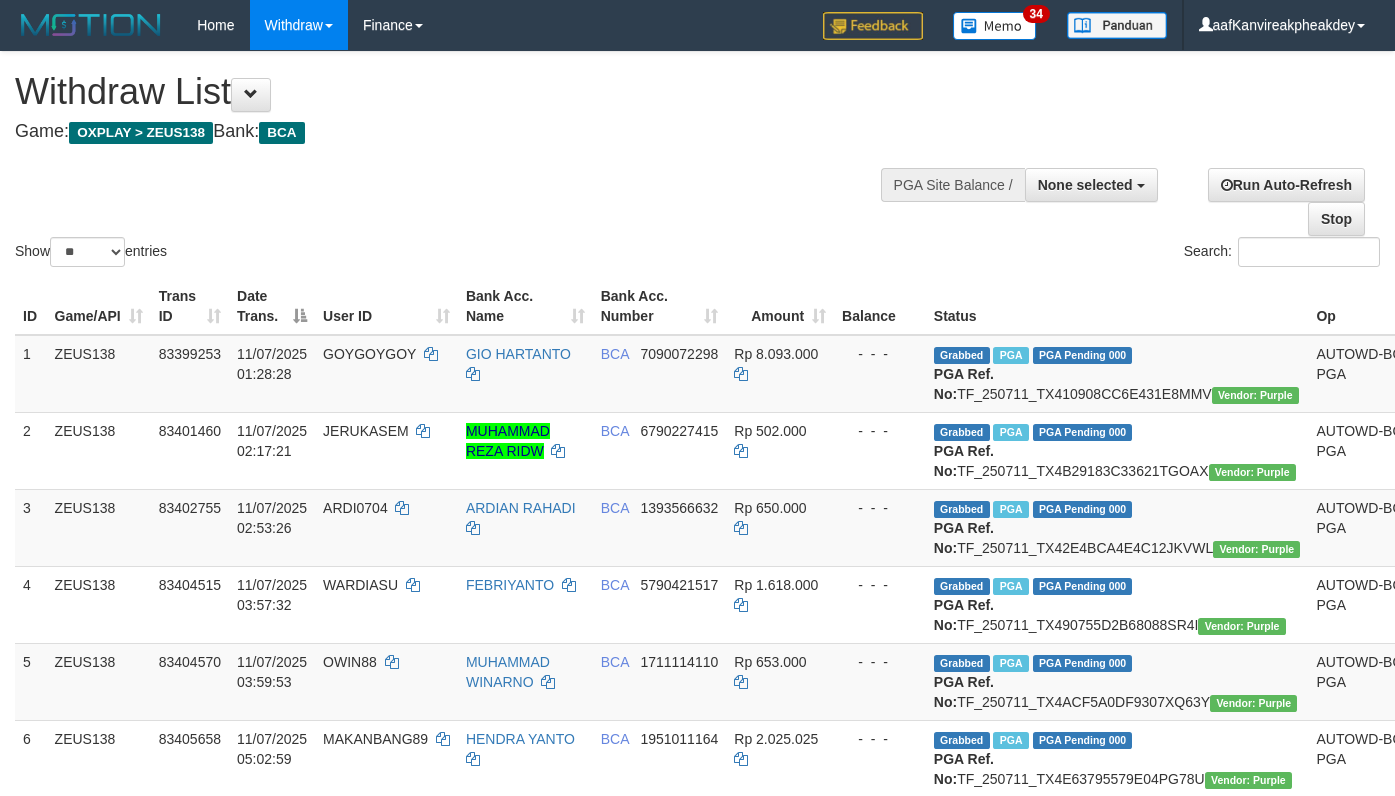 select 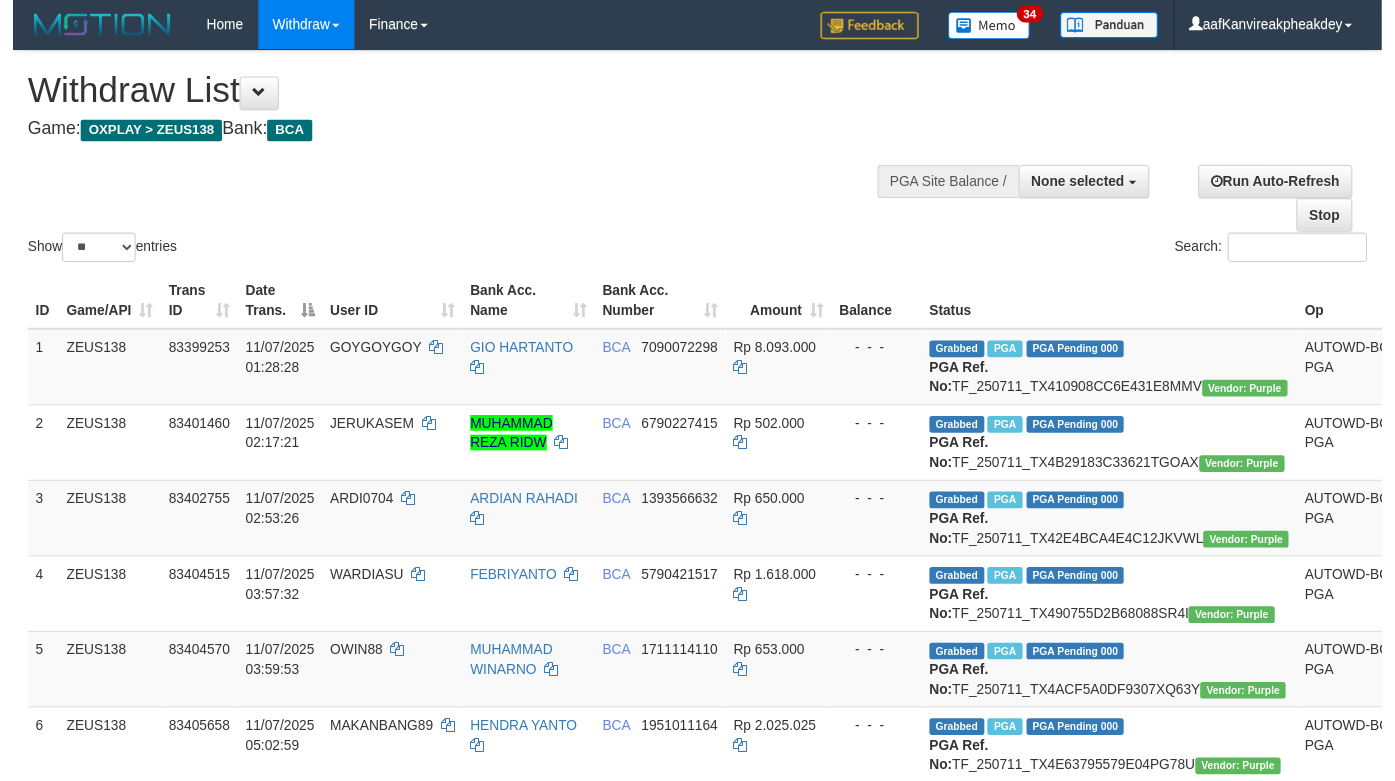 scroll, scrollTop: 347, scrollLeft: 0, axis: vertical 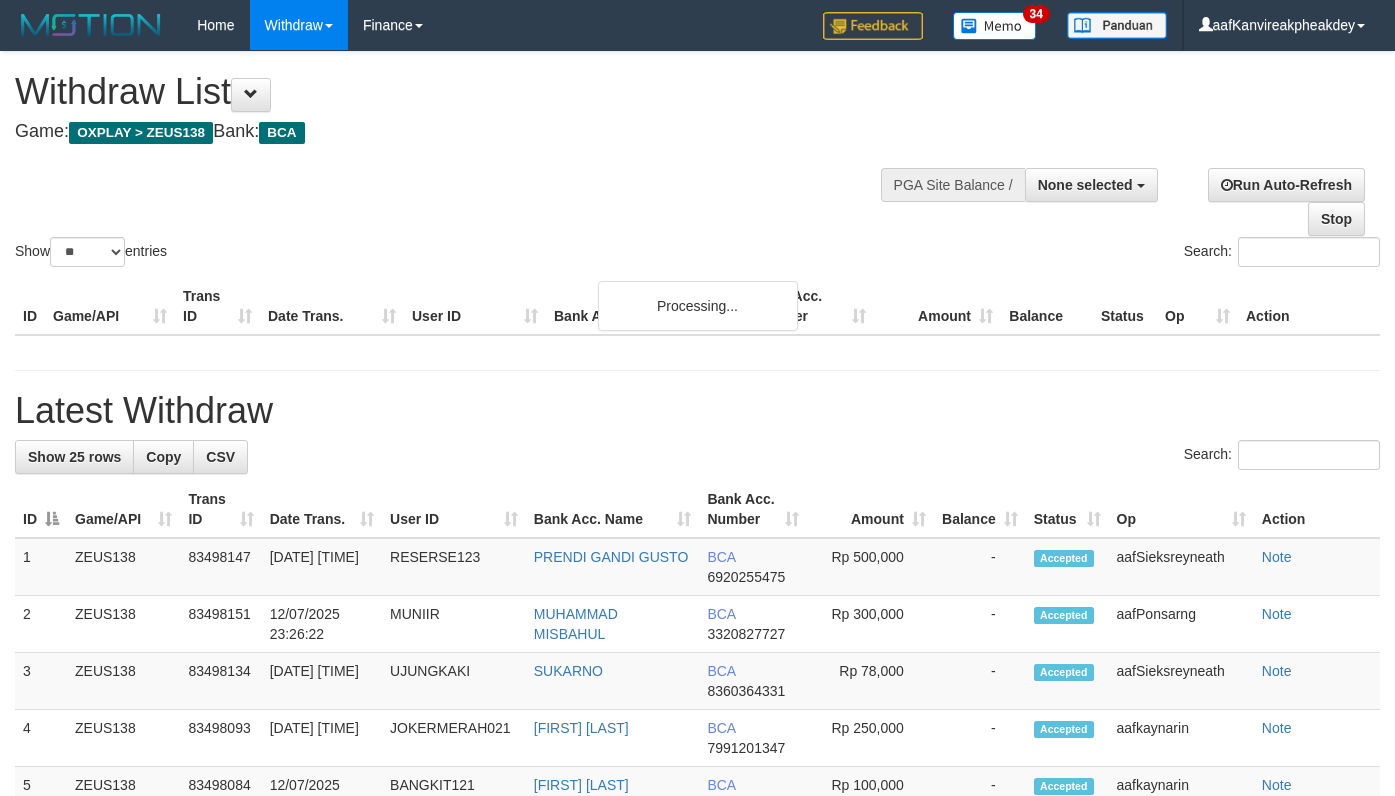select 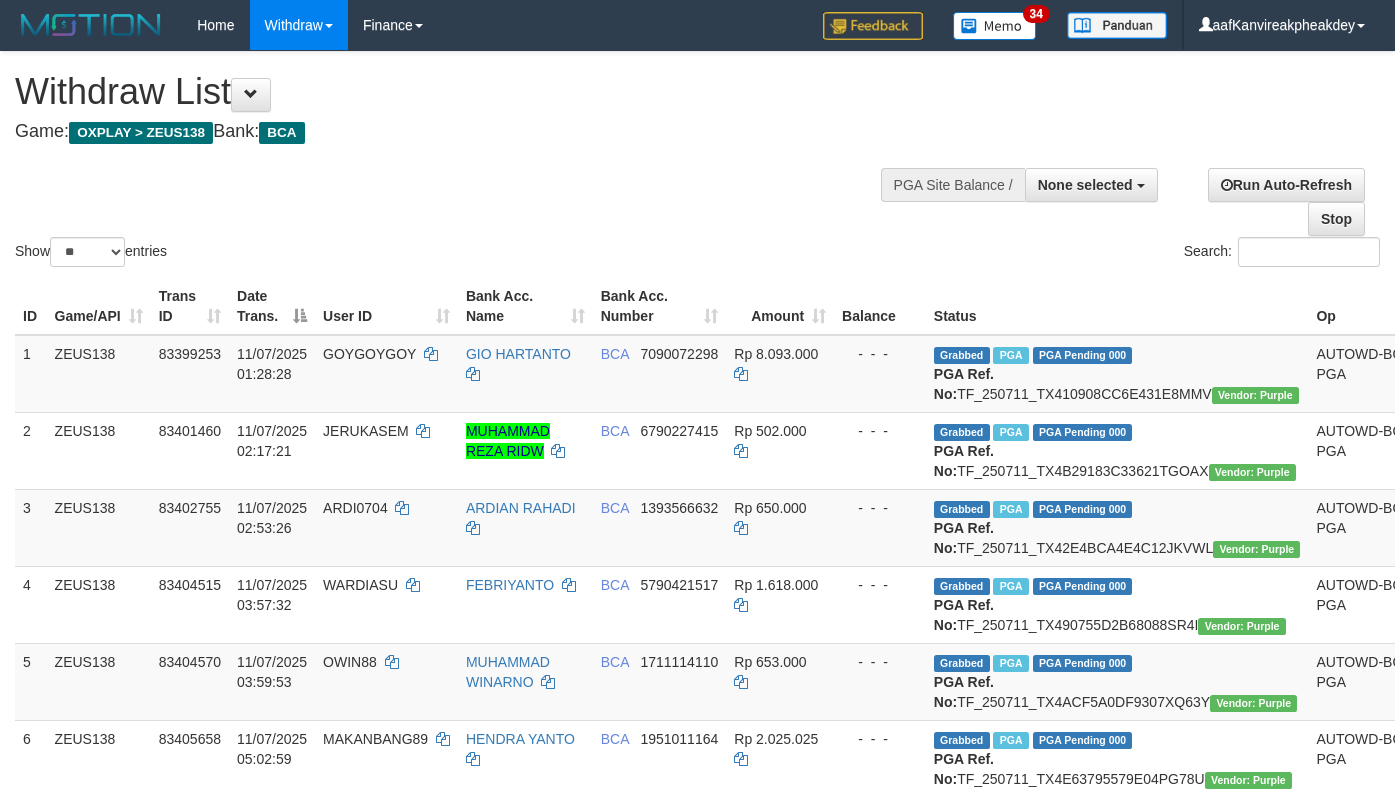 select 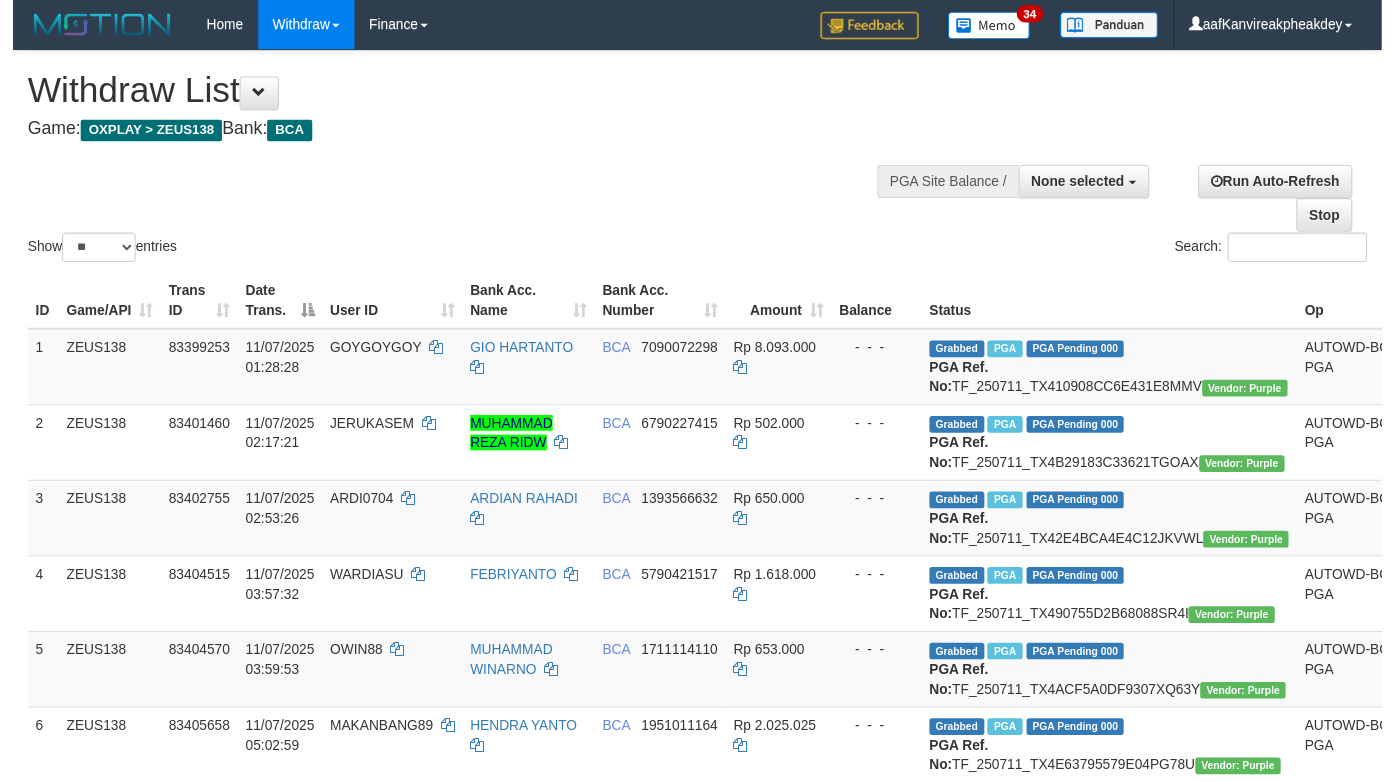 scroll, scrollTop: 347, scrollLeft: 0, axis: vertical 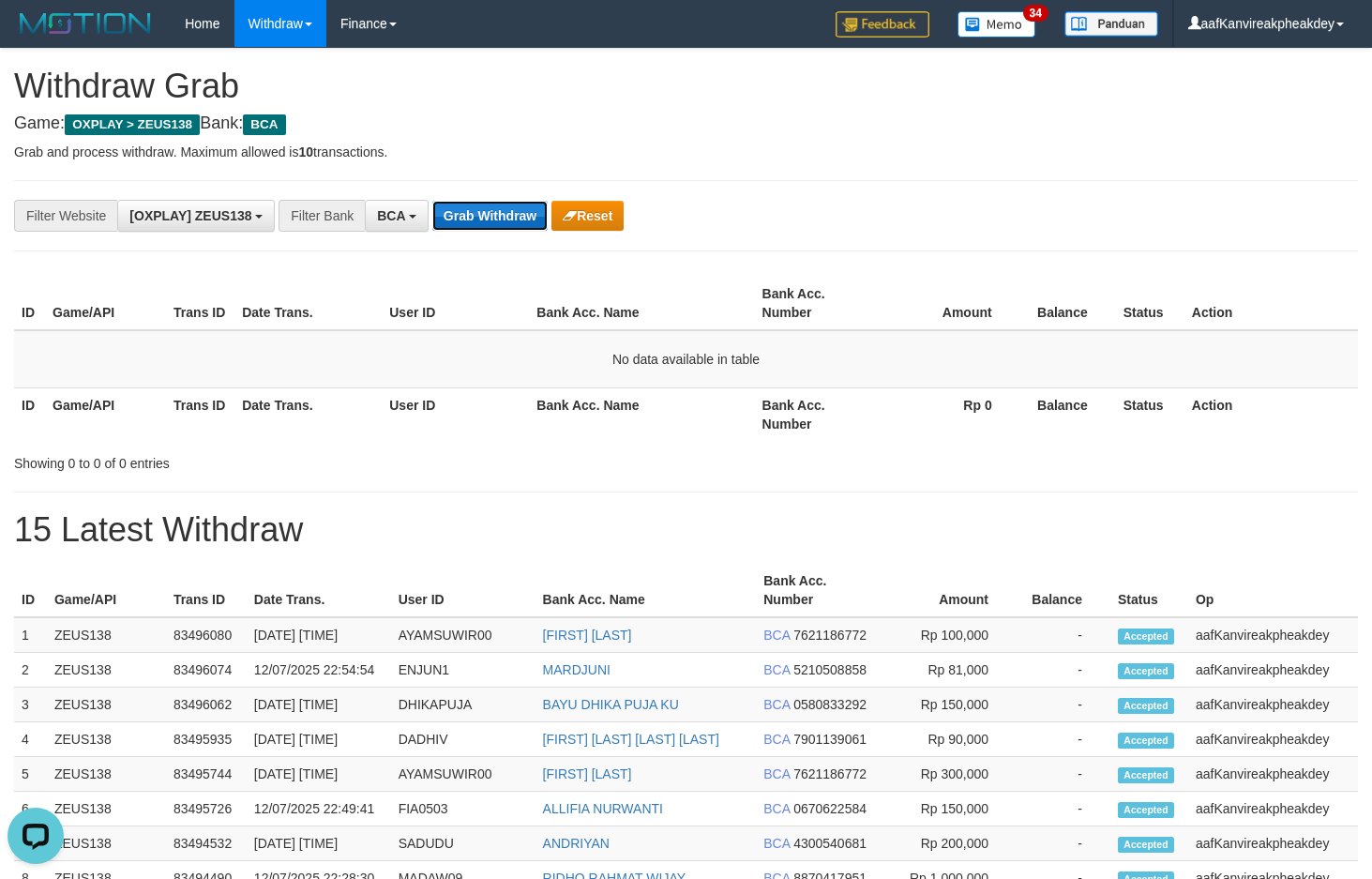 click on "Grab Withdraw" at bounding box center (490, 216) 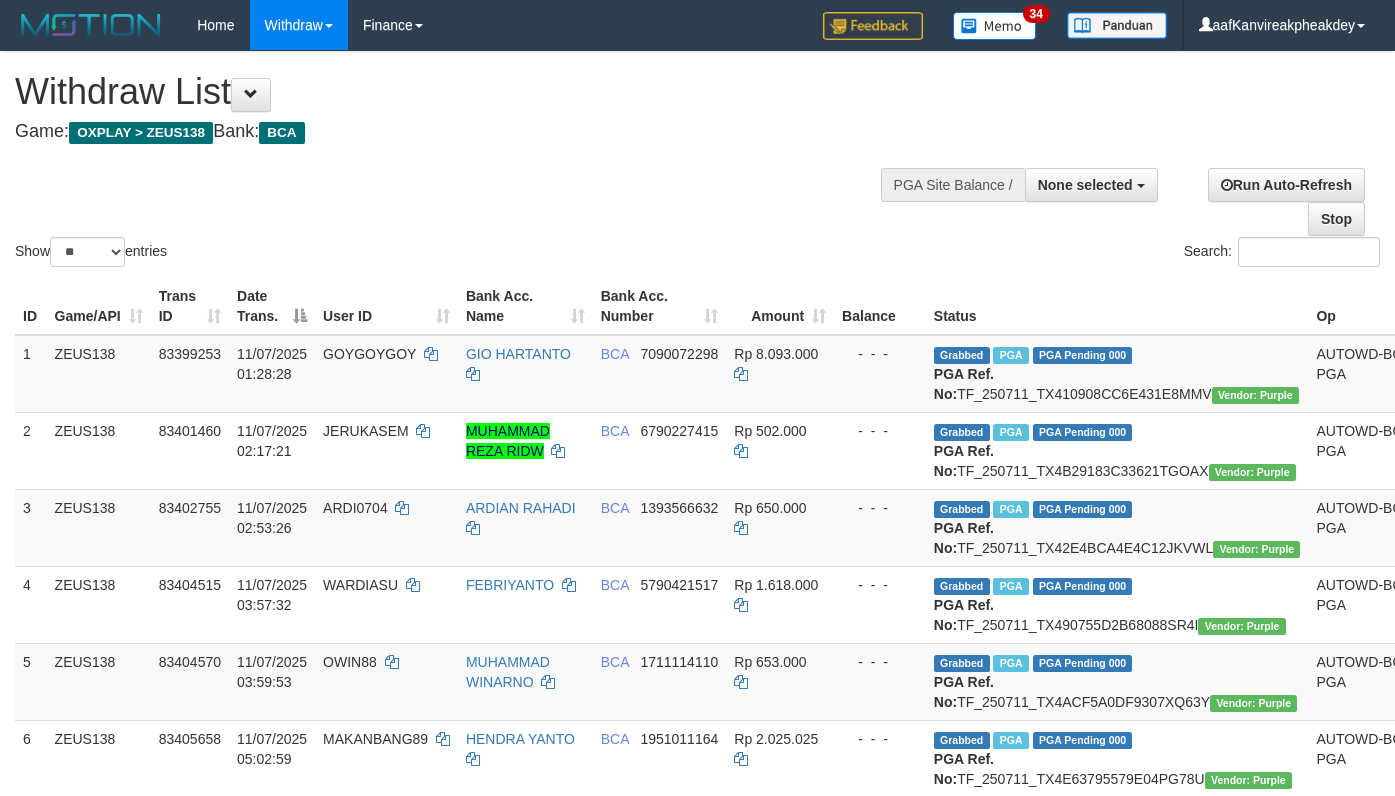select 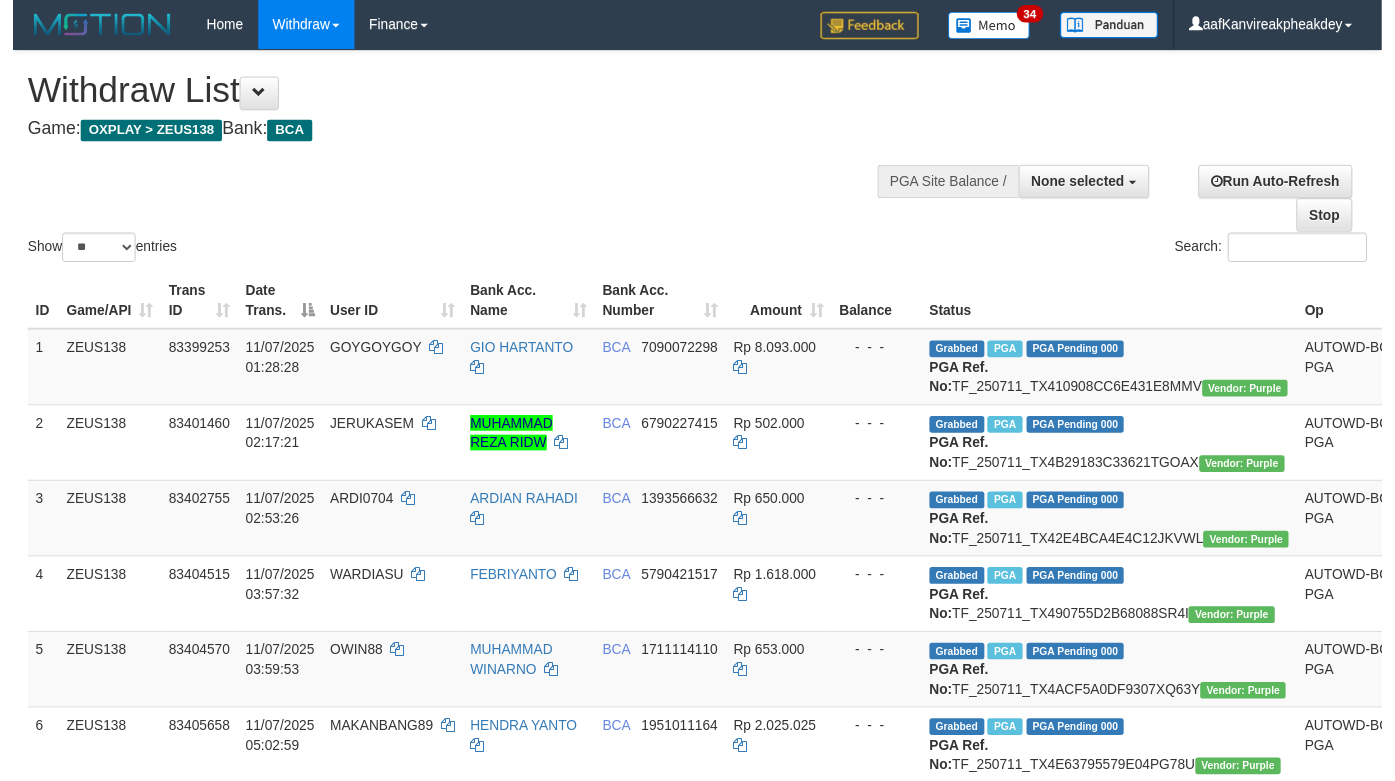 scroll, scrollTop: 347, scrollLeft: 0, axis: vertical 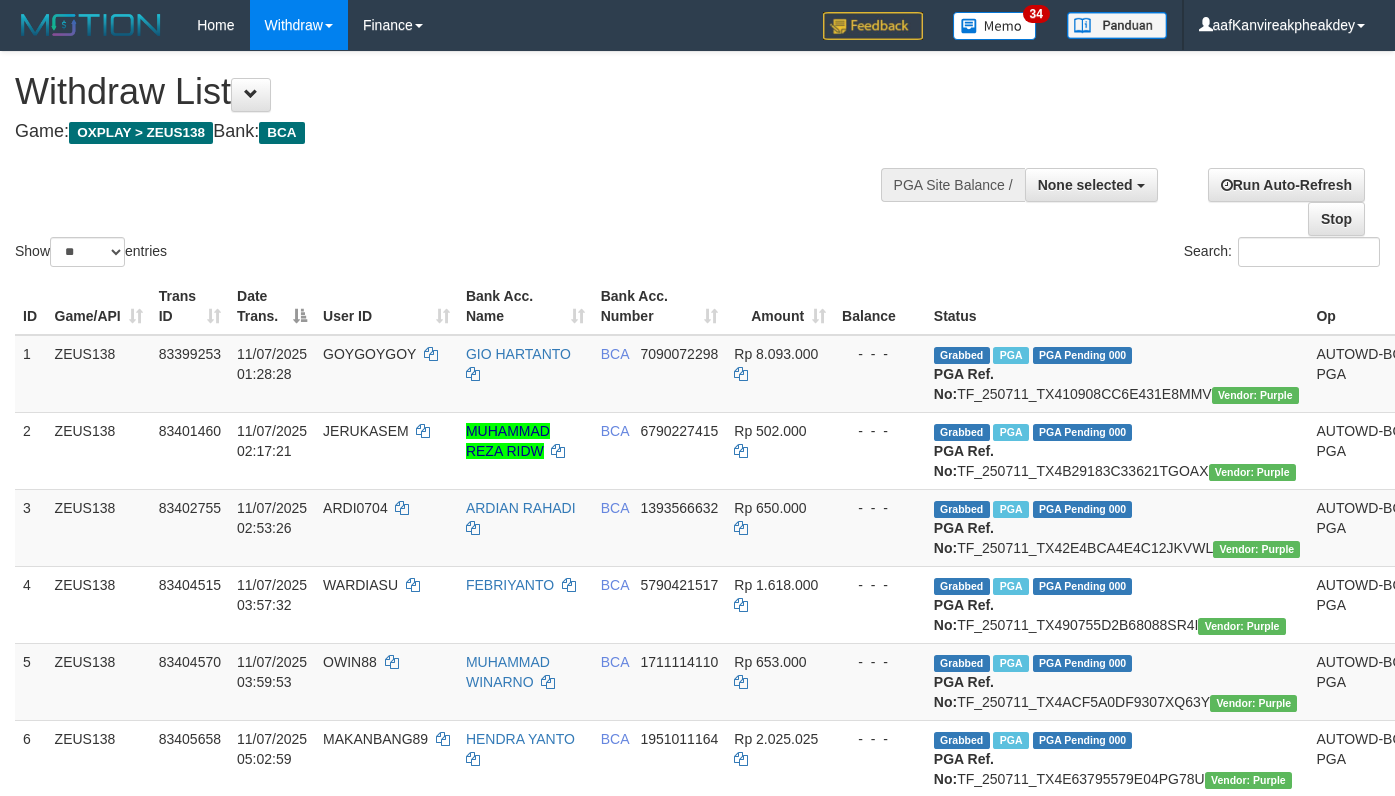 select 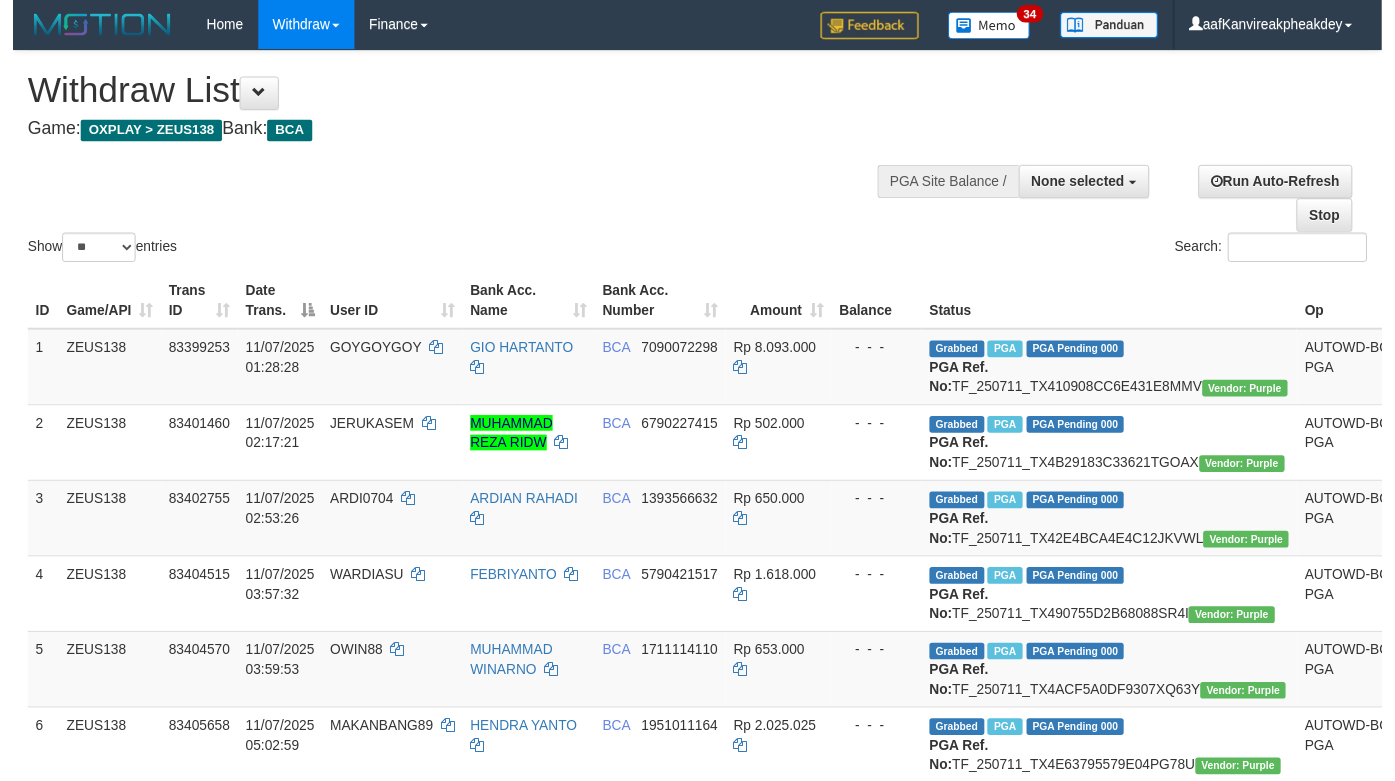 scroll, scrollTop: 347, scrollLeft: 0, axis: vertical 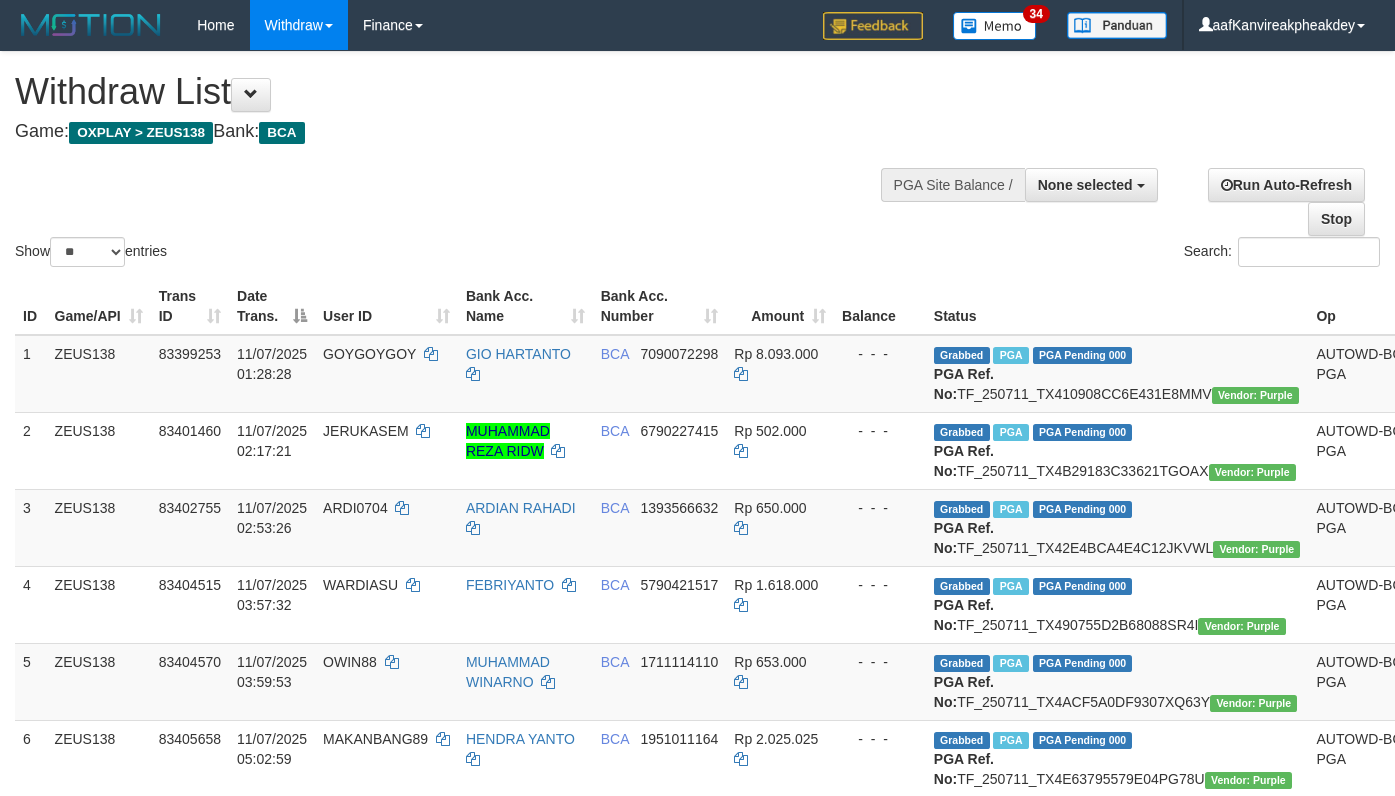 select 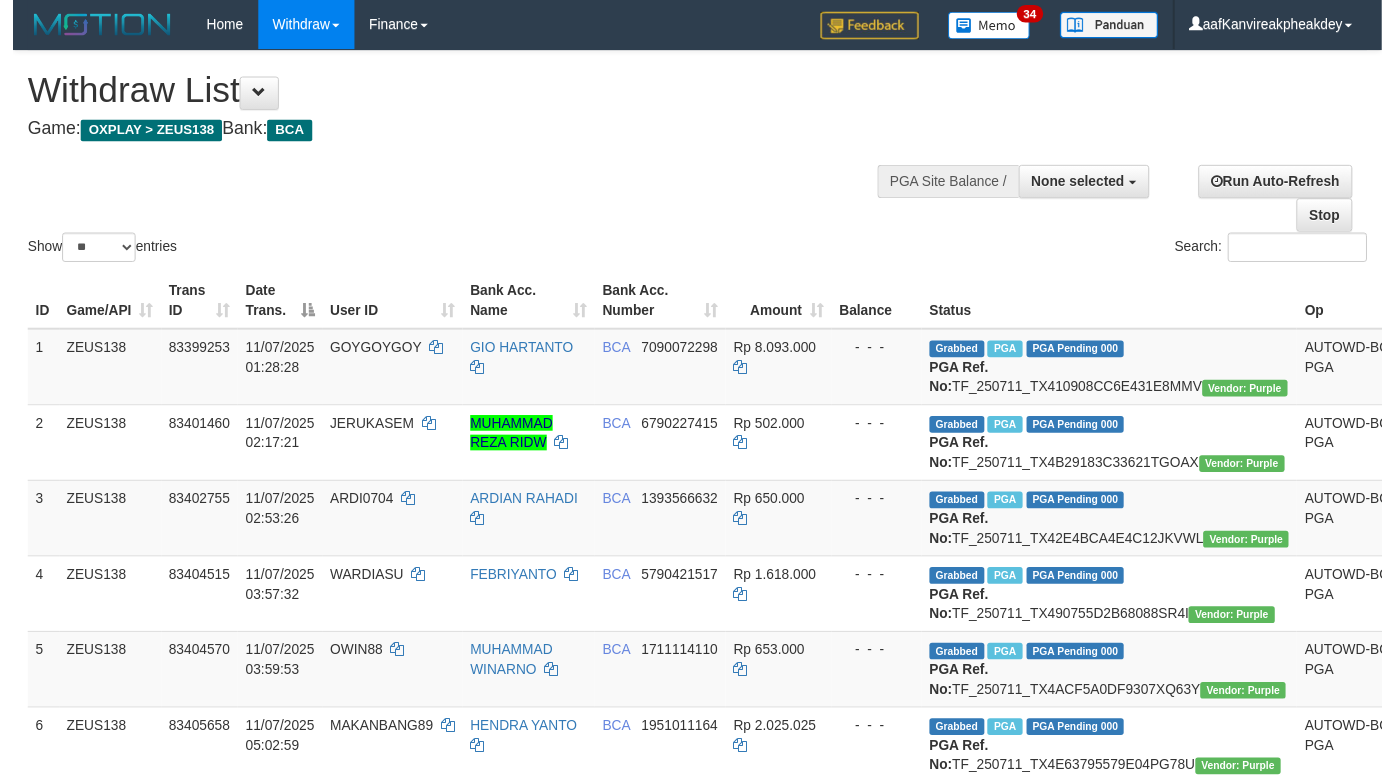 scroll, scrollTop: 1865, scrollLeft: 0, axis: vertical 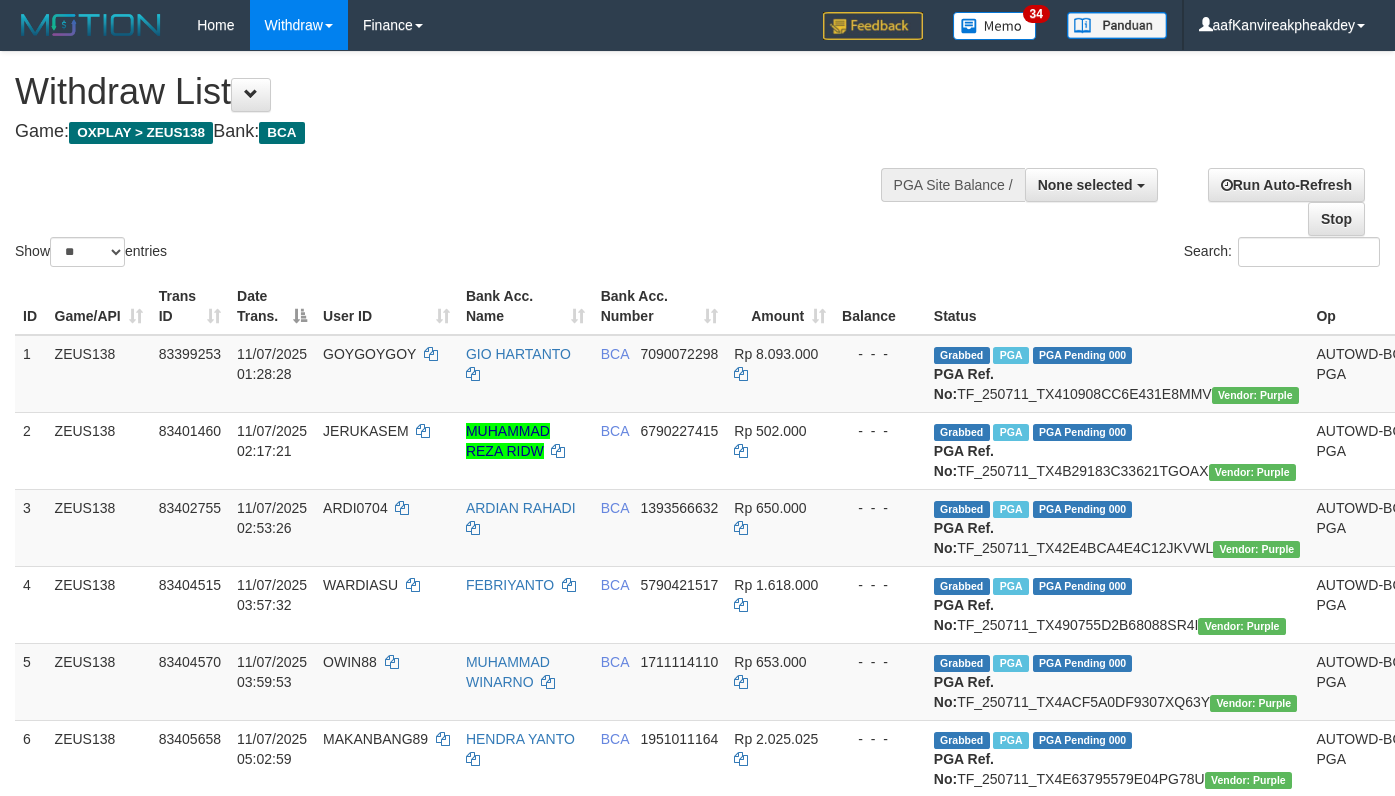 select 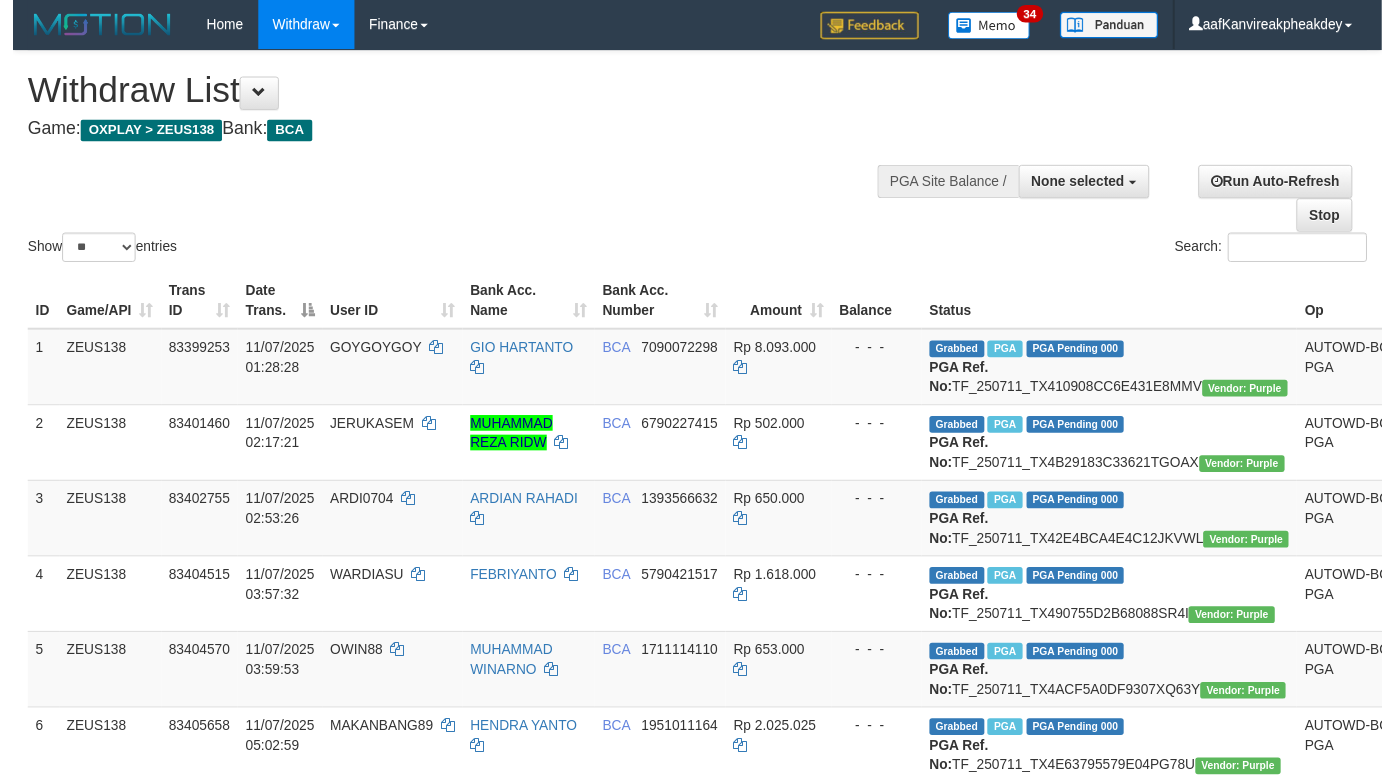 scroll, scrollTop: 347, scrollLeft: 0, axis: vertical 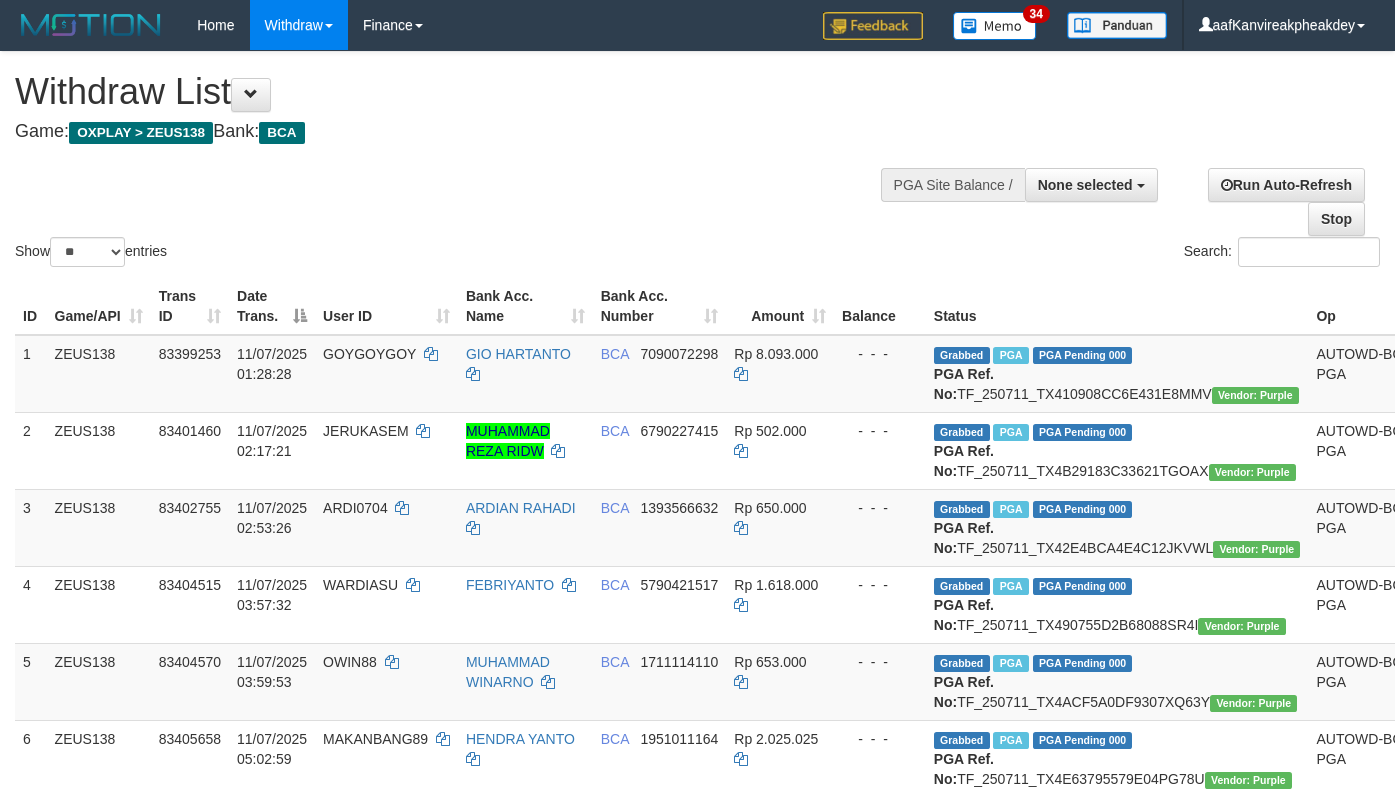 select 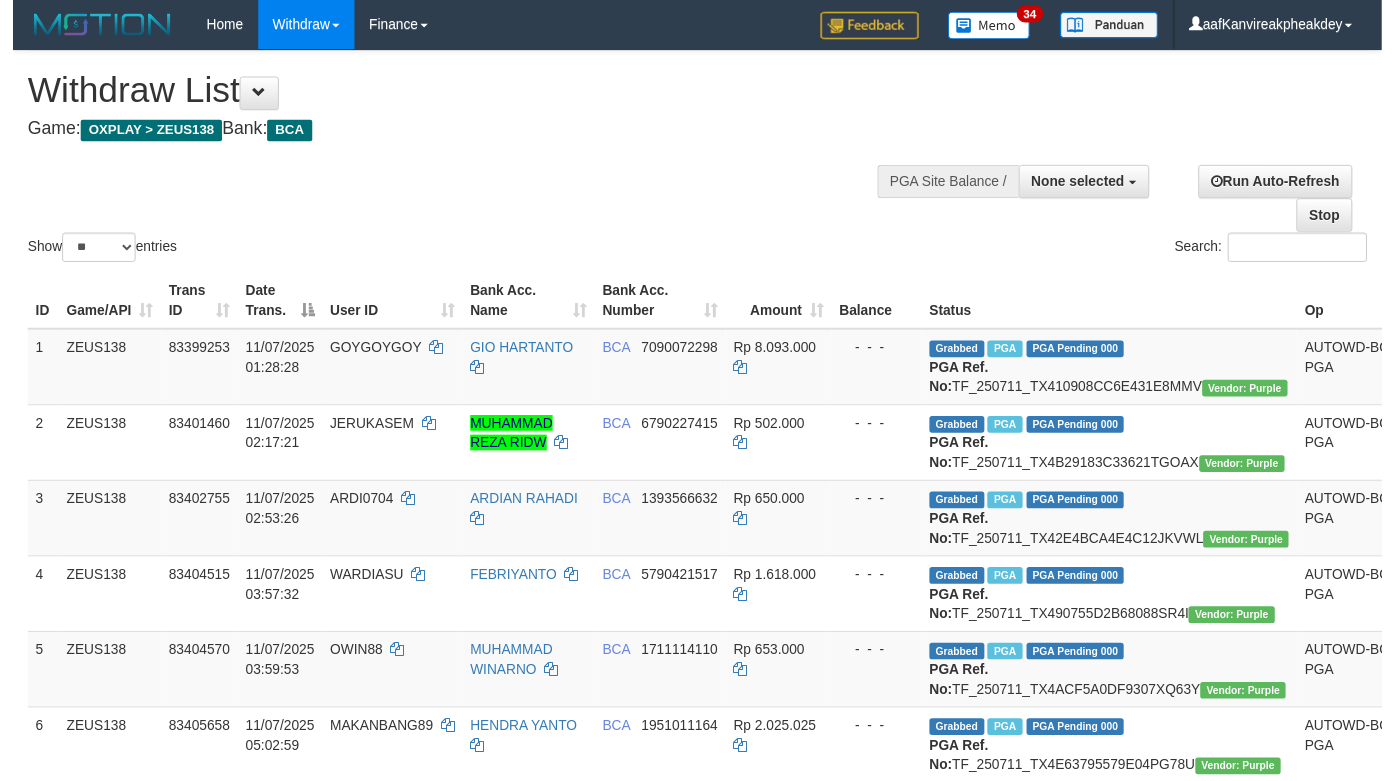 scroll, scrollTop: 347, scrollLeft: 0, axis: vertical 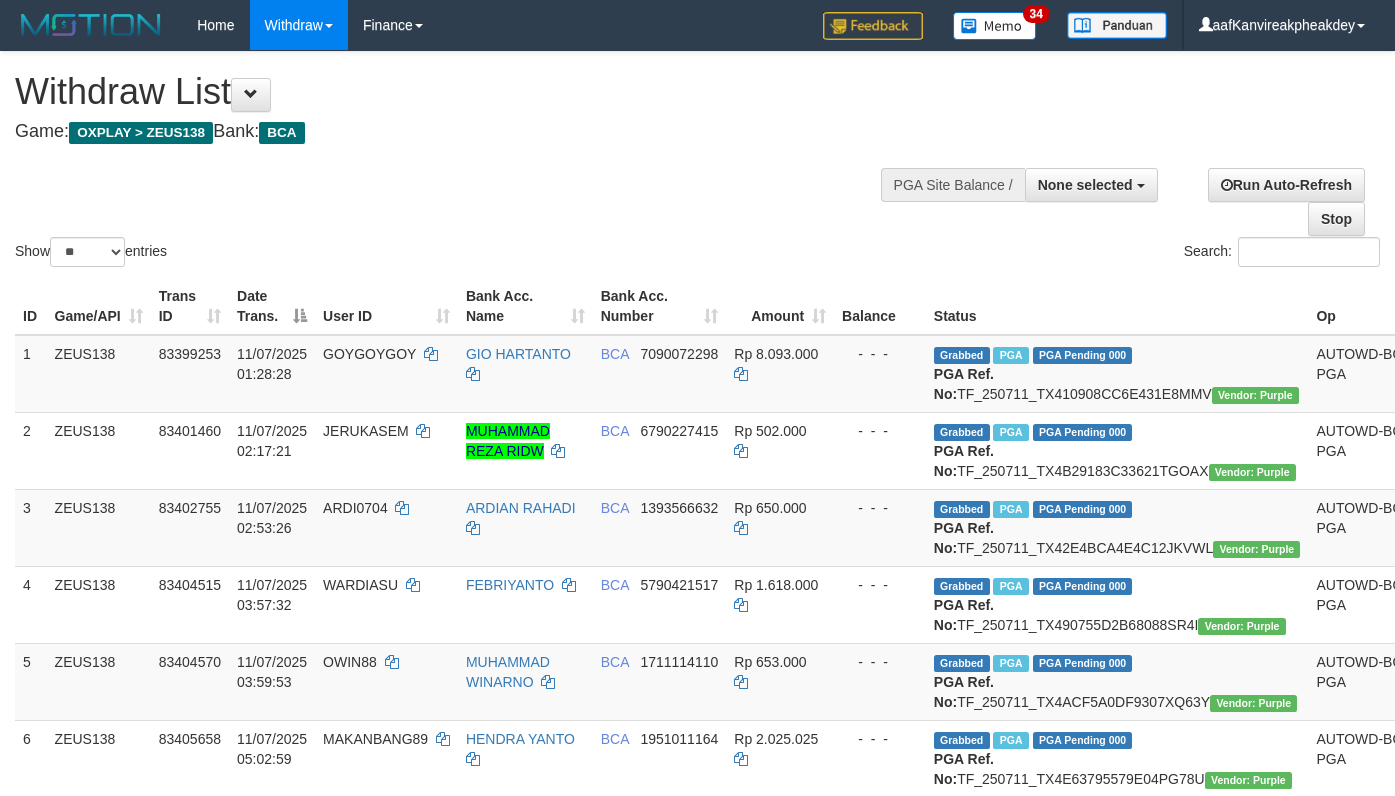 select 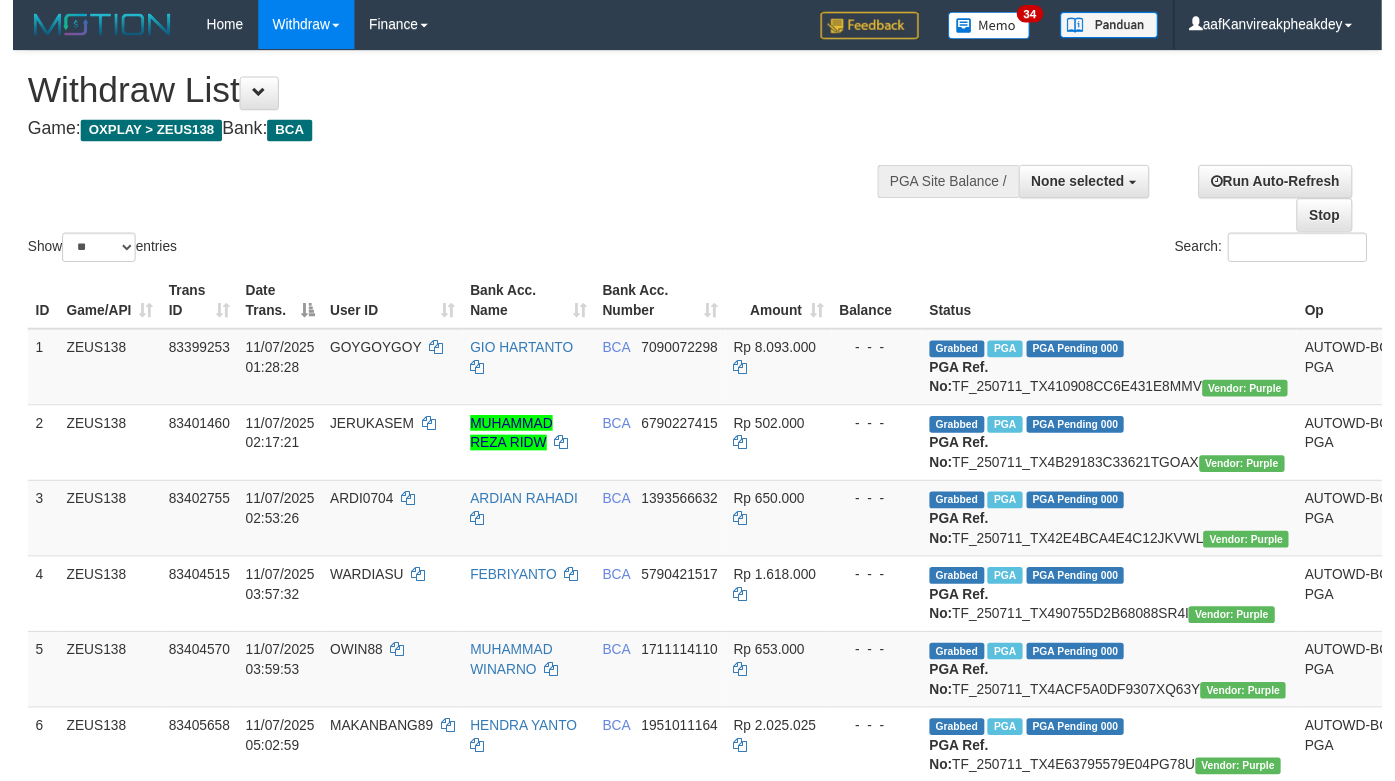 scroll, scrollTop: 347, scrollLeft: 0, axis: vertical 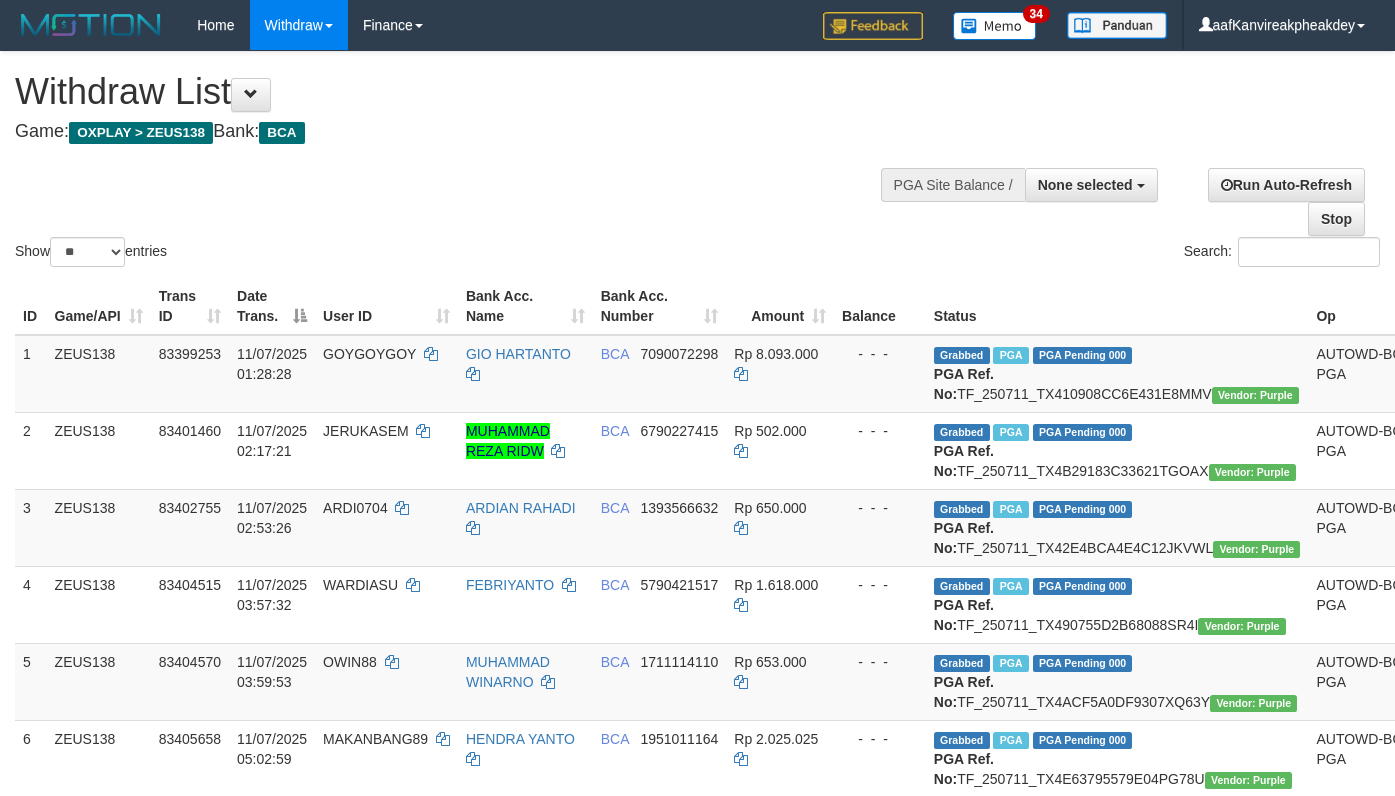 select 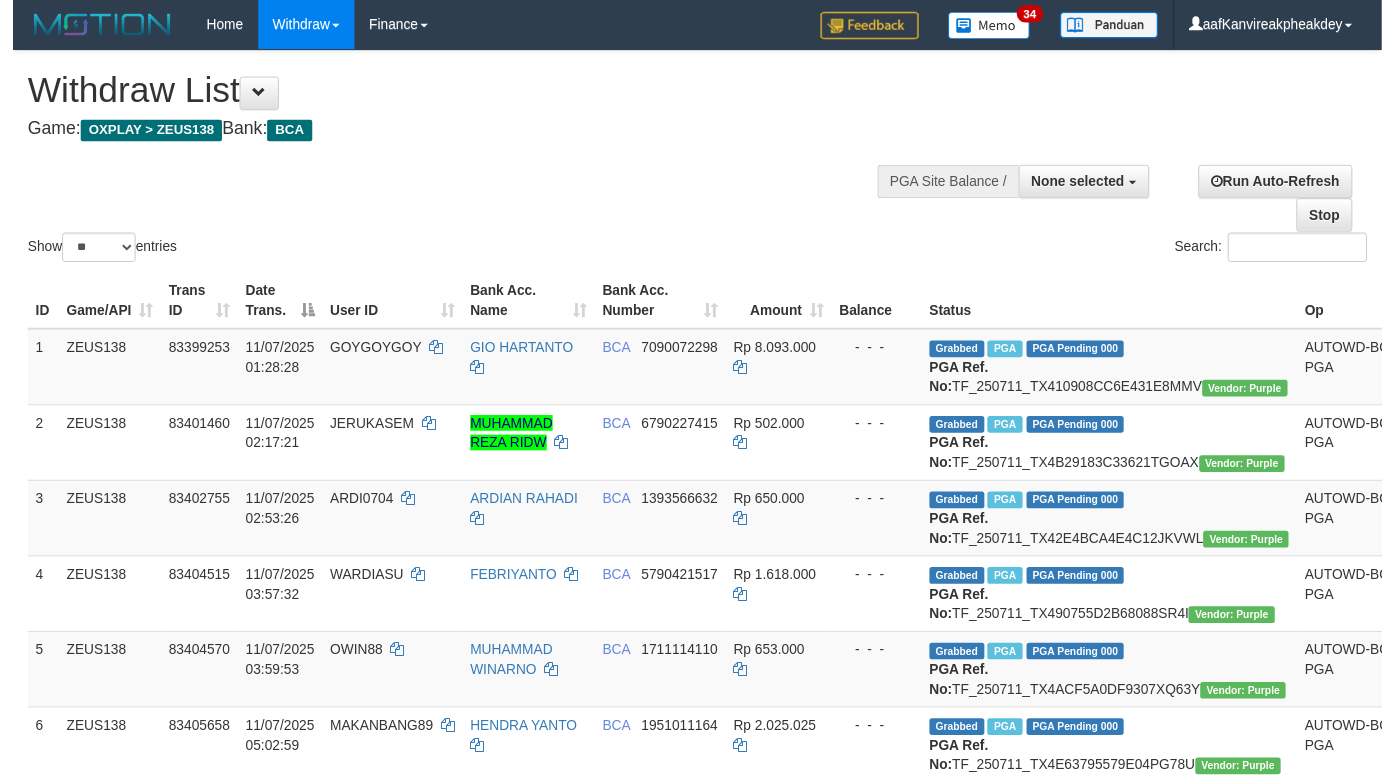 scroll, scrollTop: 347, scrollLeft: 0, axis: vertical 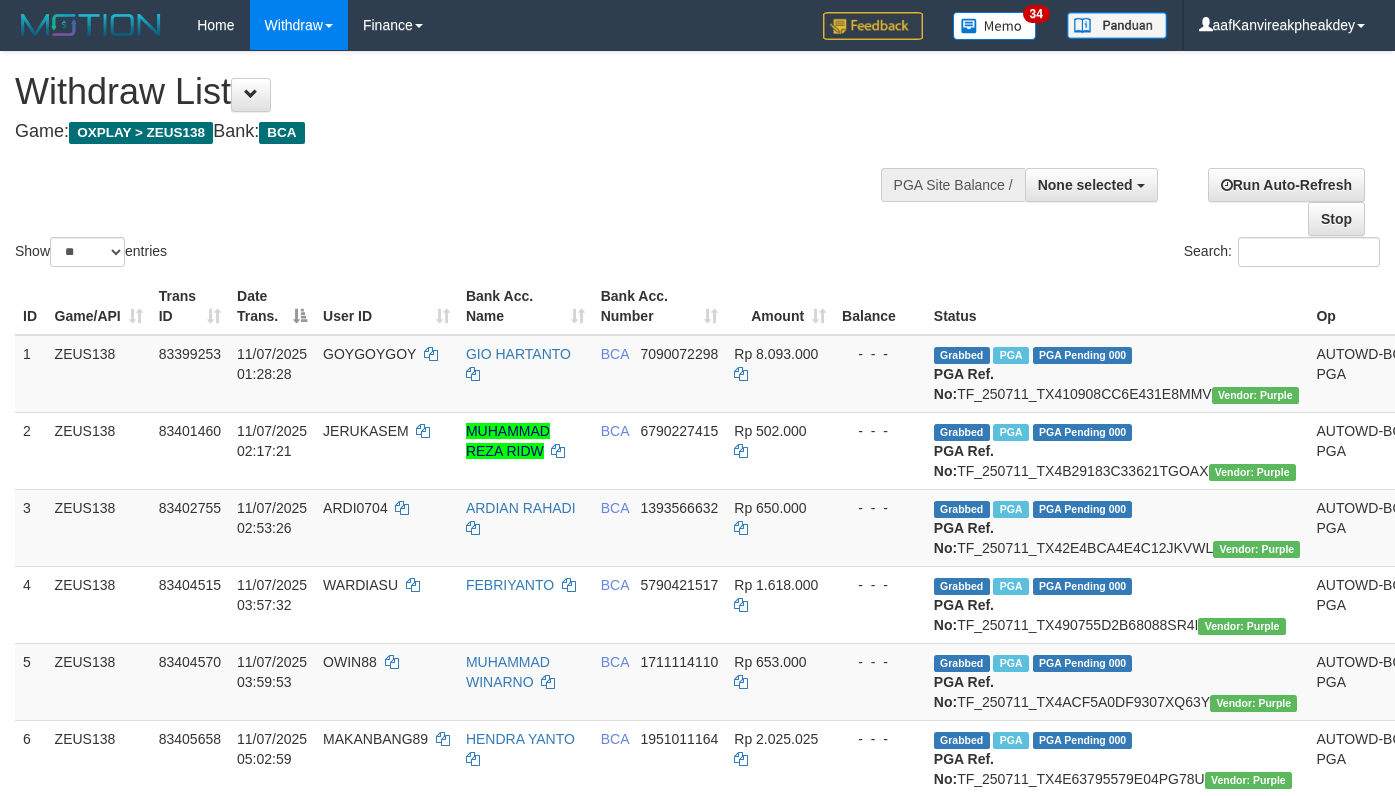 select 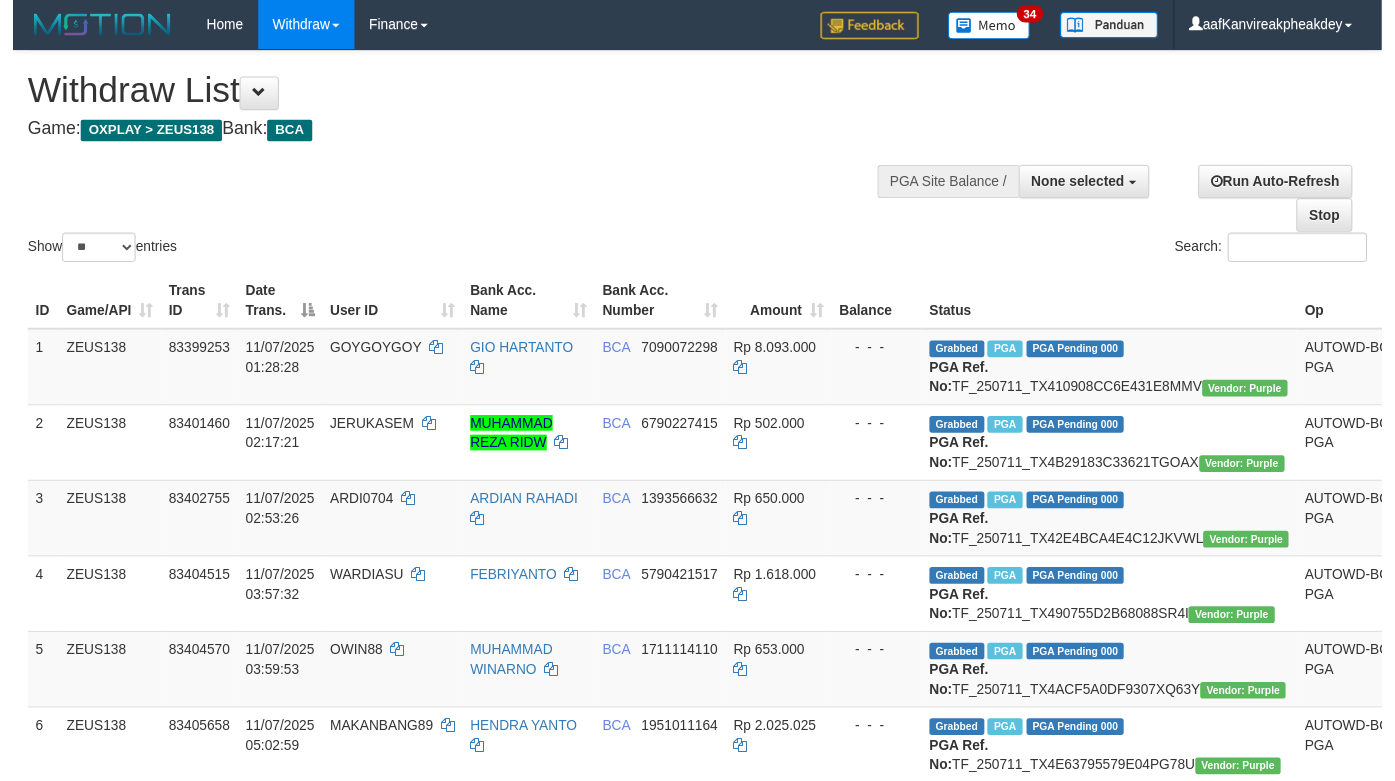 scroll, scrollTop: 347, scrollLeft: 0, axis: vertical 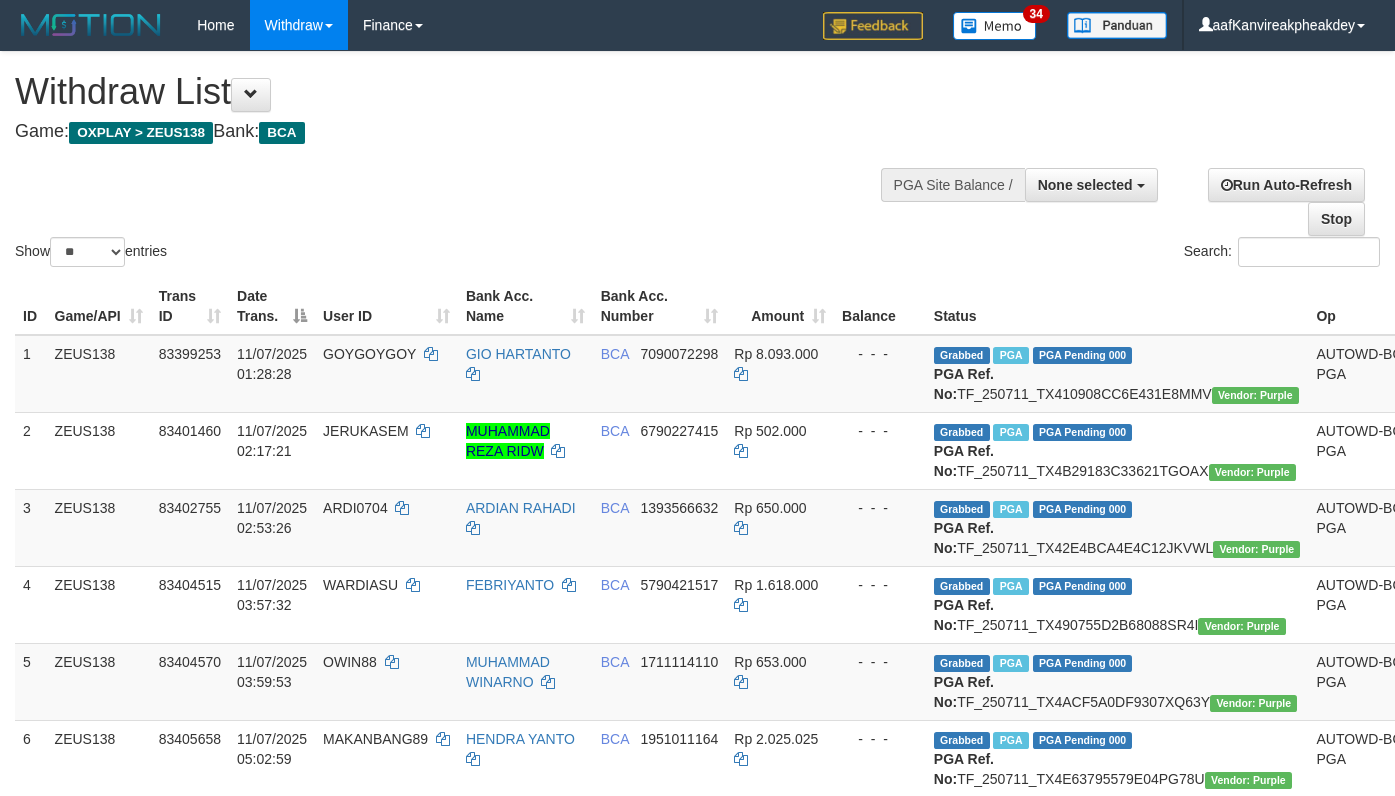 select 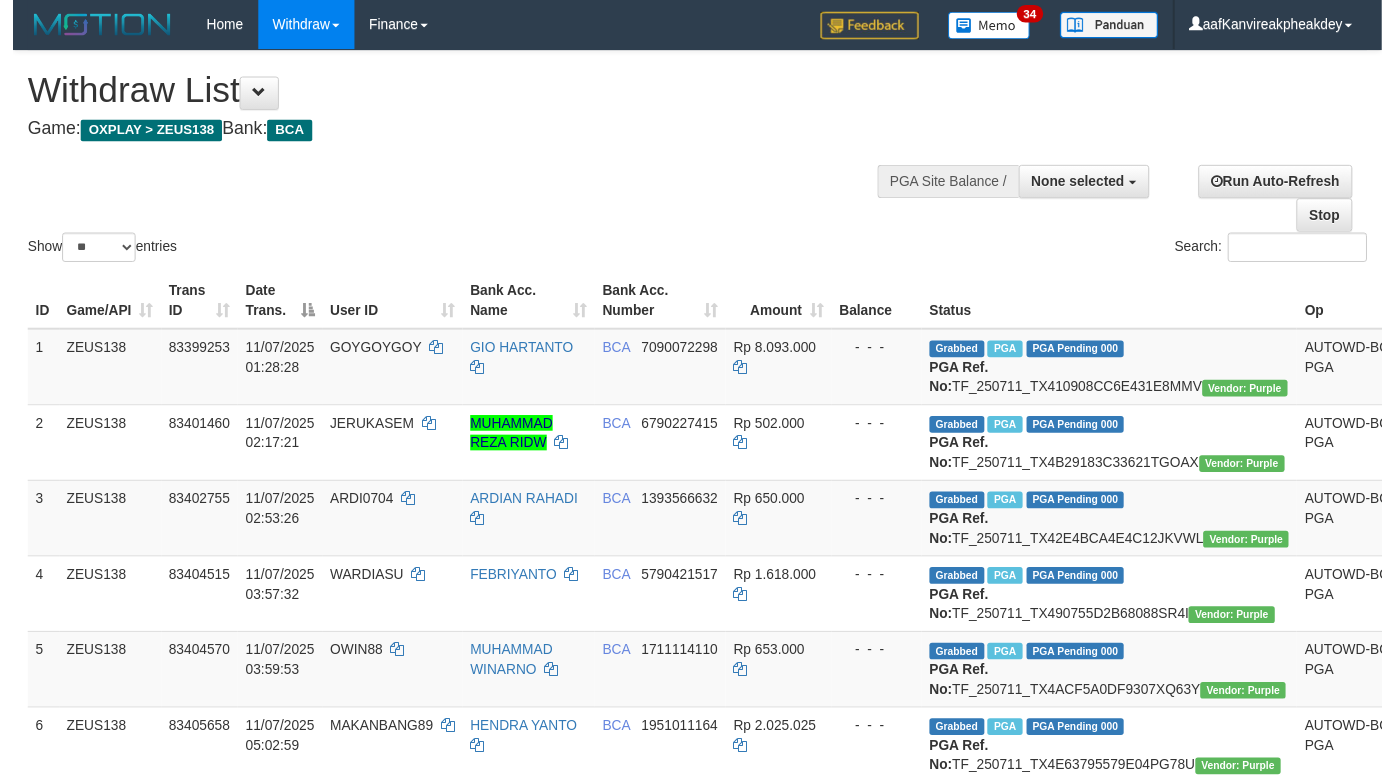scroll, scrollTop: 347, scrollLeft: 0, axis: vertical 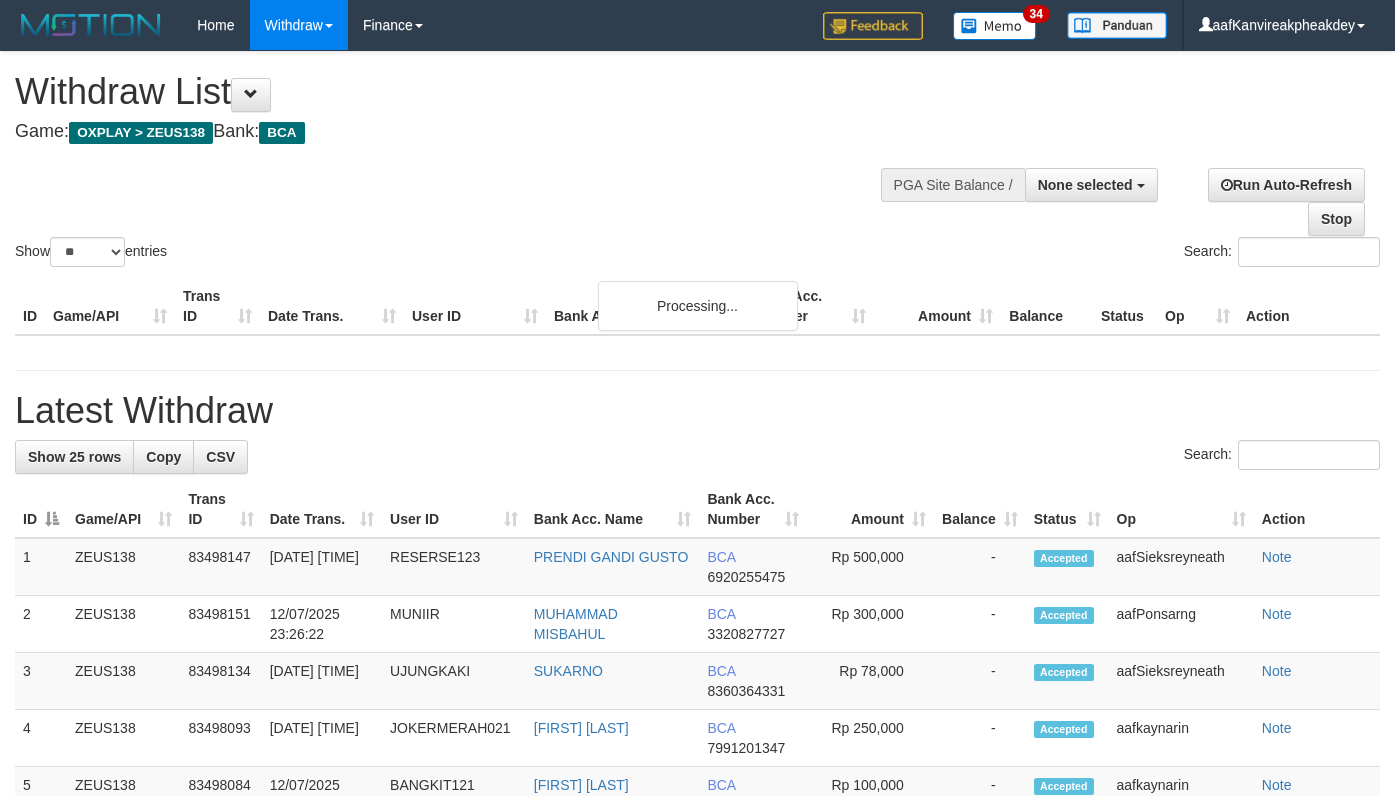 select 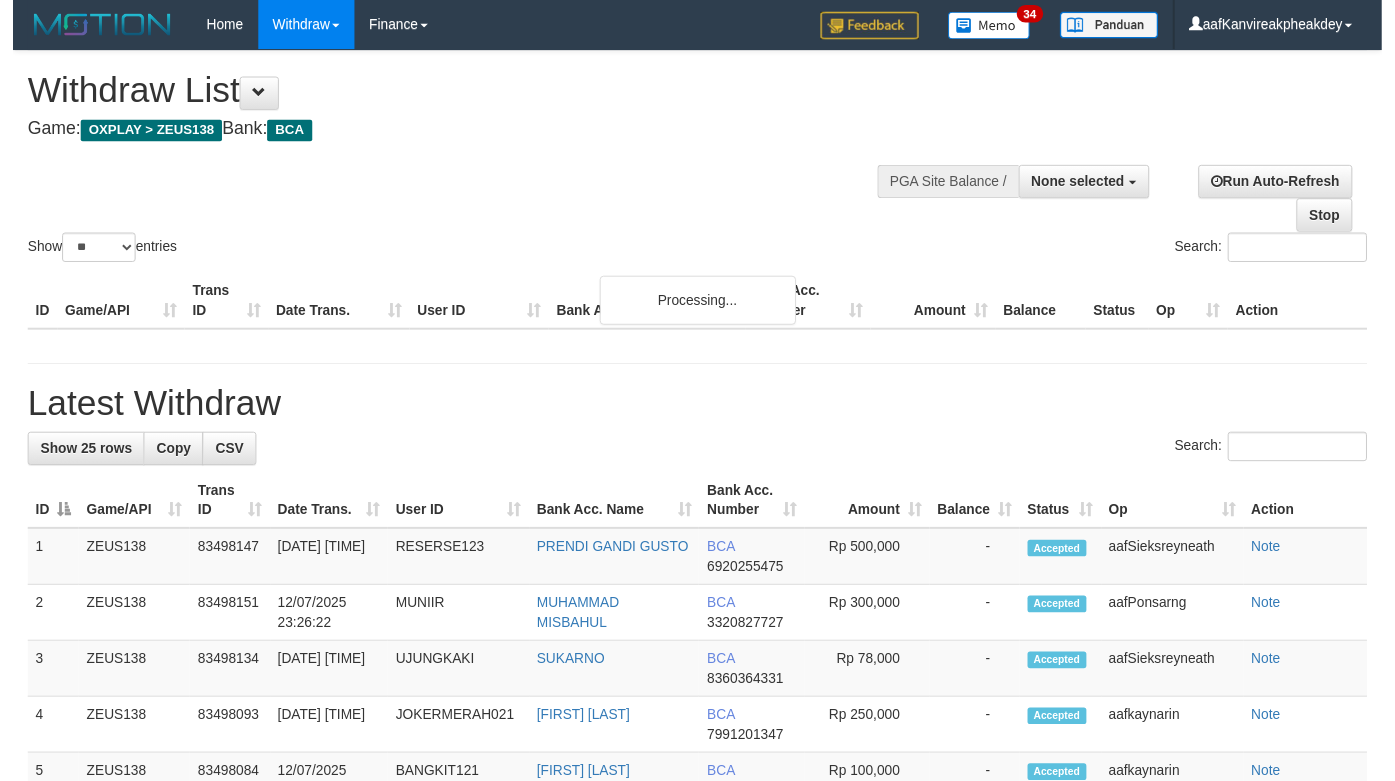 scroll, scrollTop: 486, scrollLeft: 0, axis: vertical 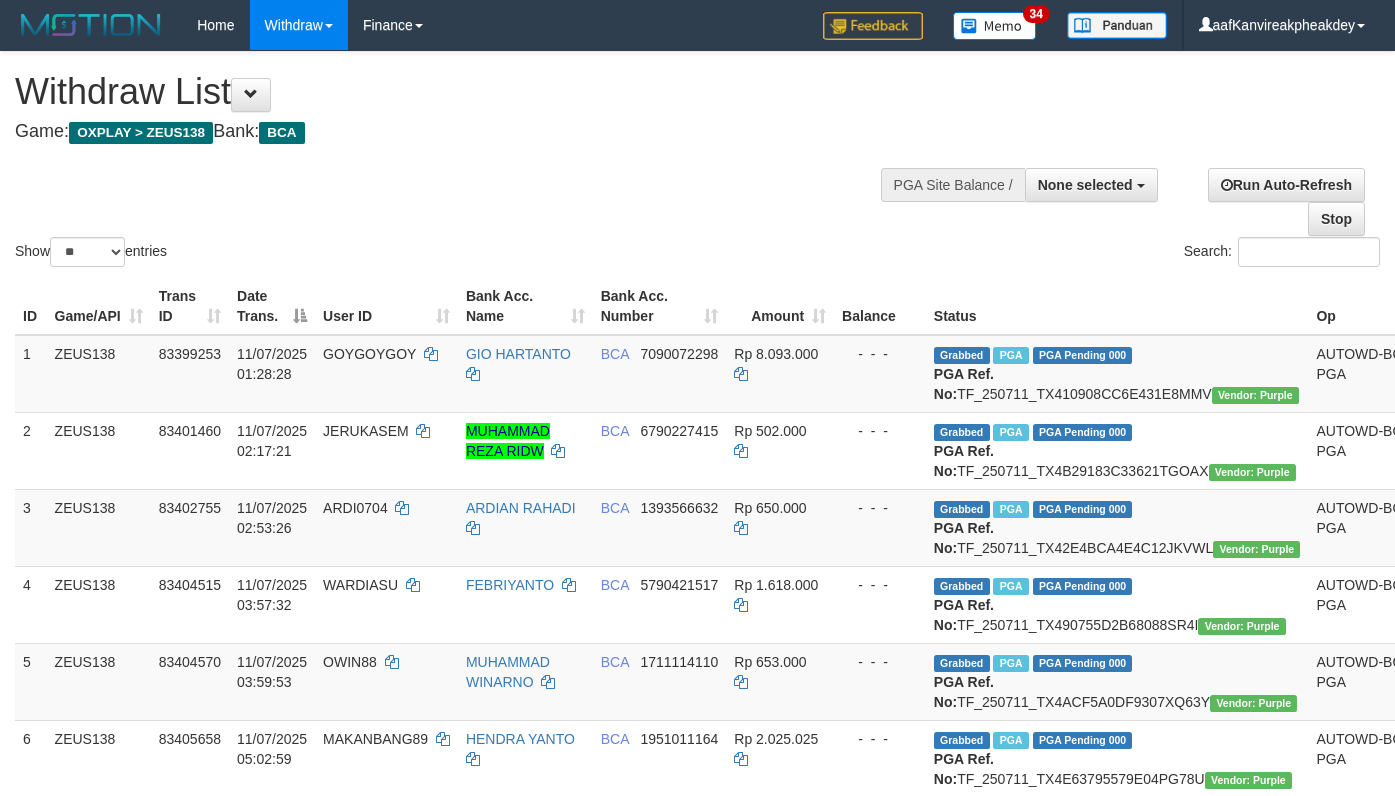 select 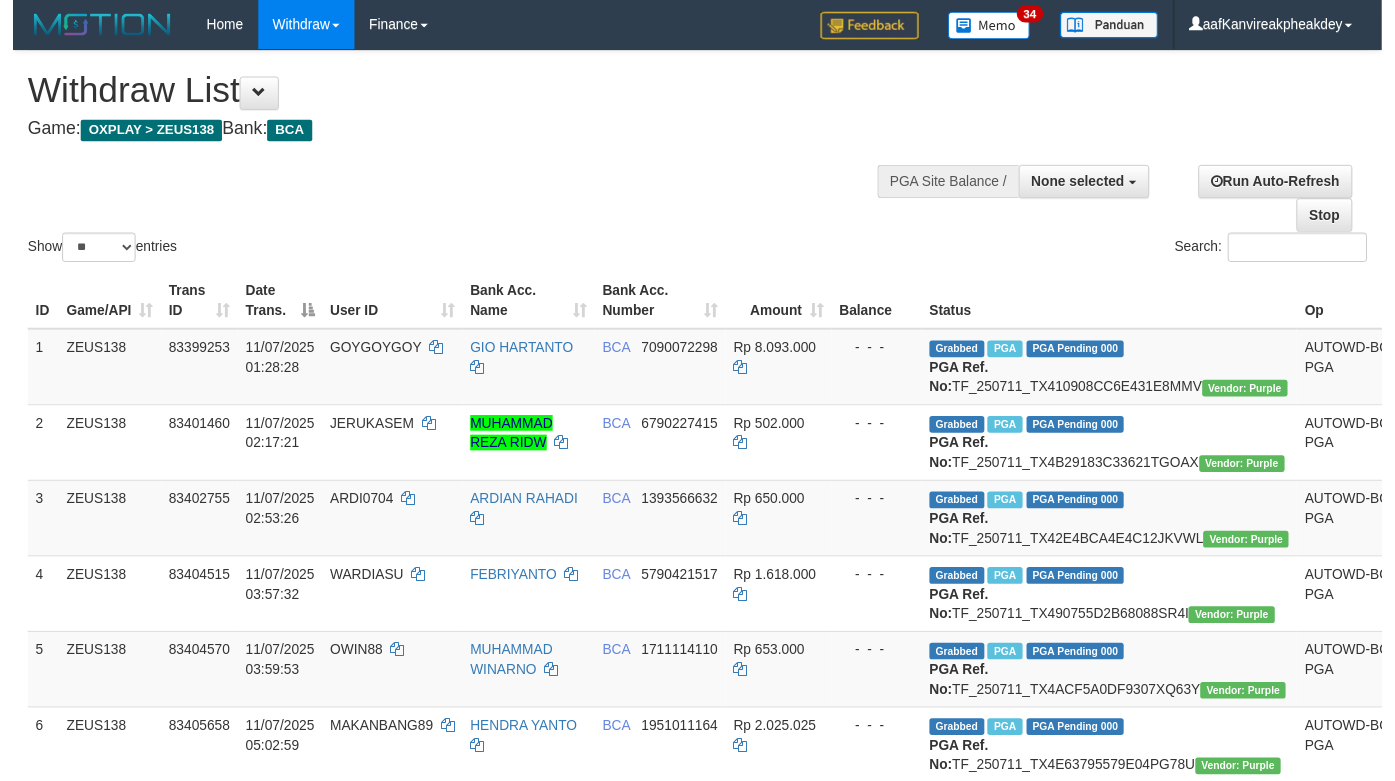 scroll, scrollTop: 486, scrollLeft: 0, axis: vertical 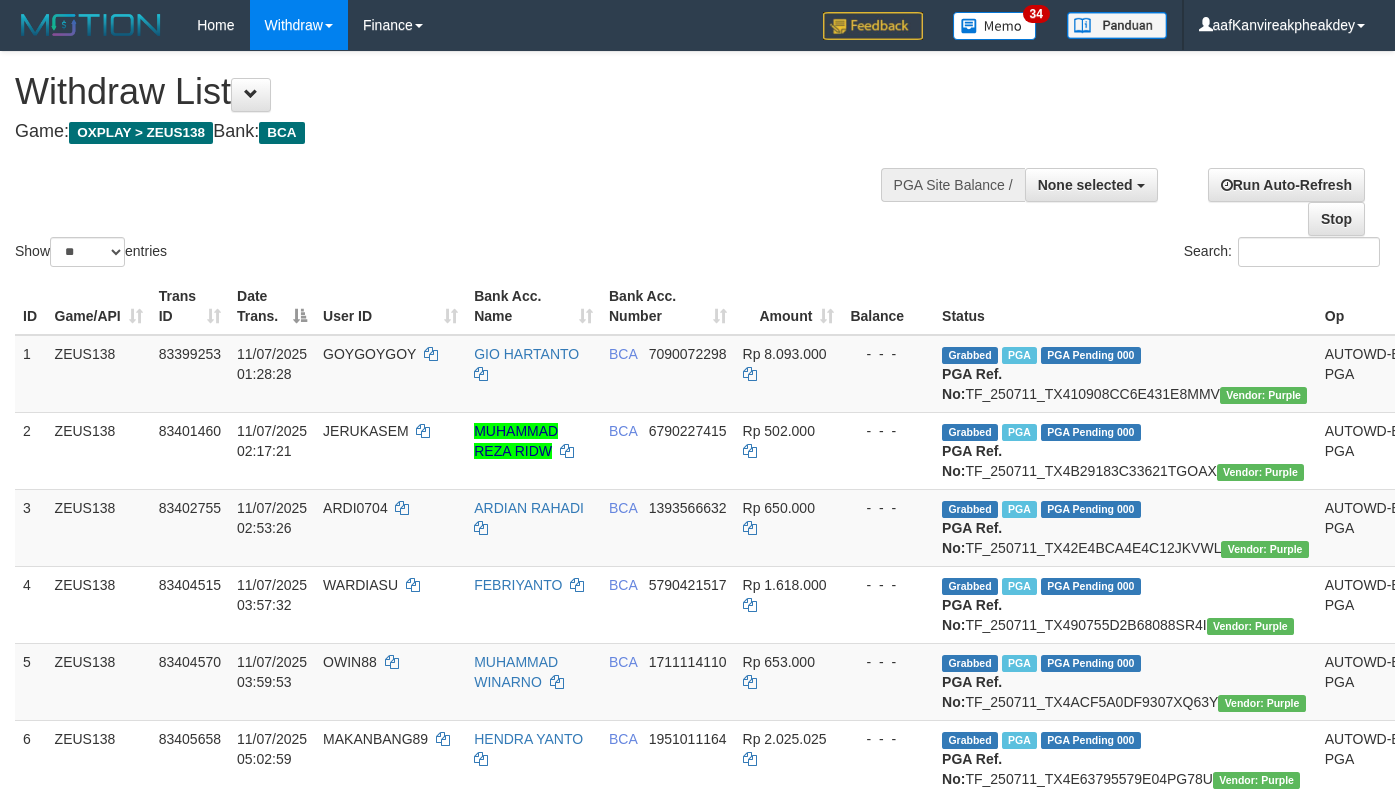 select 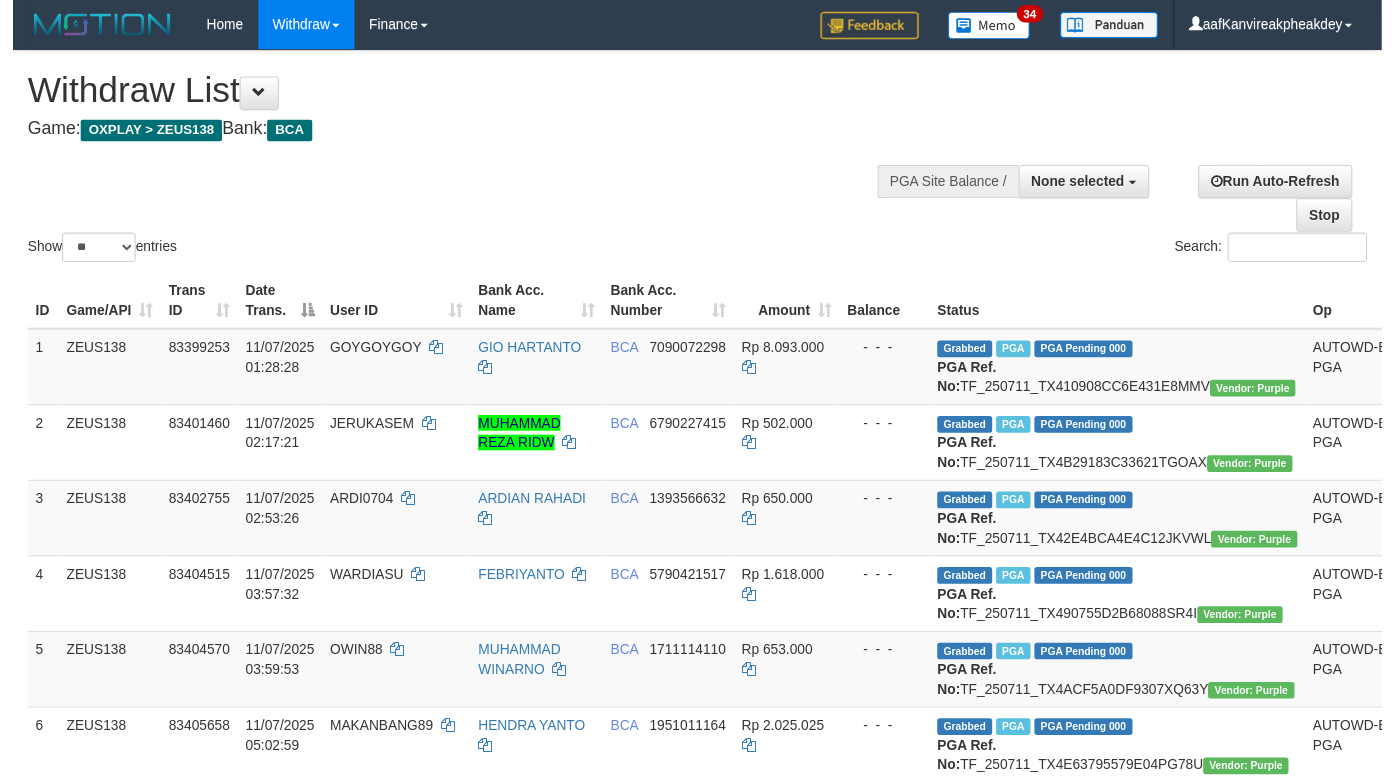 scroll, scrollTop: 486, scrollLeft: 0, axis: vertical 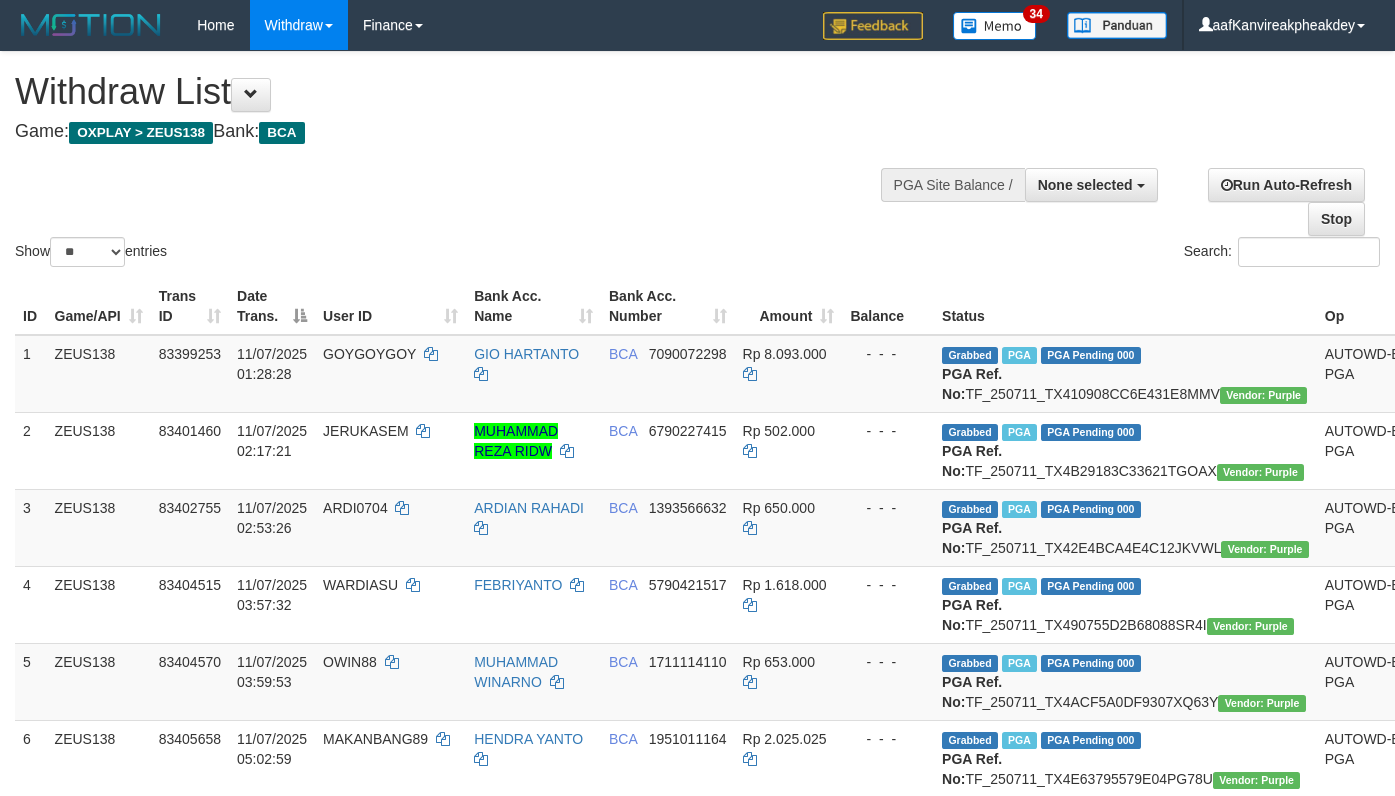 select 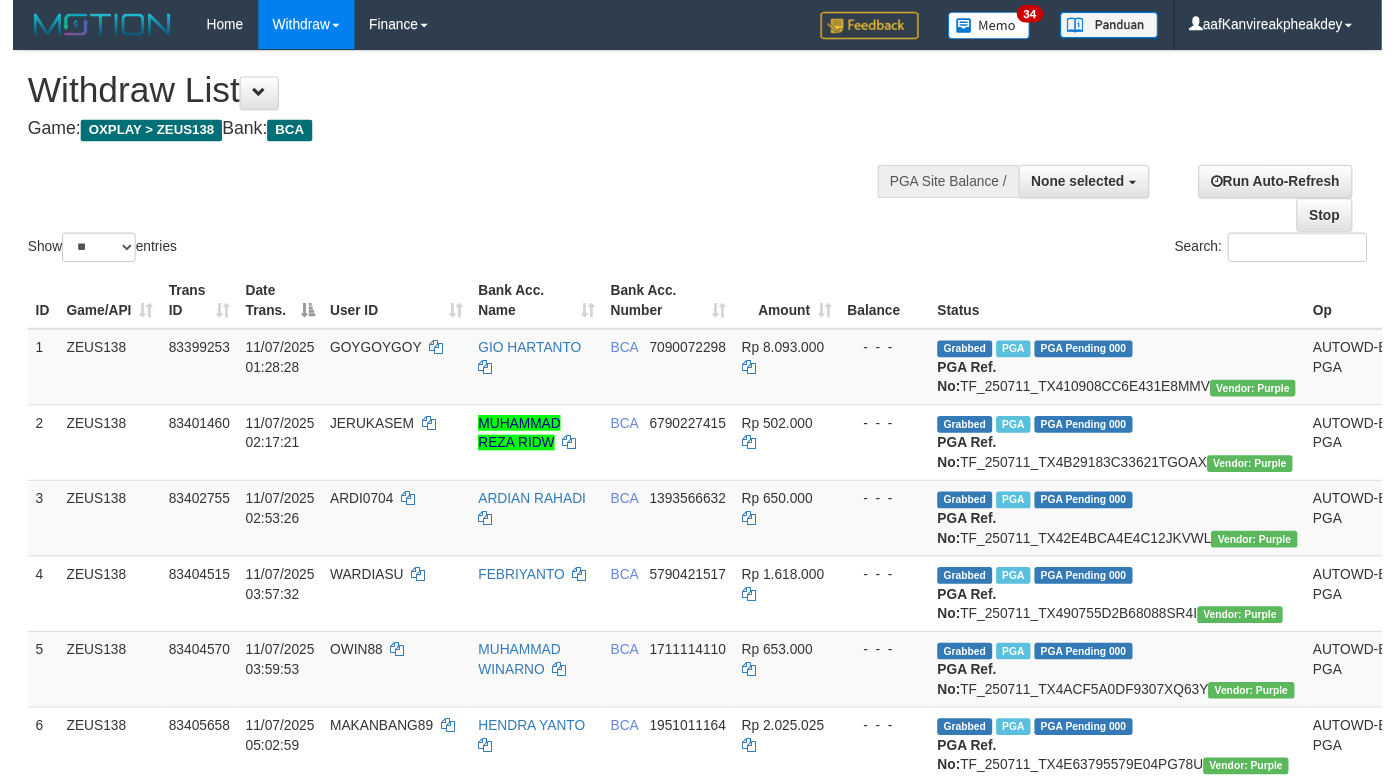 scroll, scrollTop: 486, scrollLeft: 0, axis: vertical 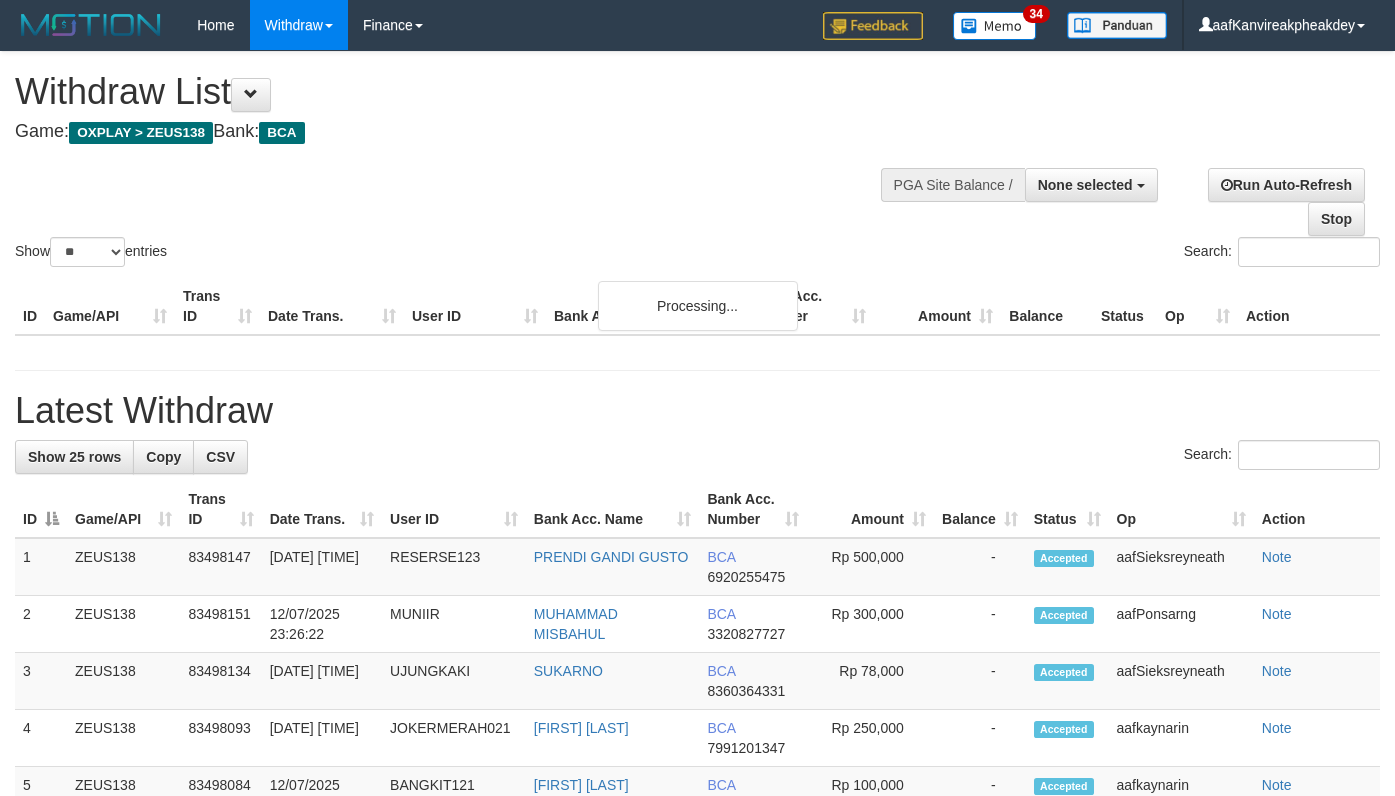 select 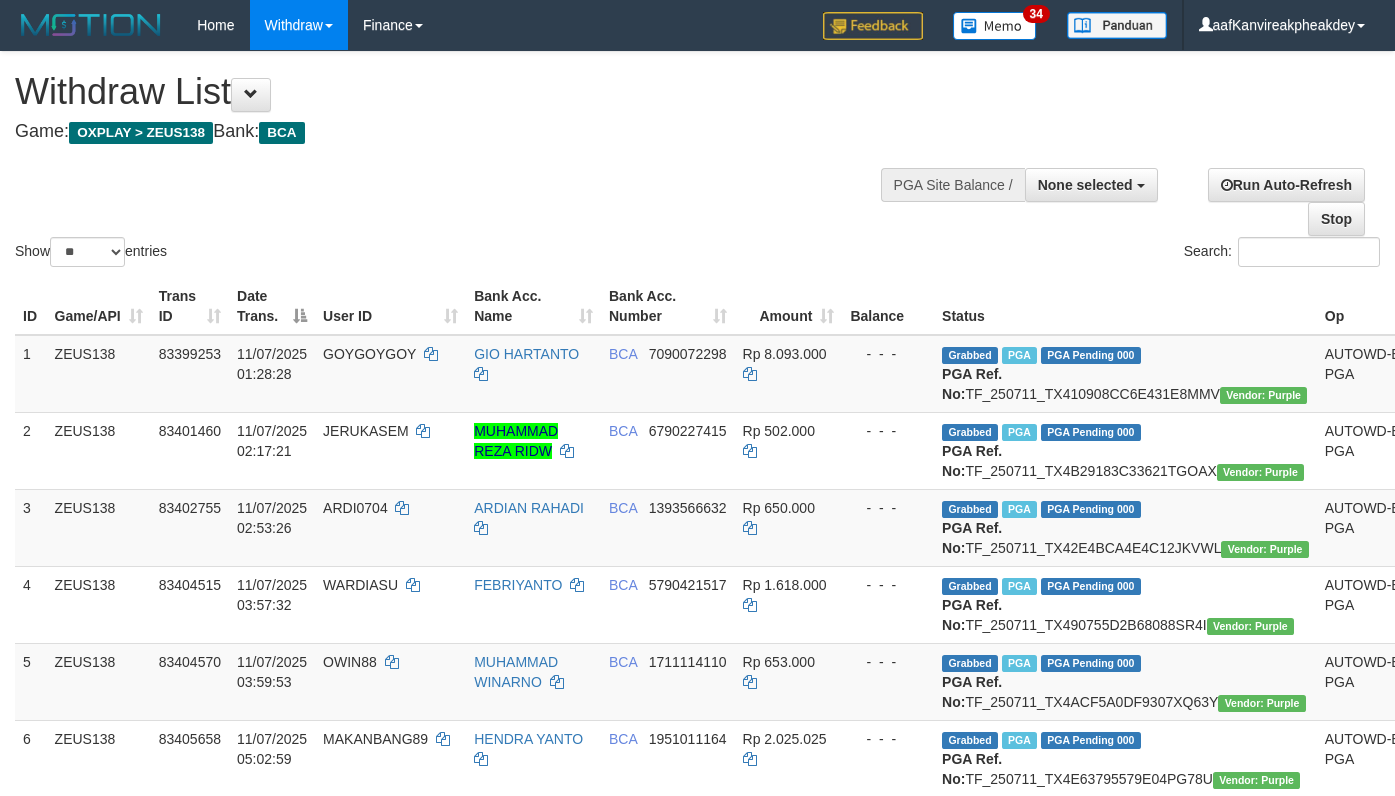 select 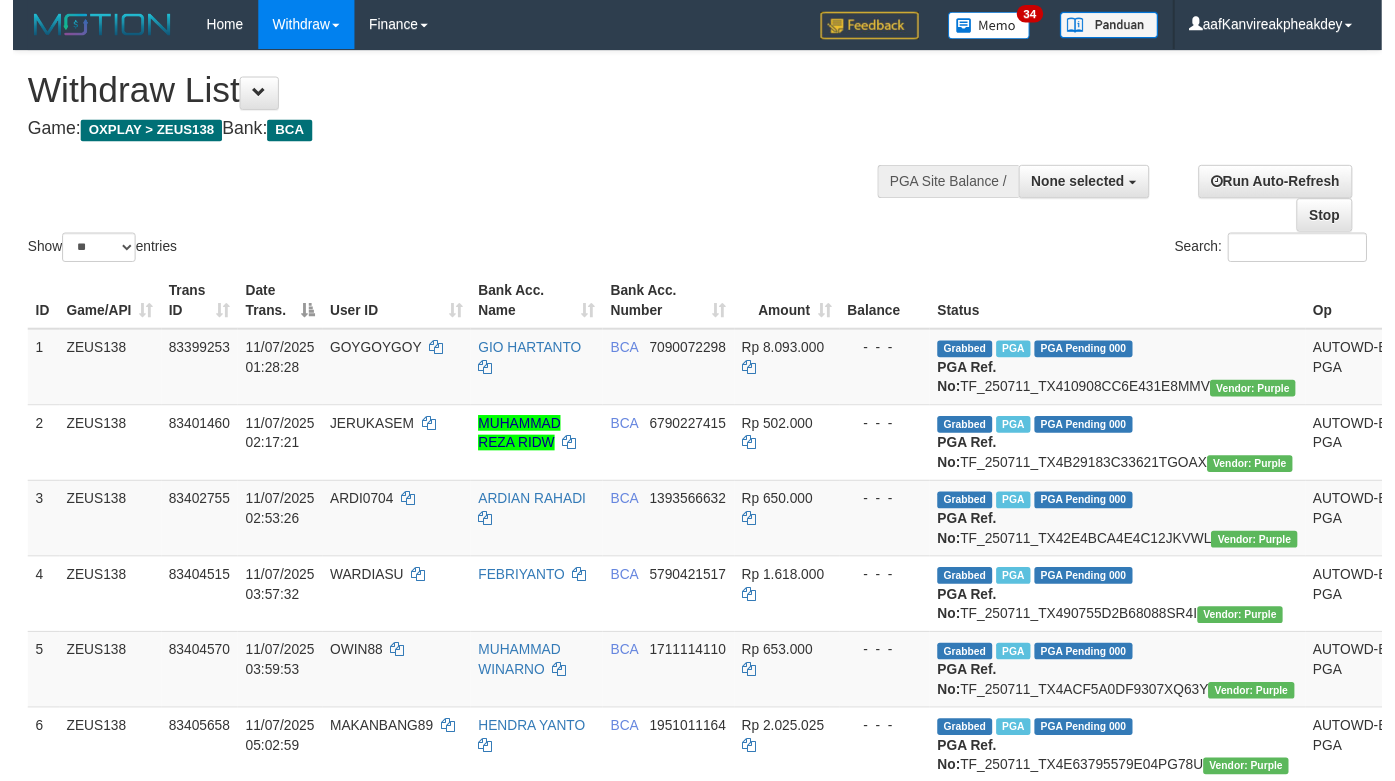 scroll, scrollTop: 486, scrollLeft: 0, axis: vertical 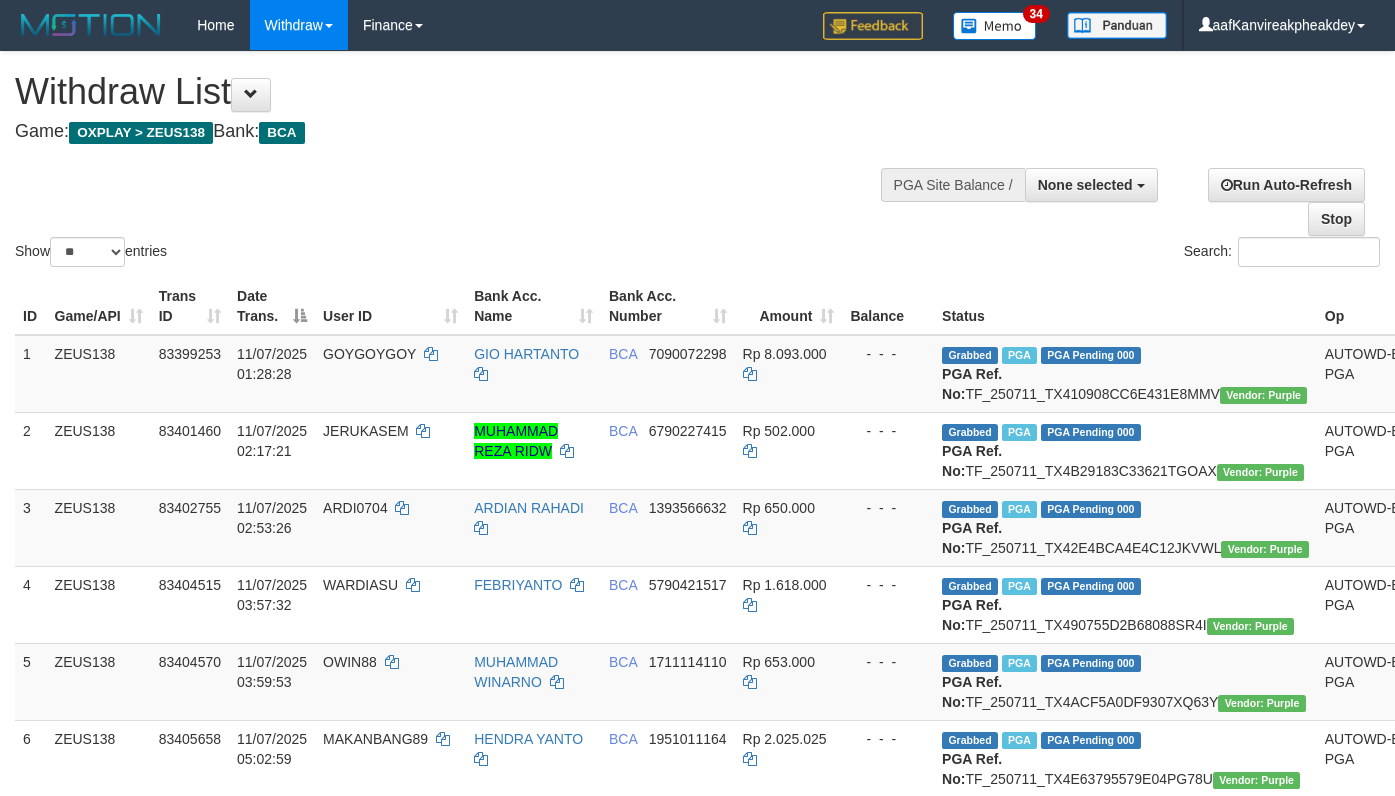 select 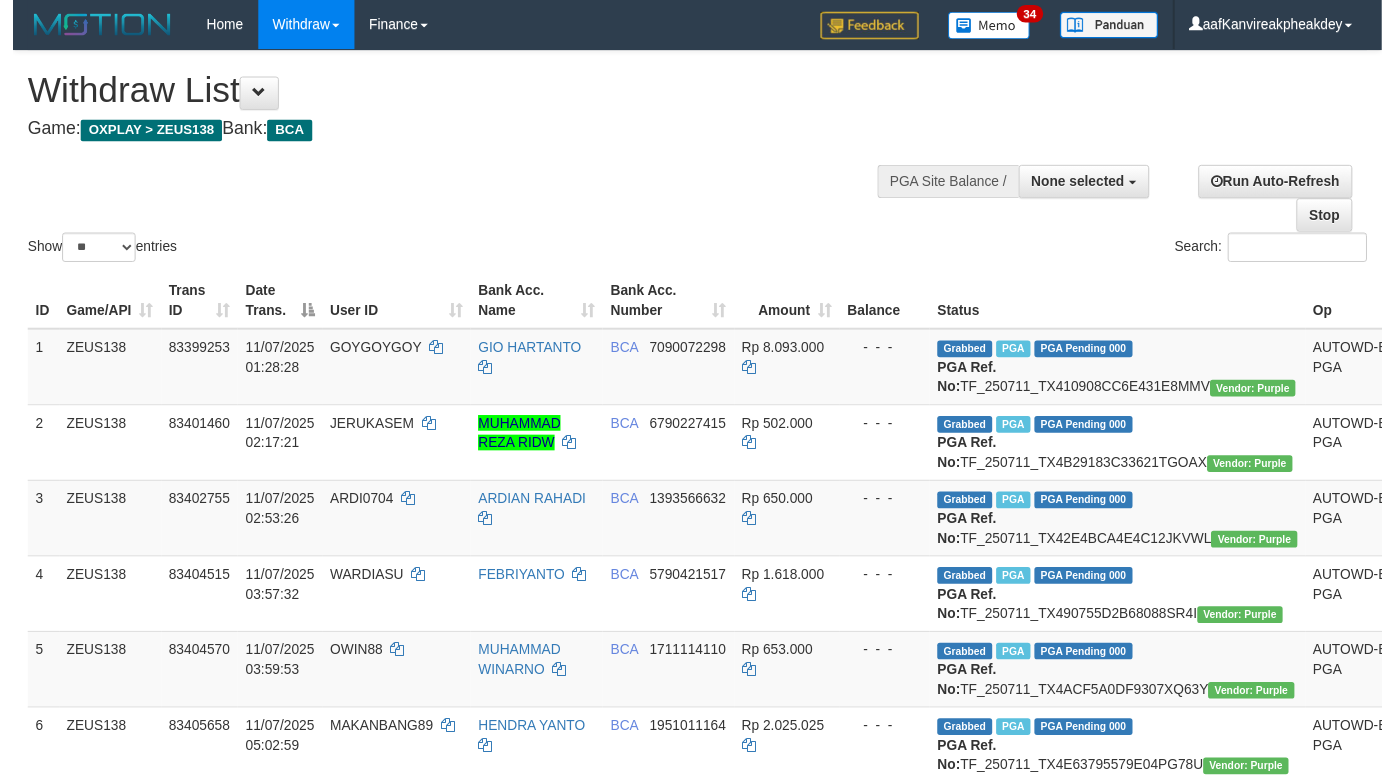 scroll, scrollTop: 486, scrollLeft: 0, axis: vertical 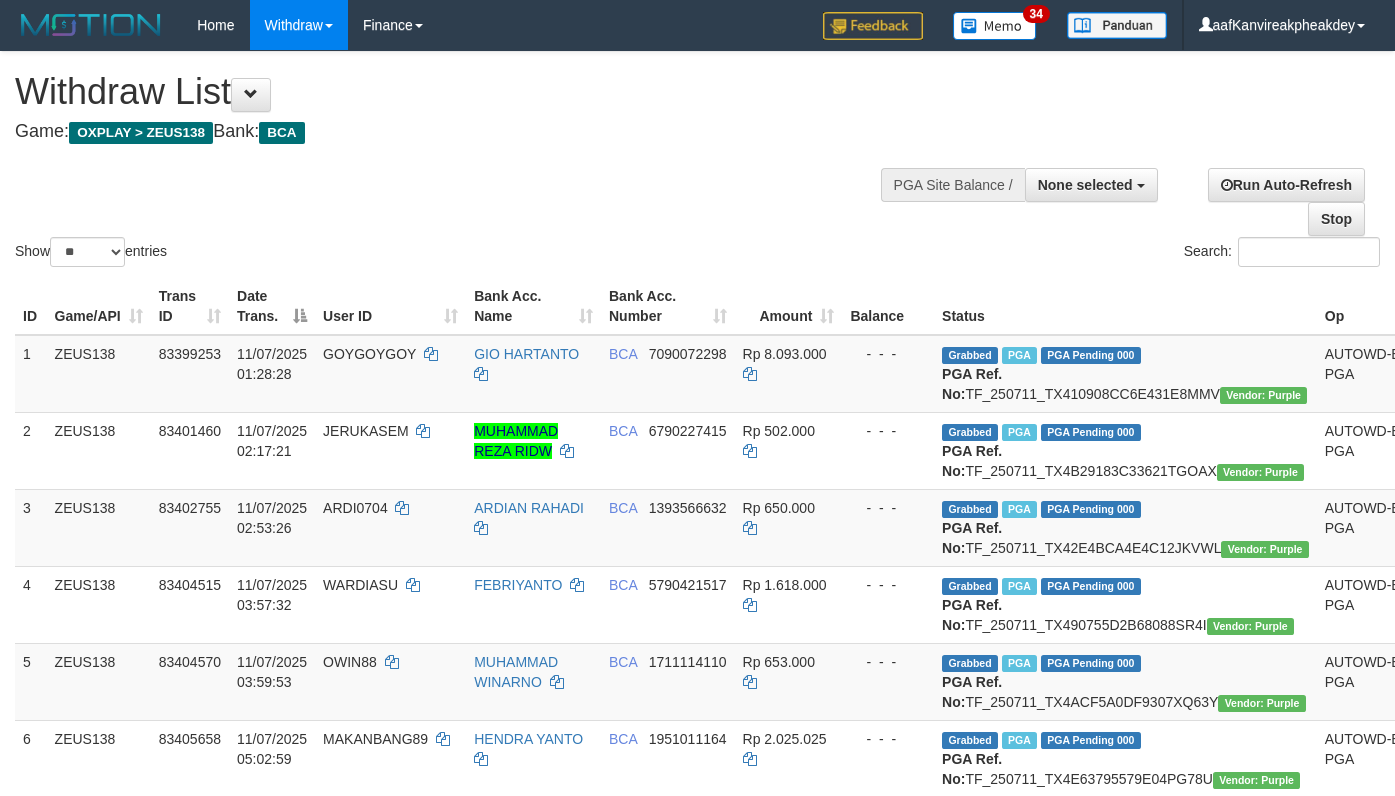 select 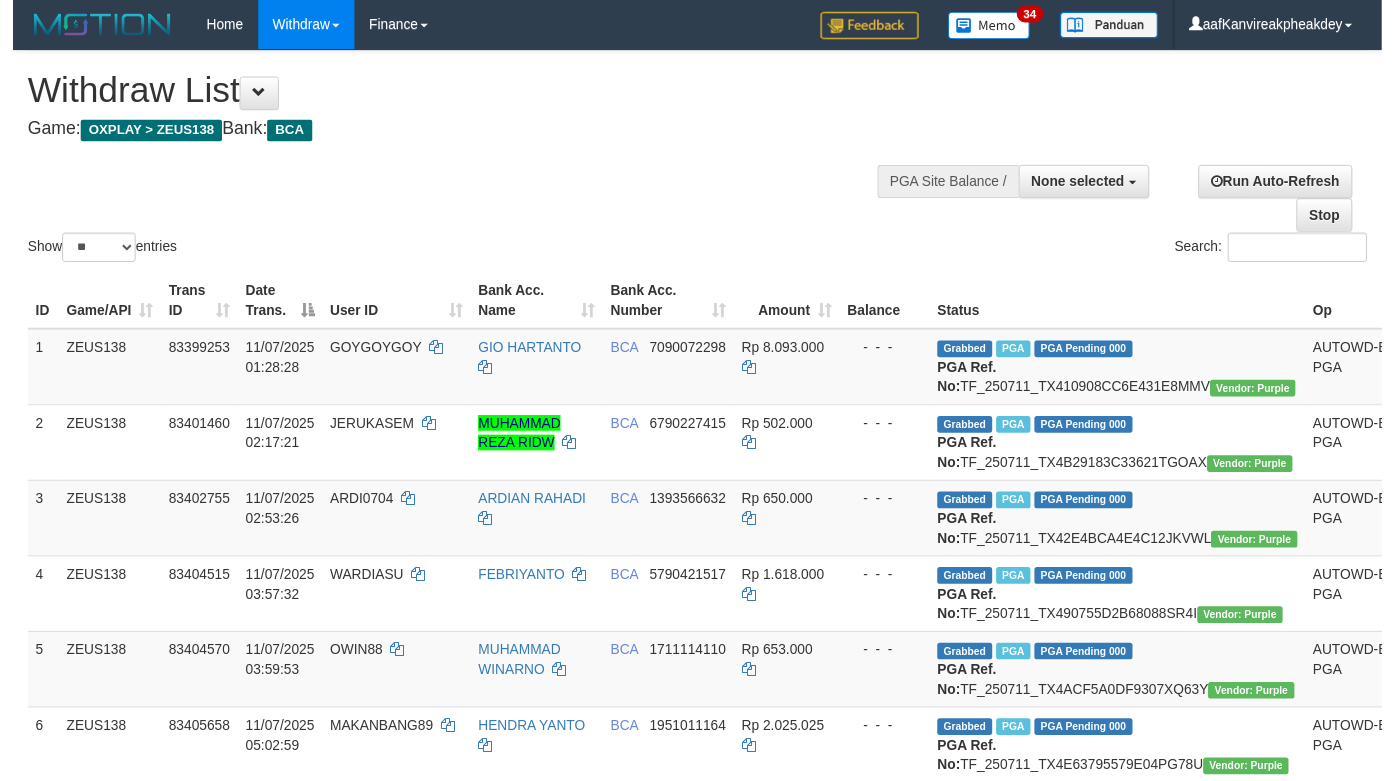 scroll, scrollTop: 486, scrollLeft: 0, axis: vertical 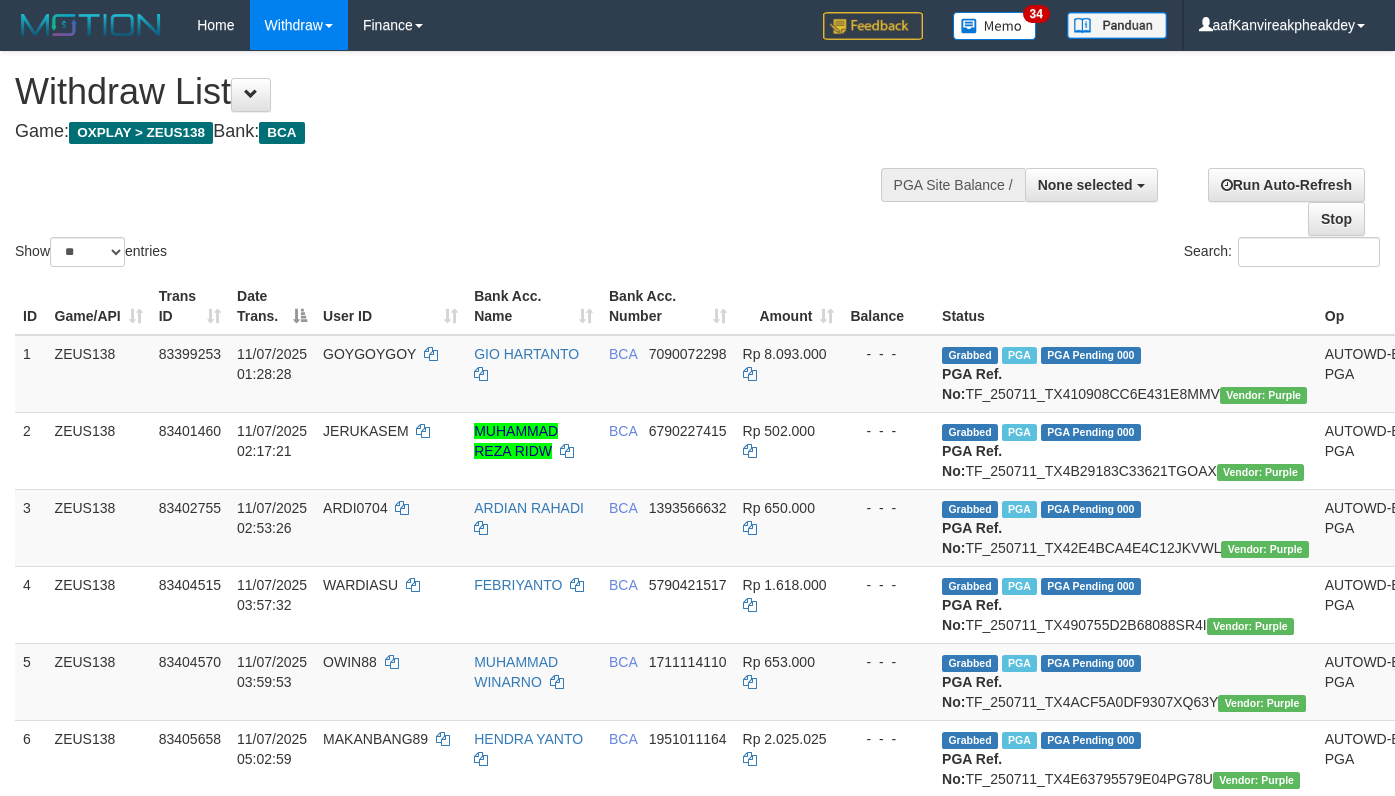 select 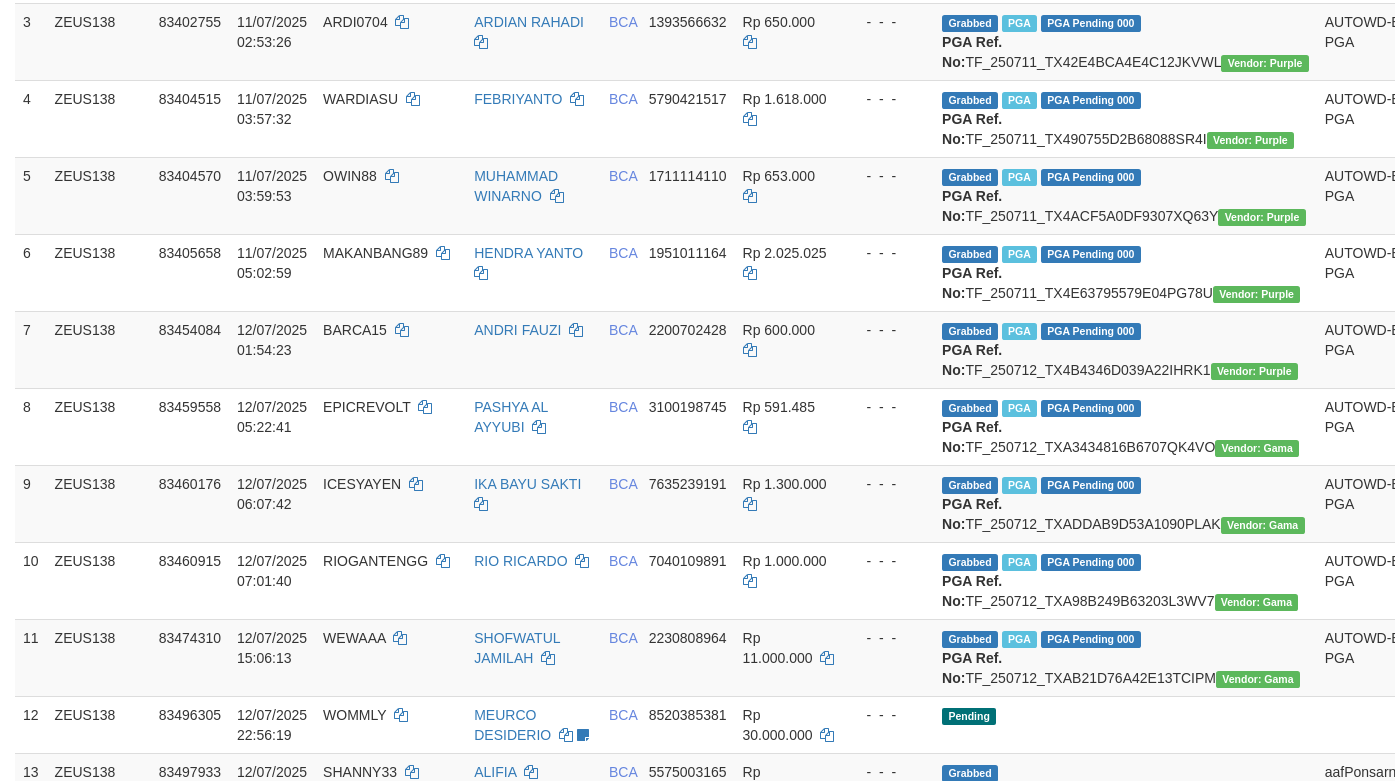 scroll, scrollTop: 347, scrollLeft: 0, axis: vertical 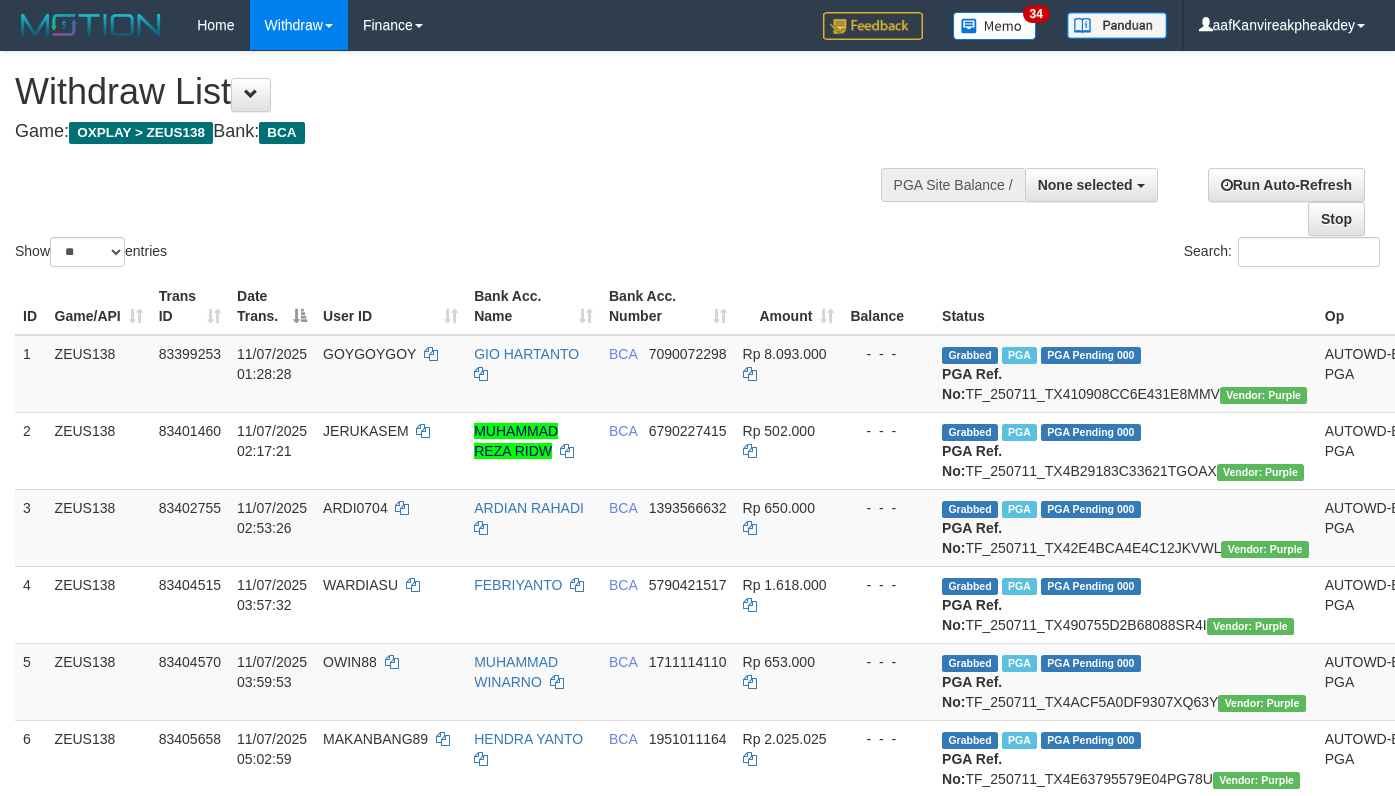 select 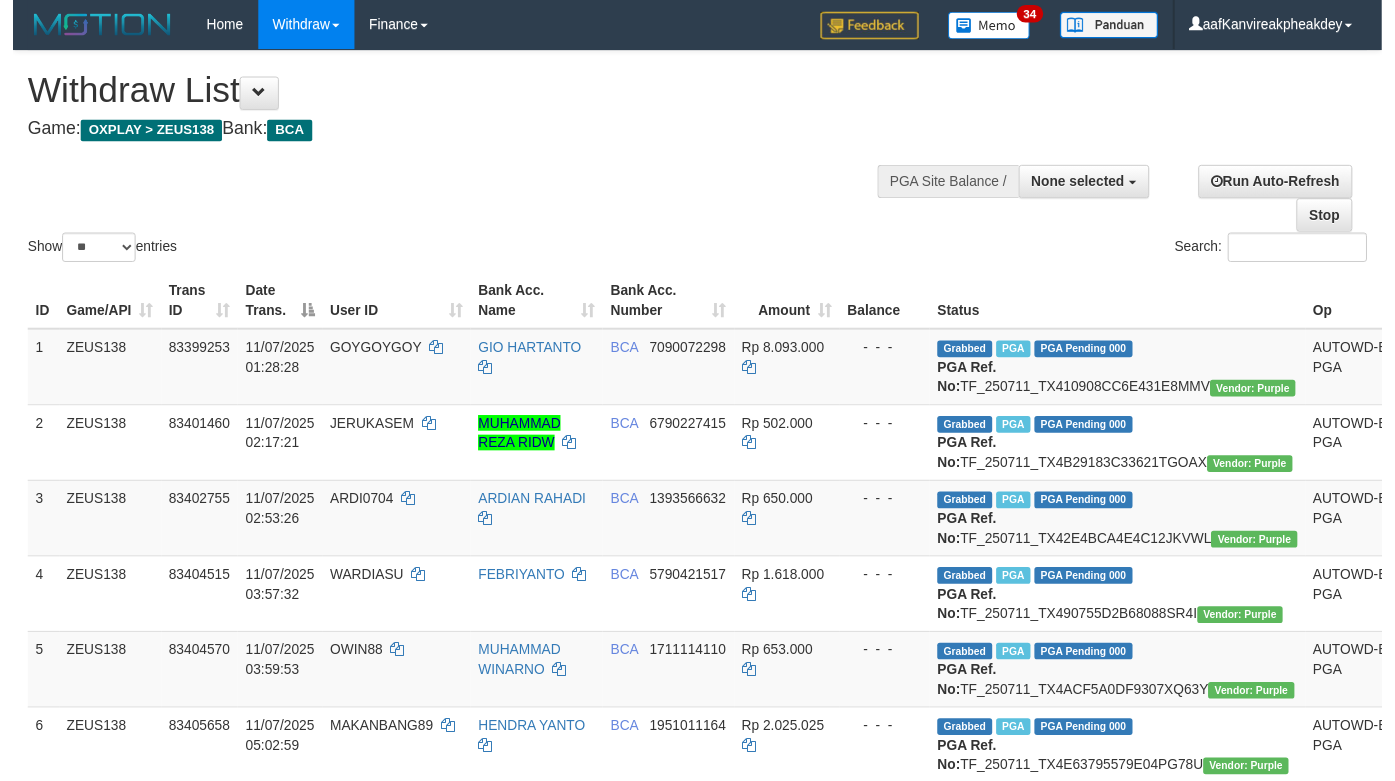 scroll, scrollTop: 347, scrollLeft: 0, axis: vertical 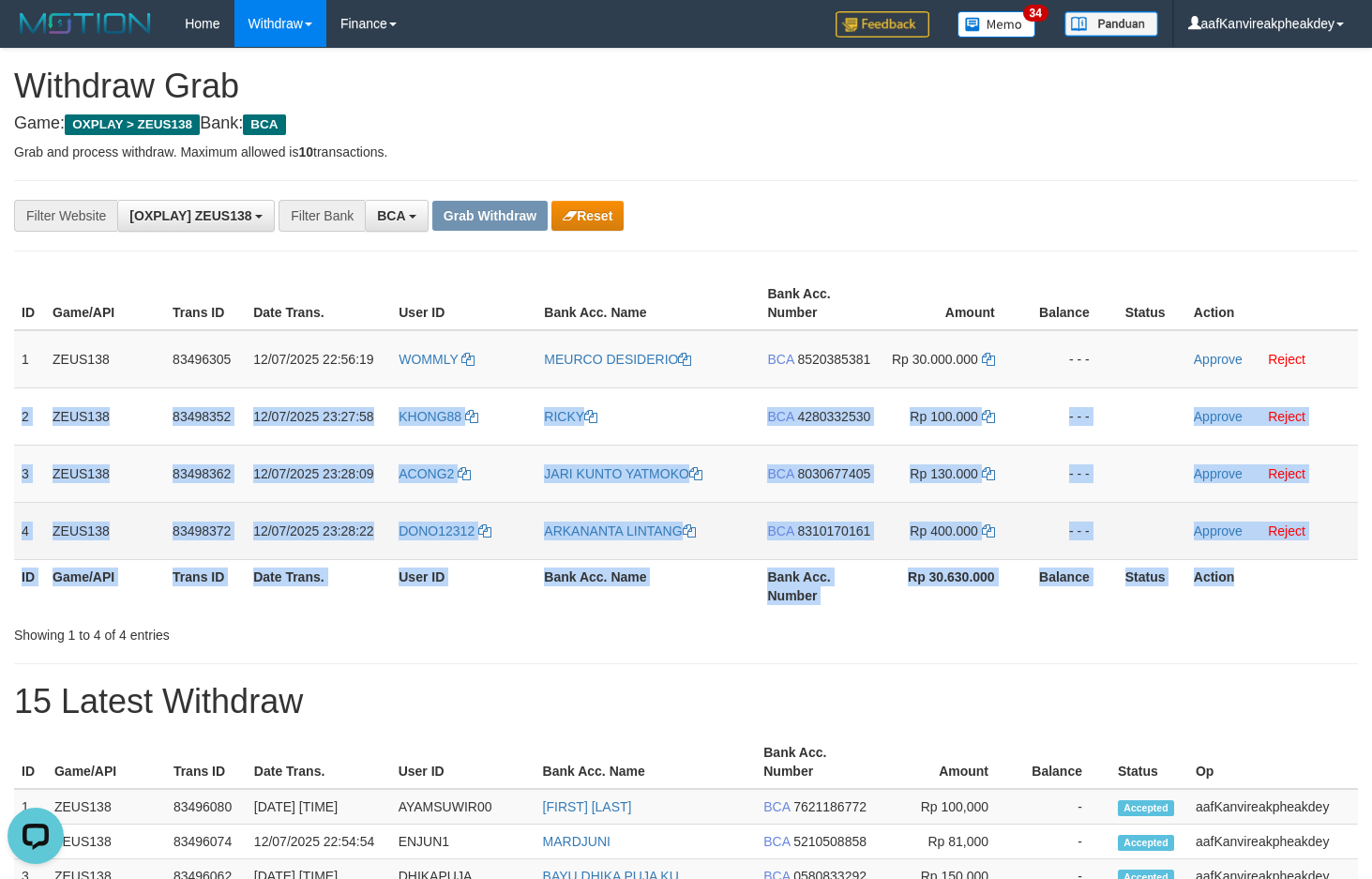 copy on "2
ZEUS138
83498352
12/07/2025 23:27:58
KHONG88
RICKY
BCA
4280332530
Rp 100.000
- - -
Approve
Reject
3
ZEUS138
83498362
12/07/2025 23:28:09
ACONG2
JARI KUNTO YATMOKO
BCA
8030677405
Rp 130.000
- - -
Approve
Reject
4
ZEUS138
83498372
12/07/2025 23:28:22
DONO12312
ARKANANTA LINTANG
BCA
8310170161
Rp 400.000
- - -
Approve
Reject
ID Game/API Trans ID Date Trans. User ID Bank Acc. Name Bank Acc. Number Rp 30.630.000 Balance Status Action" 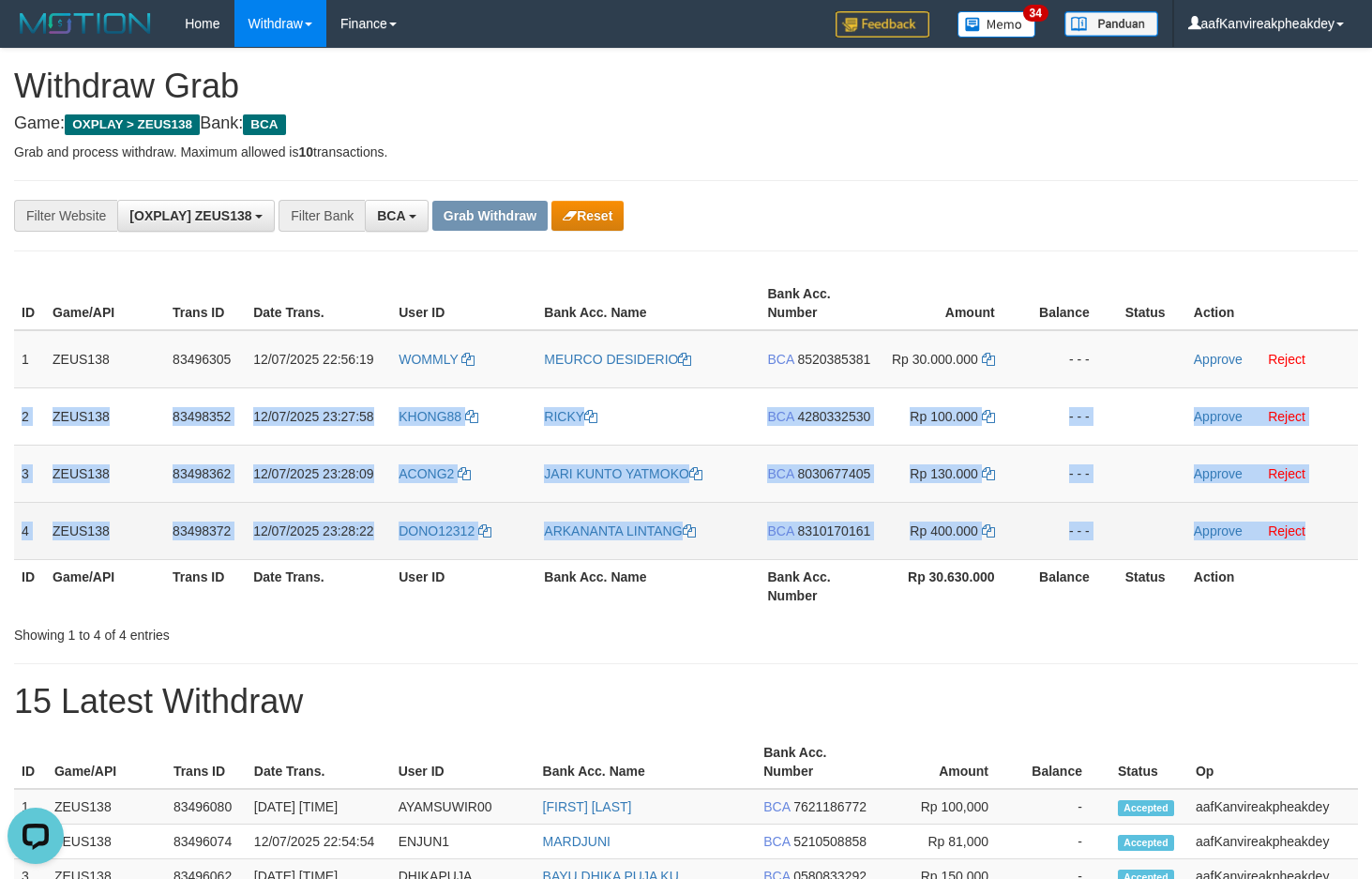 drag, startPoint x: 47, startPoint y: 420, endPoint x: 1315, endPoint y: 557, distance: 1275.3796 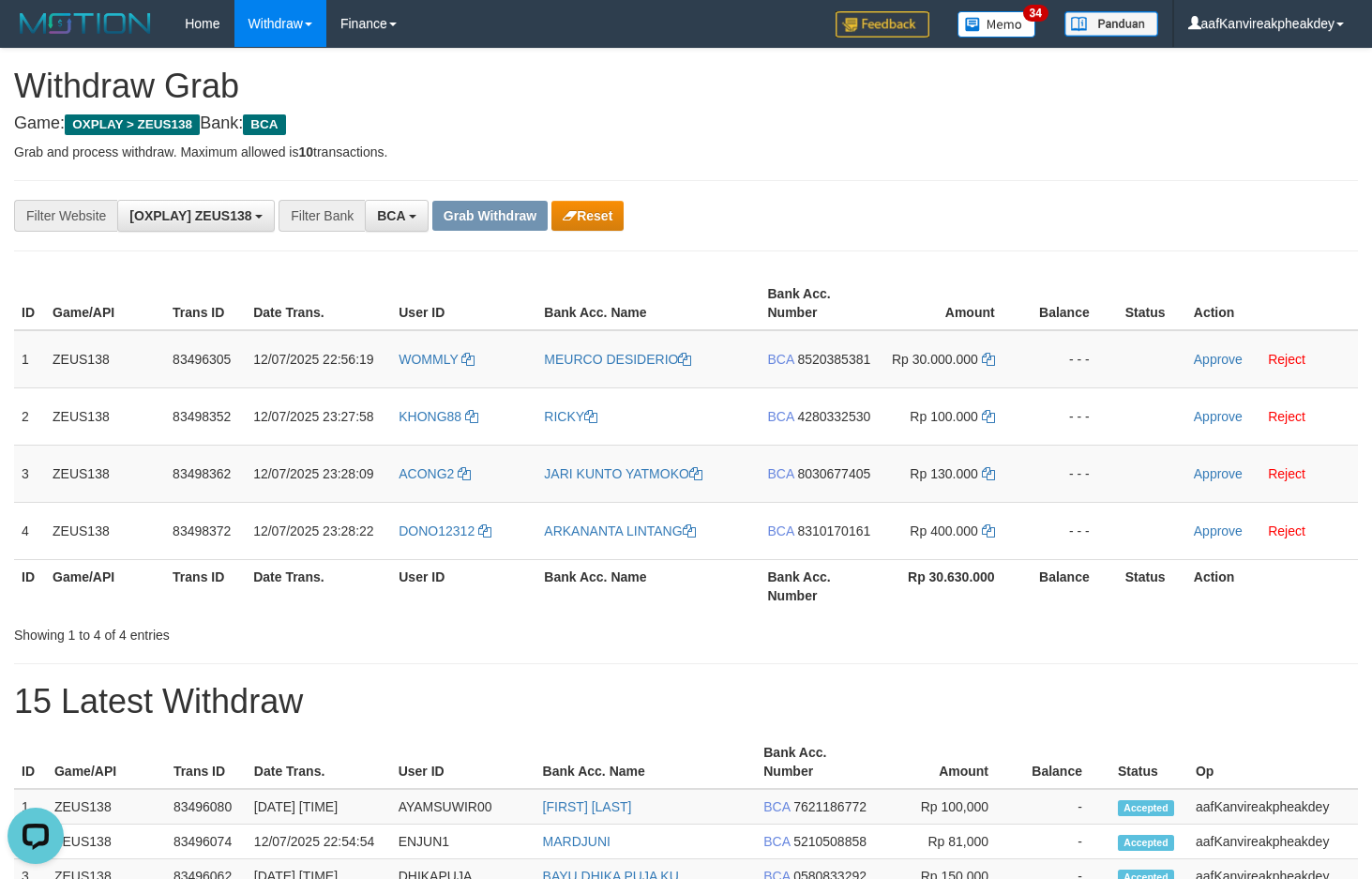 drag, startPoint x: 1084, startPoint y: 190, endPoint x: 1385, endPoint y: 223, distance: 302.80357 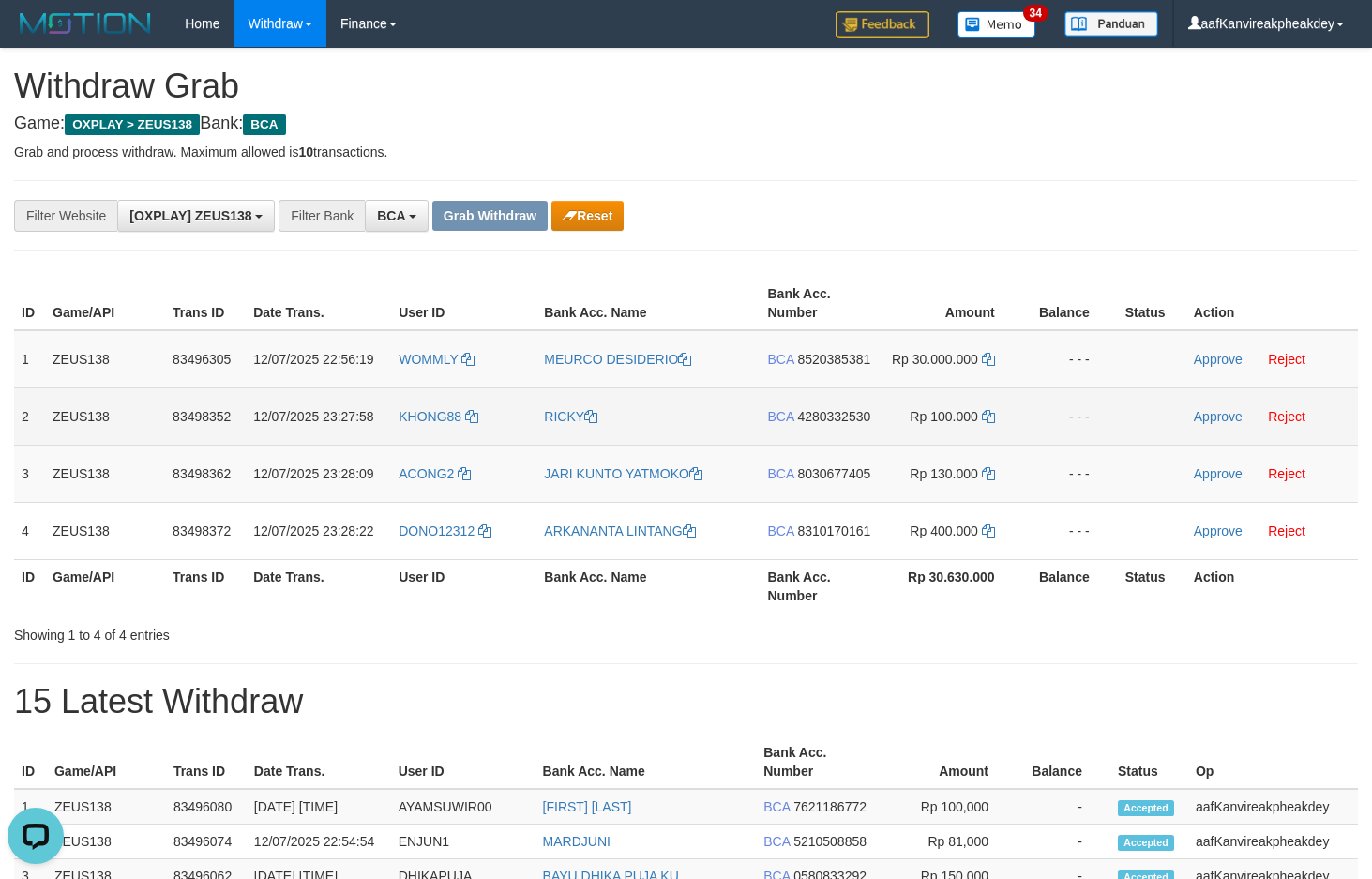 click on "4280332530" at bounding box center [834, 417] 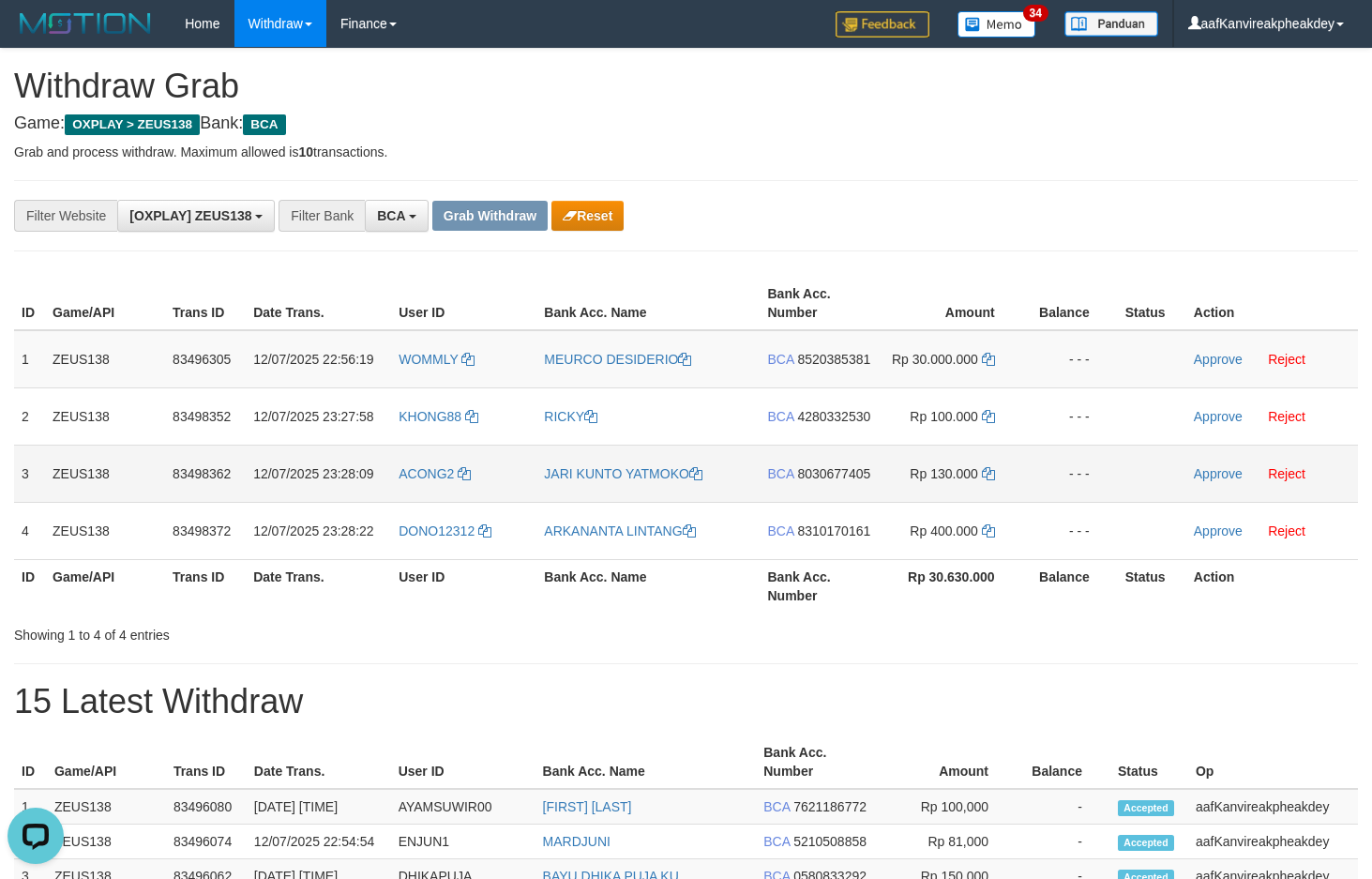 click on "BCA
8030677405" at bounding box center (820, 473) 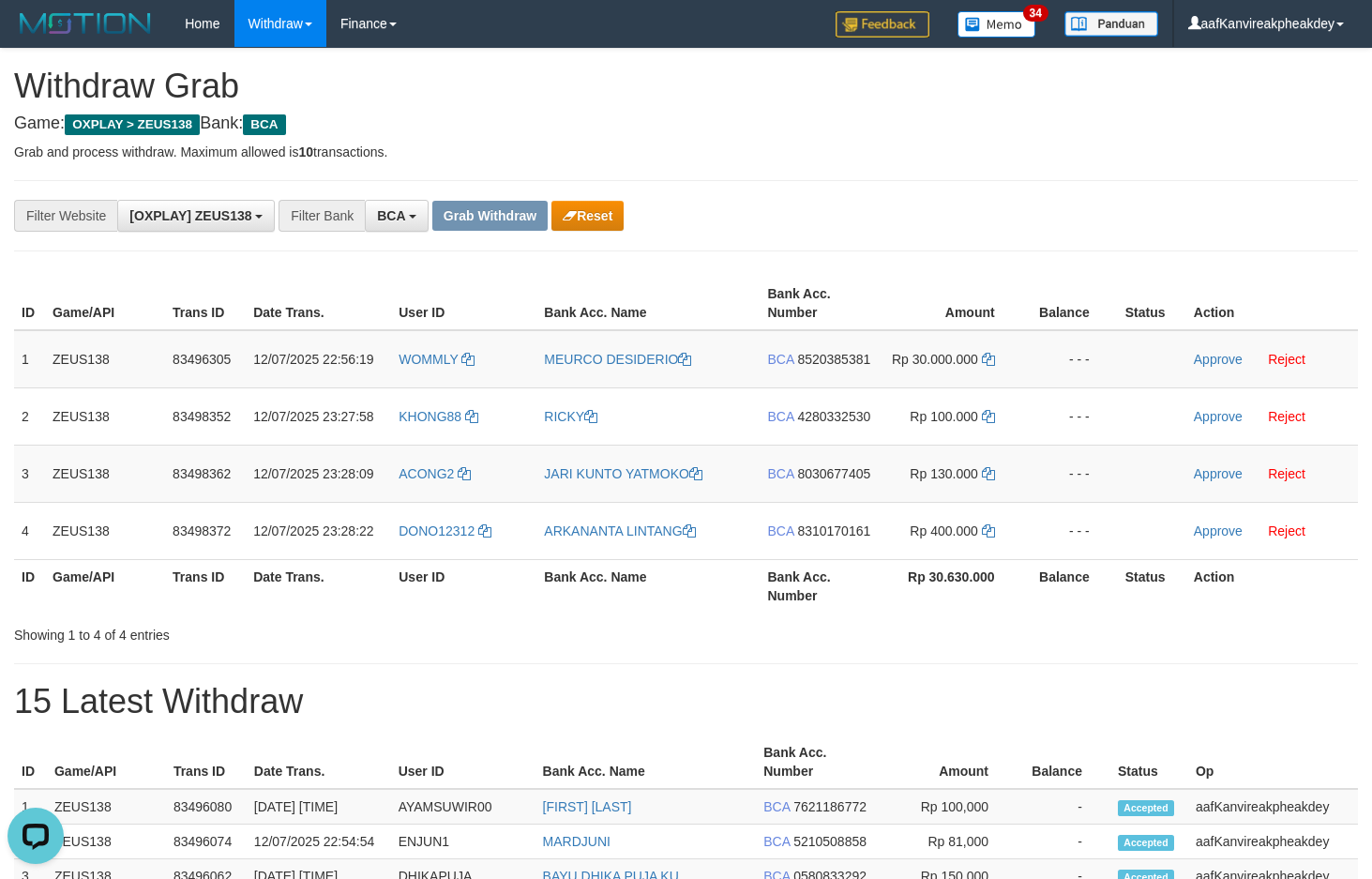 drag, startPoint x: 830, startPoint y: 470, endPoint x: 1384, endPoint y: 285, distance: 584.0728 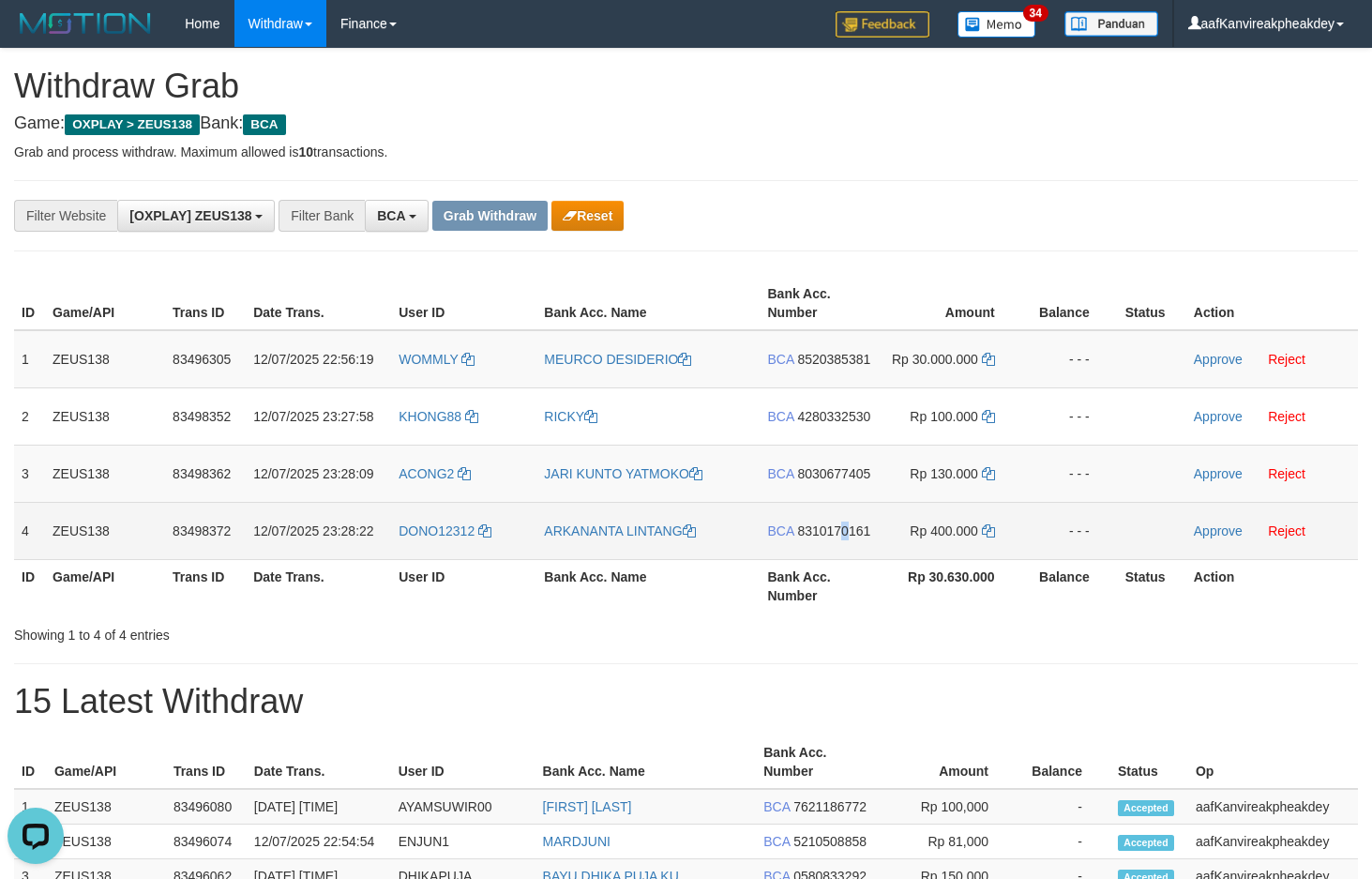 click on "8310170161" at bounding box center [834, 531] 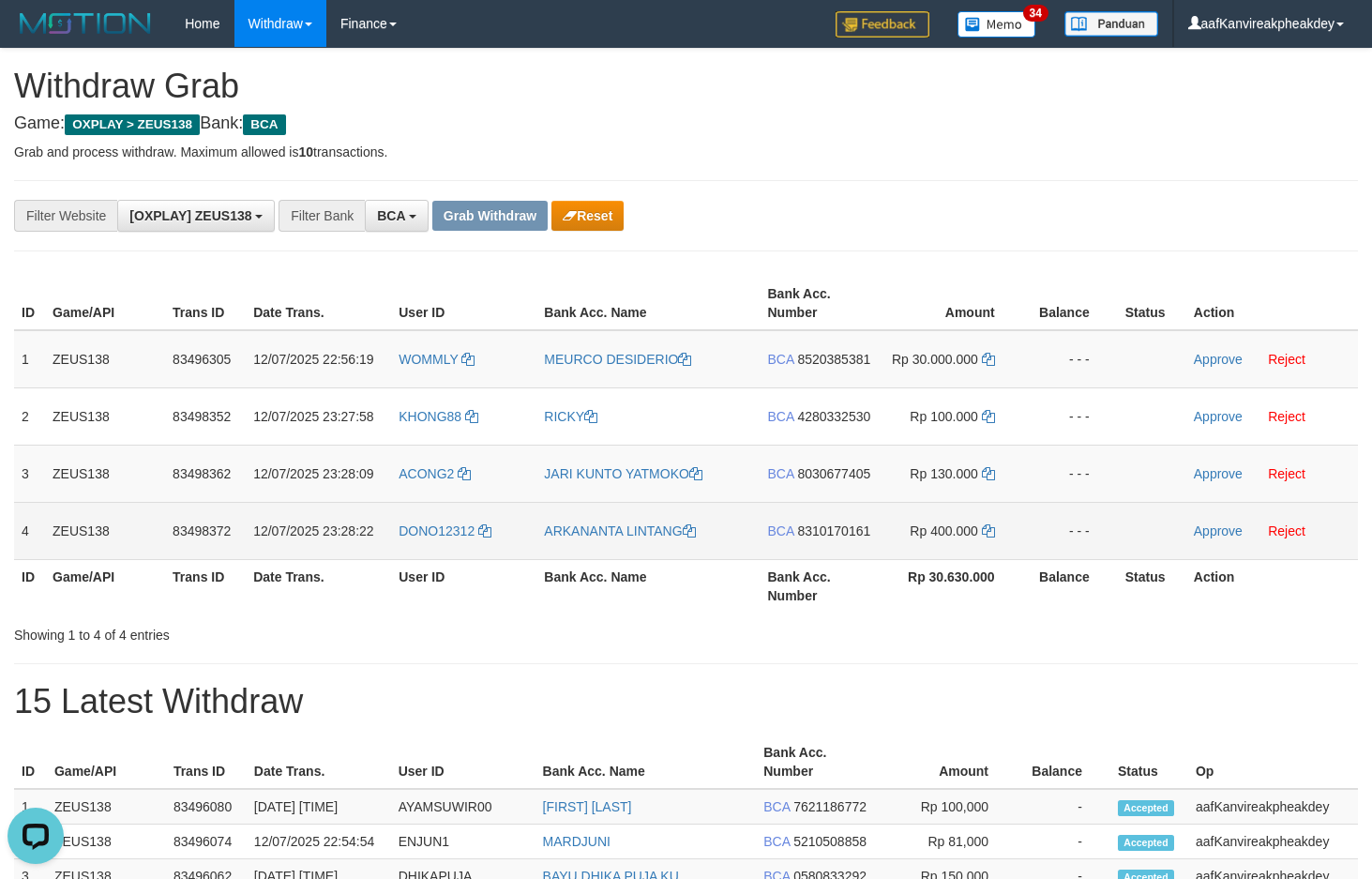 click on "8310170161" at bounding box center [834, 531] 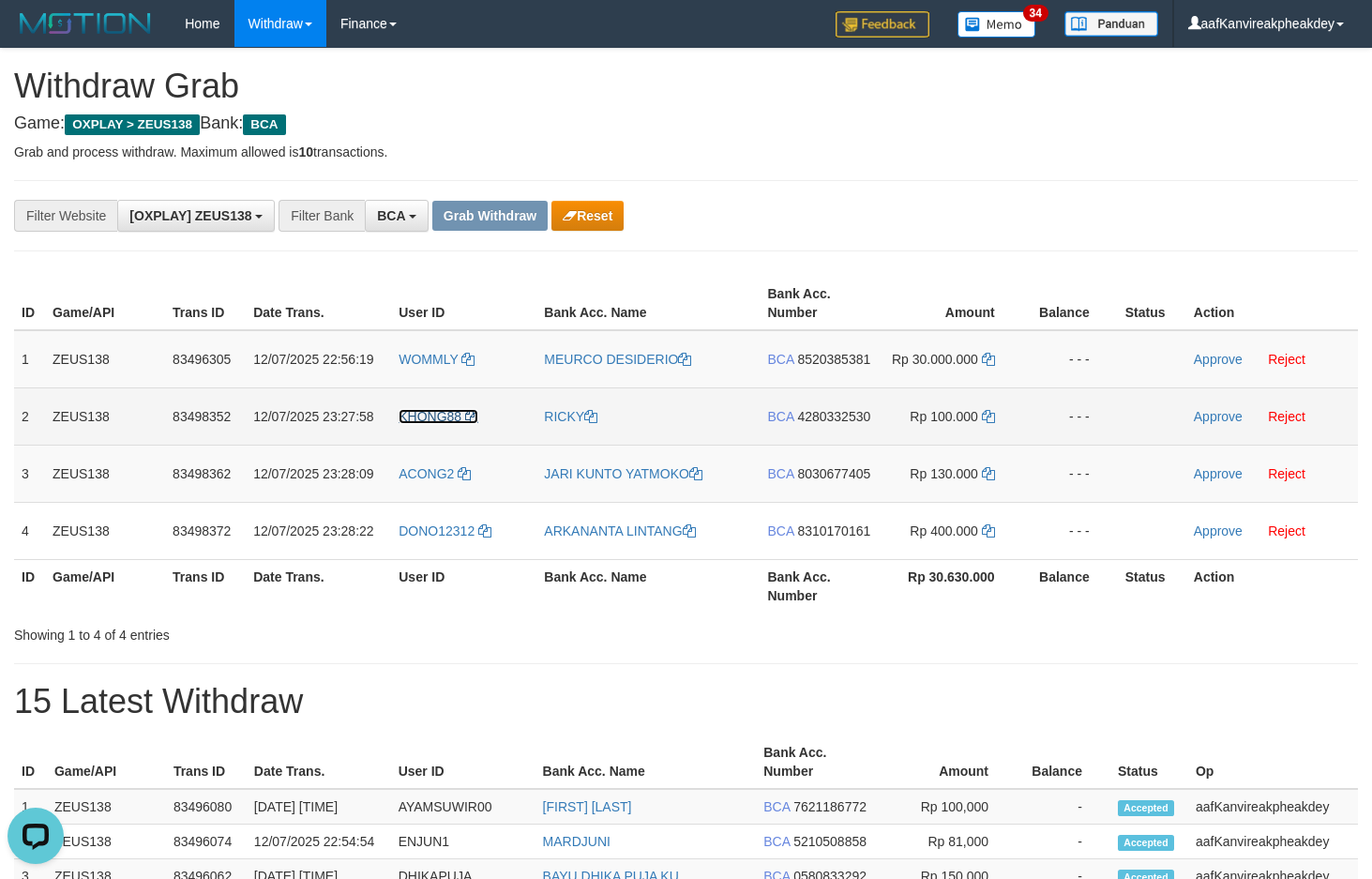 click on "KHONG88" at bounding box center [430, 417] 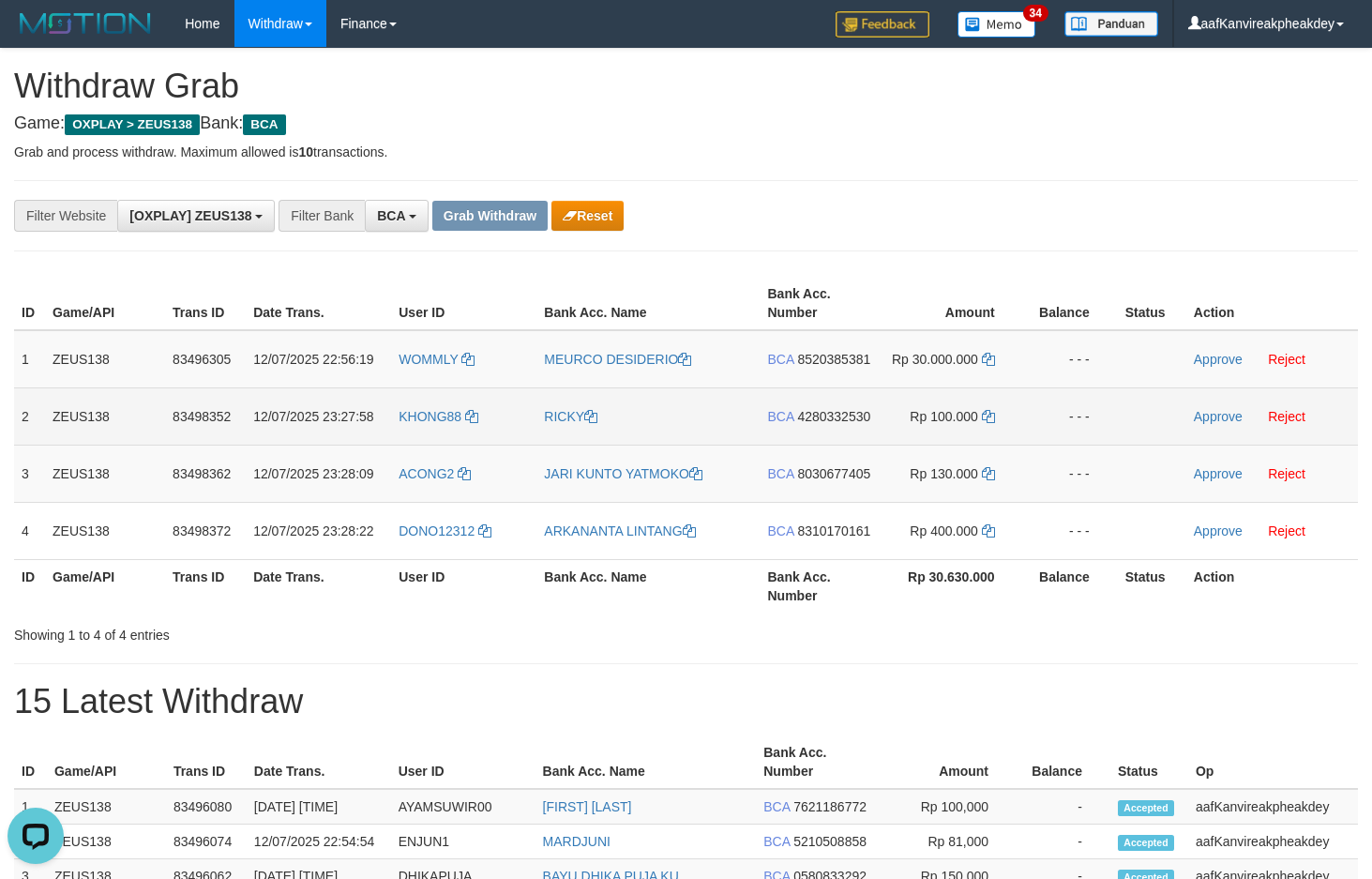 click on "KHONG88" at bounding box center (463, 416) 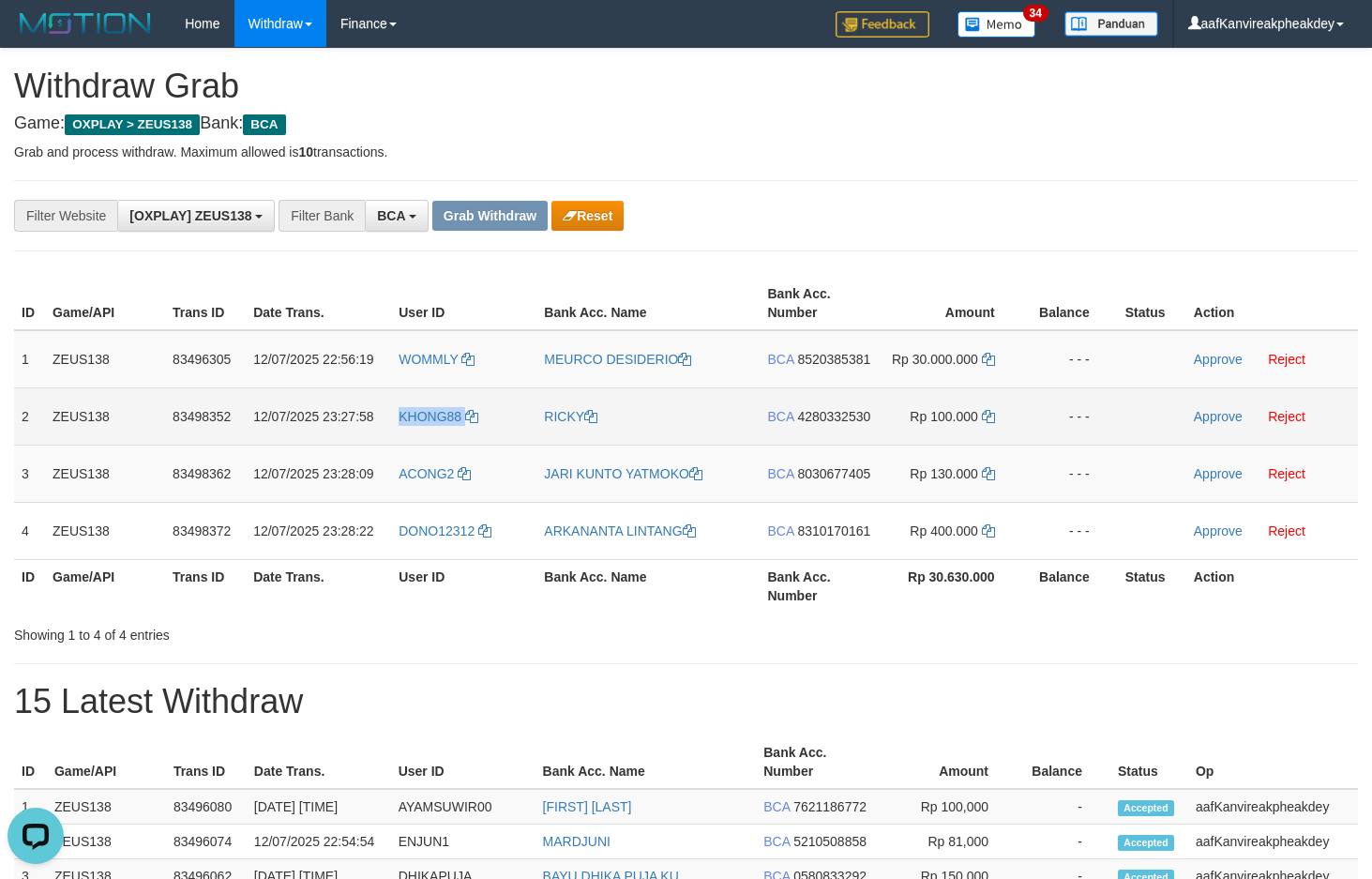 click on "KHONG88" at bounding box center [463, 416] 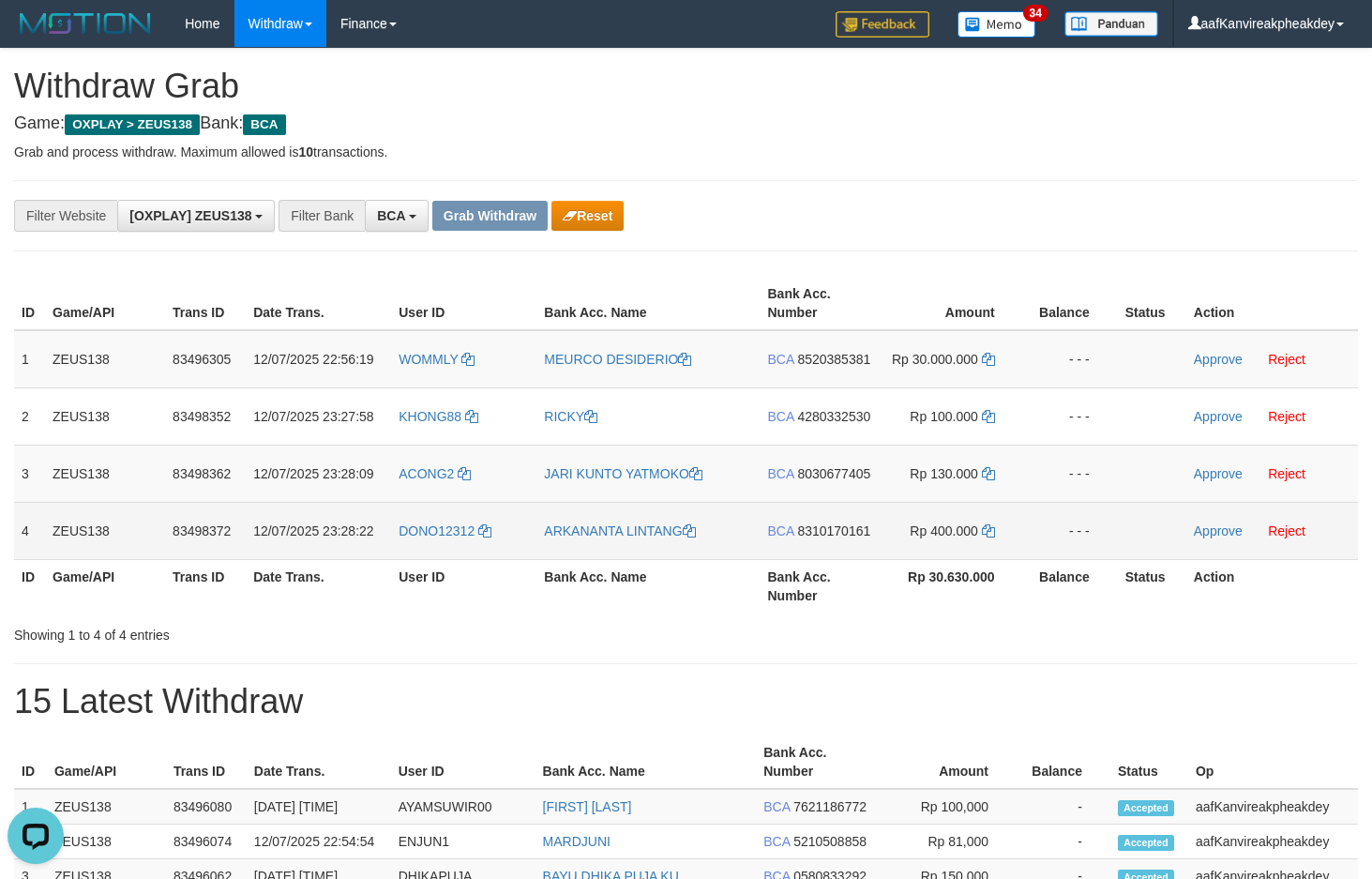click on "DONO12312" at bounding box center (463, 530) 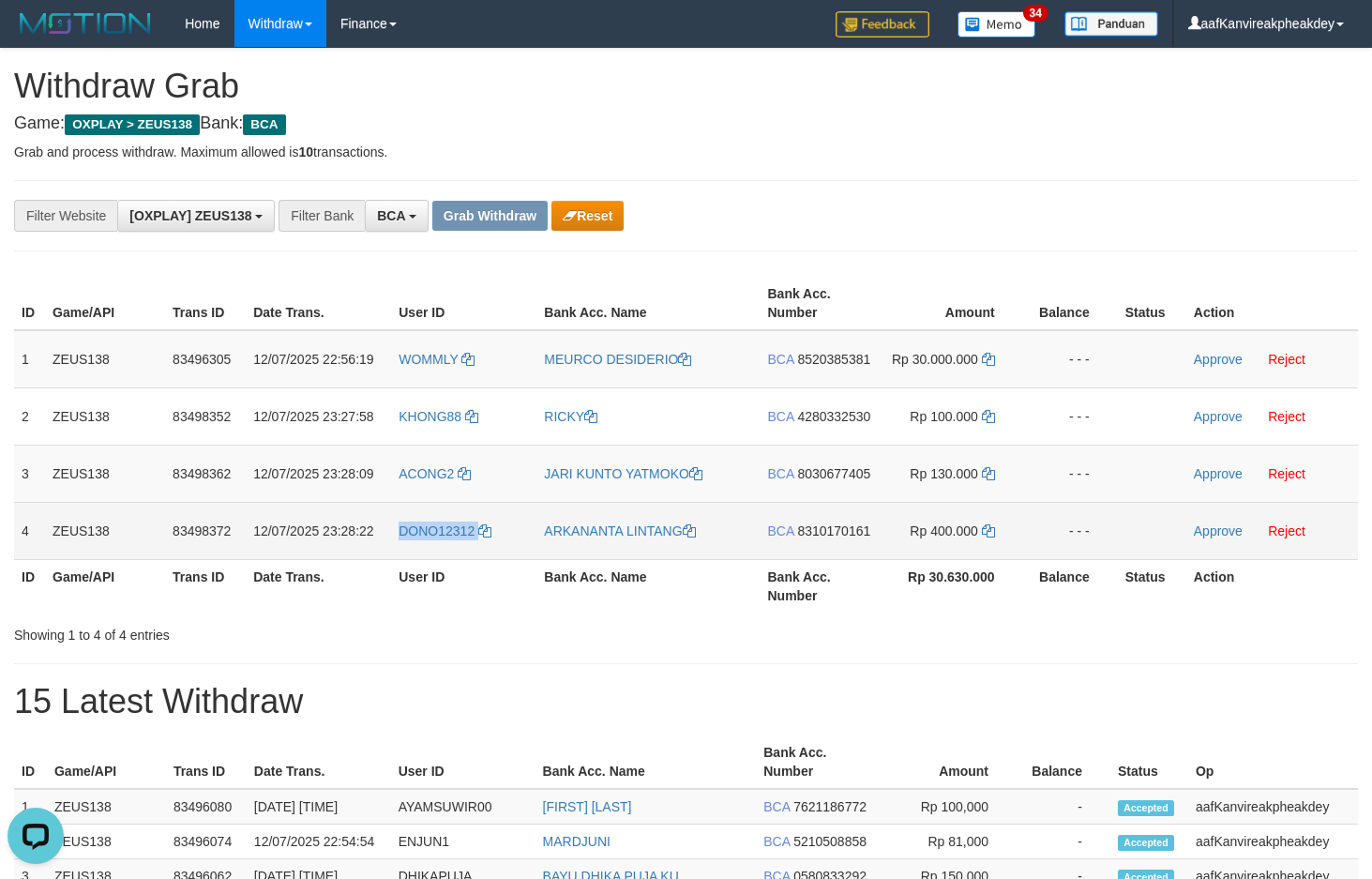 click on "DONO12312" at bounding box center (463, 530) 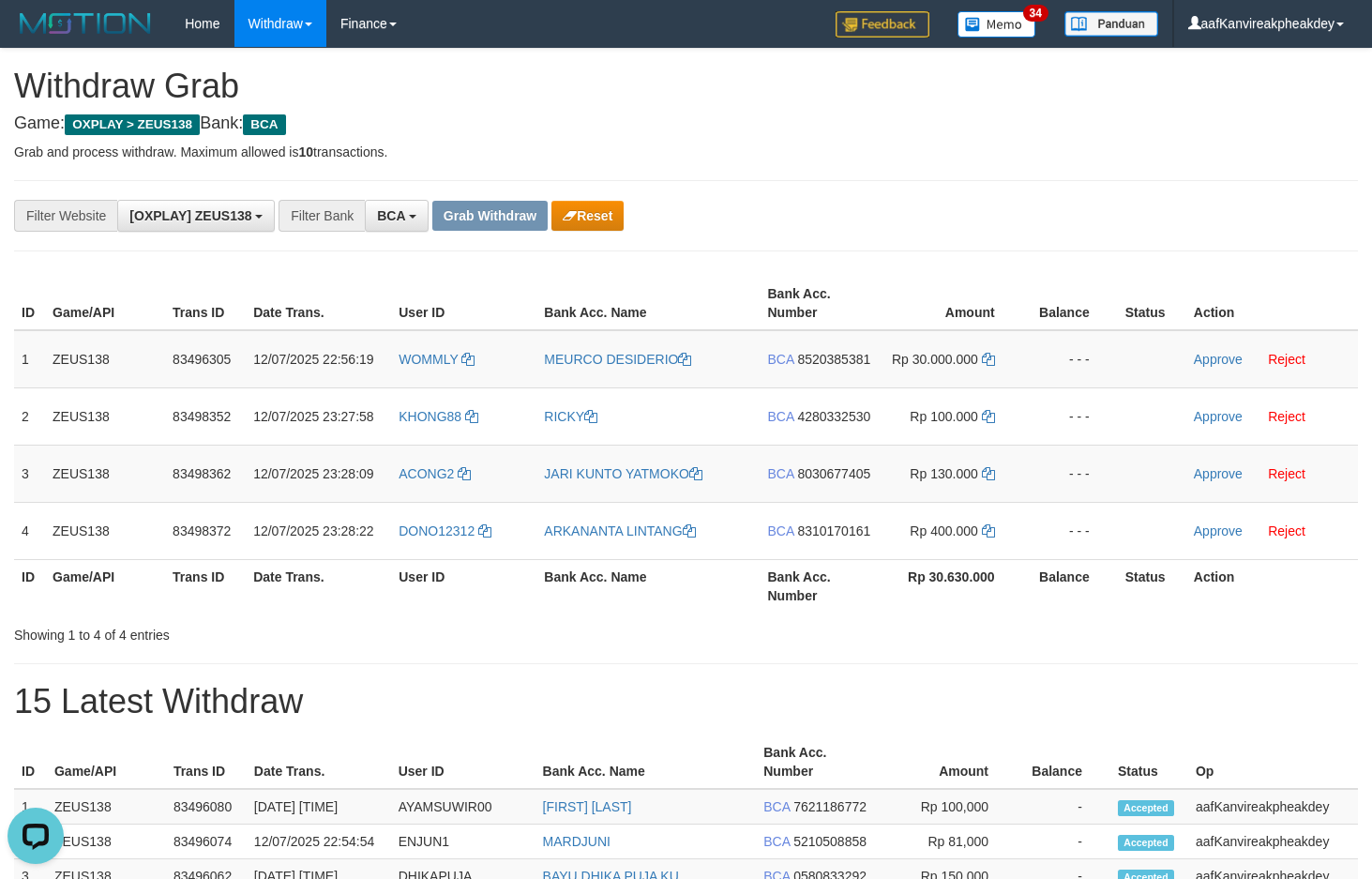 click on "Action" at bounding box center (1272, 303) 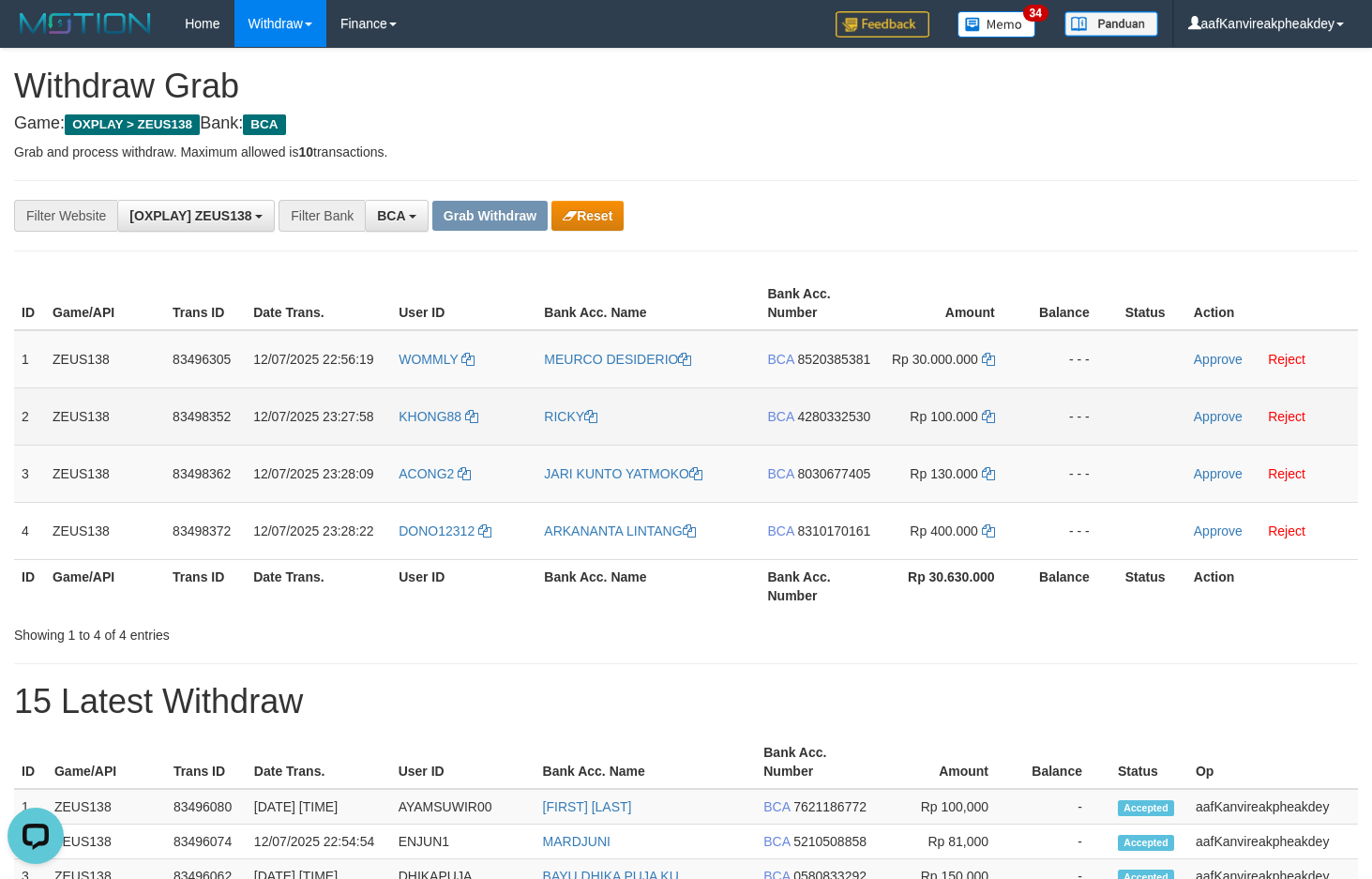 drag, startPoint x: 825, startPoint y: 413, endPoint x: 1044, endPoint y: 415, distance: 219.00913 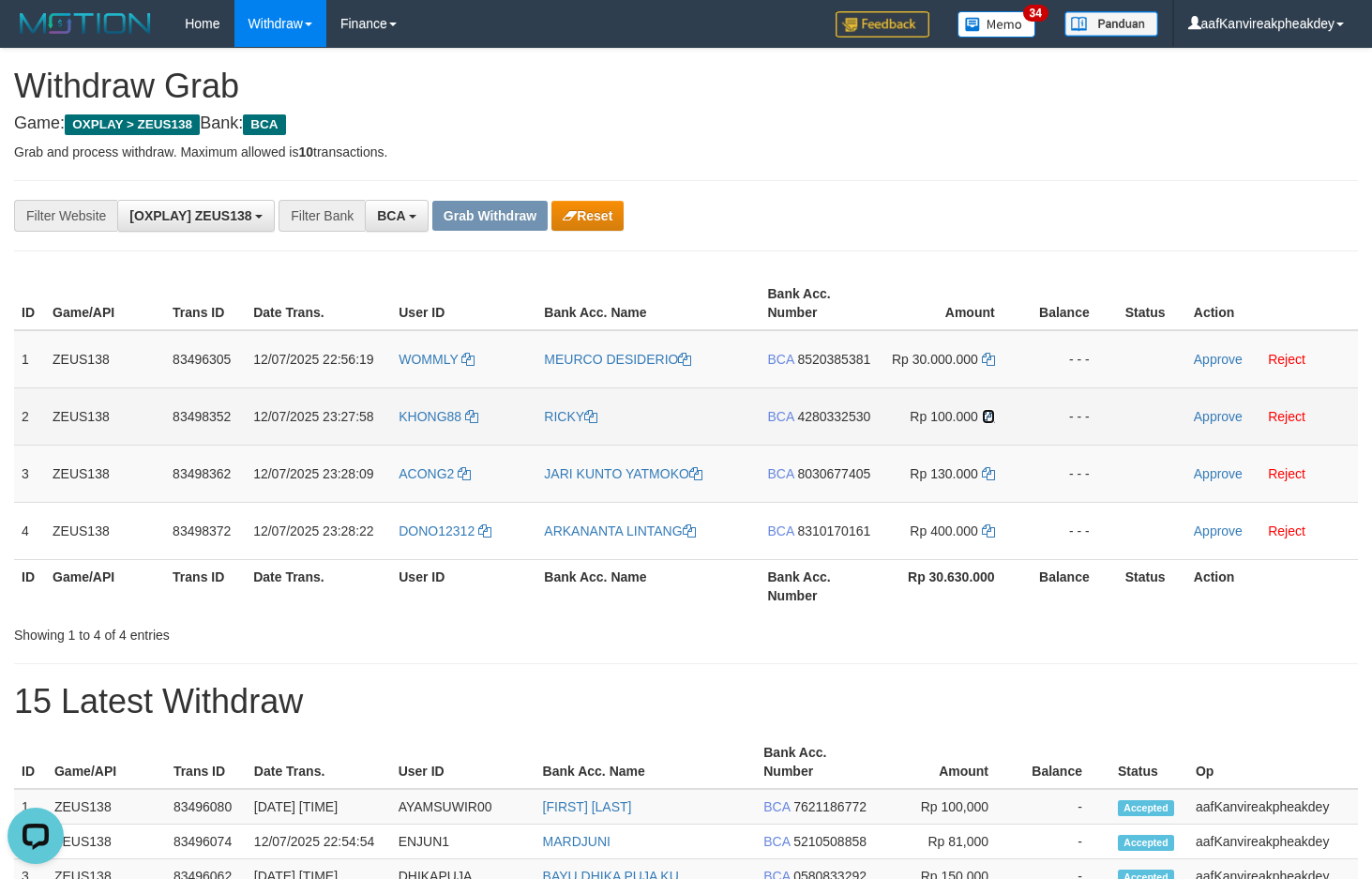click at bounding box center [988, 417] 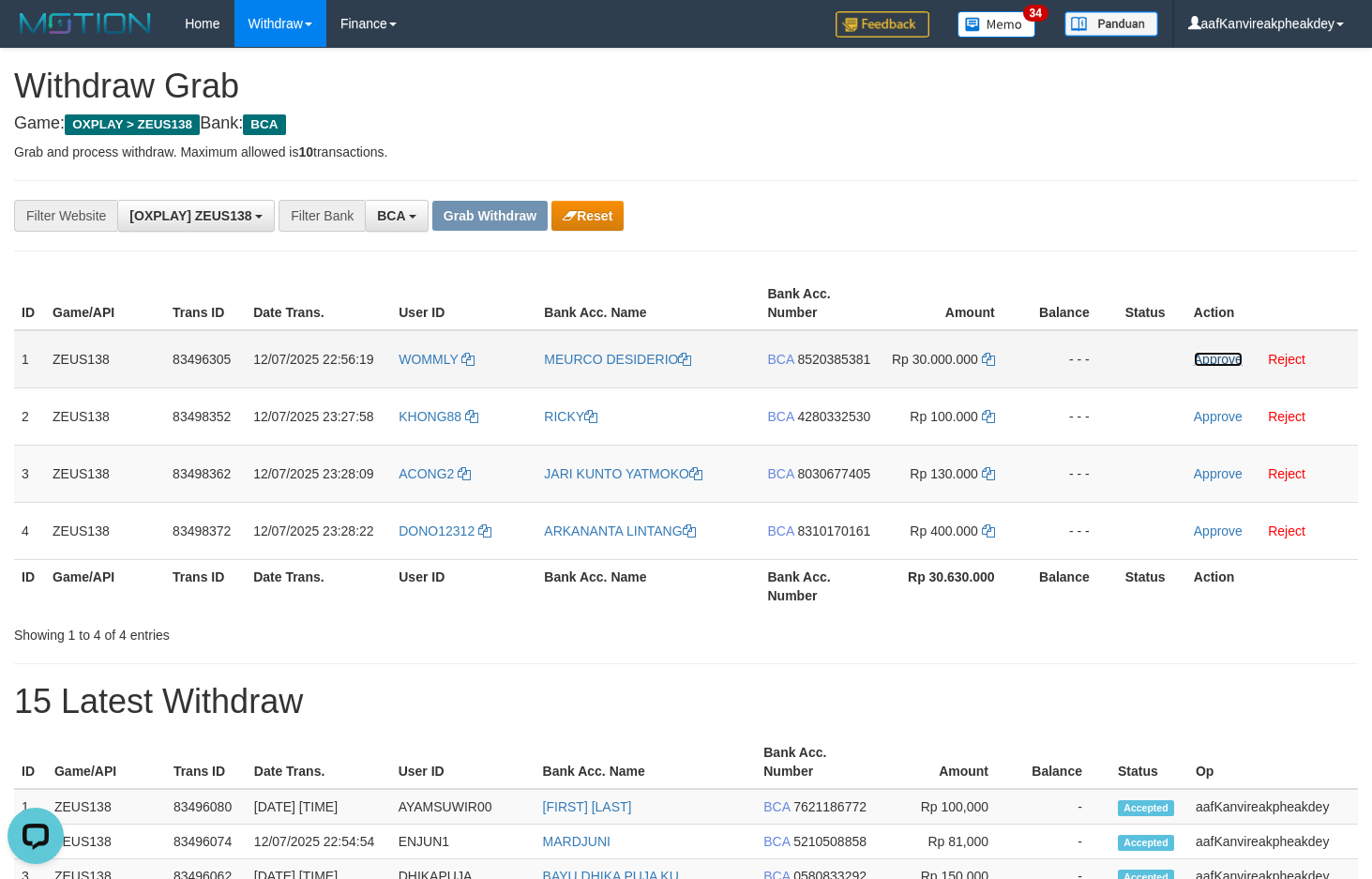click on "Approve" at bounding box center (1218, 359) 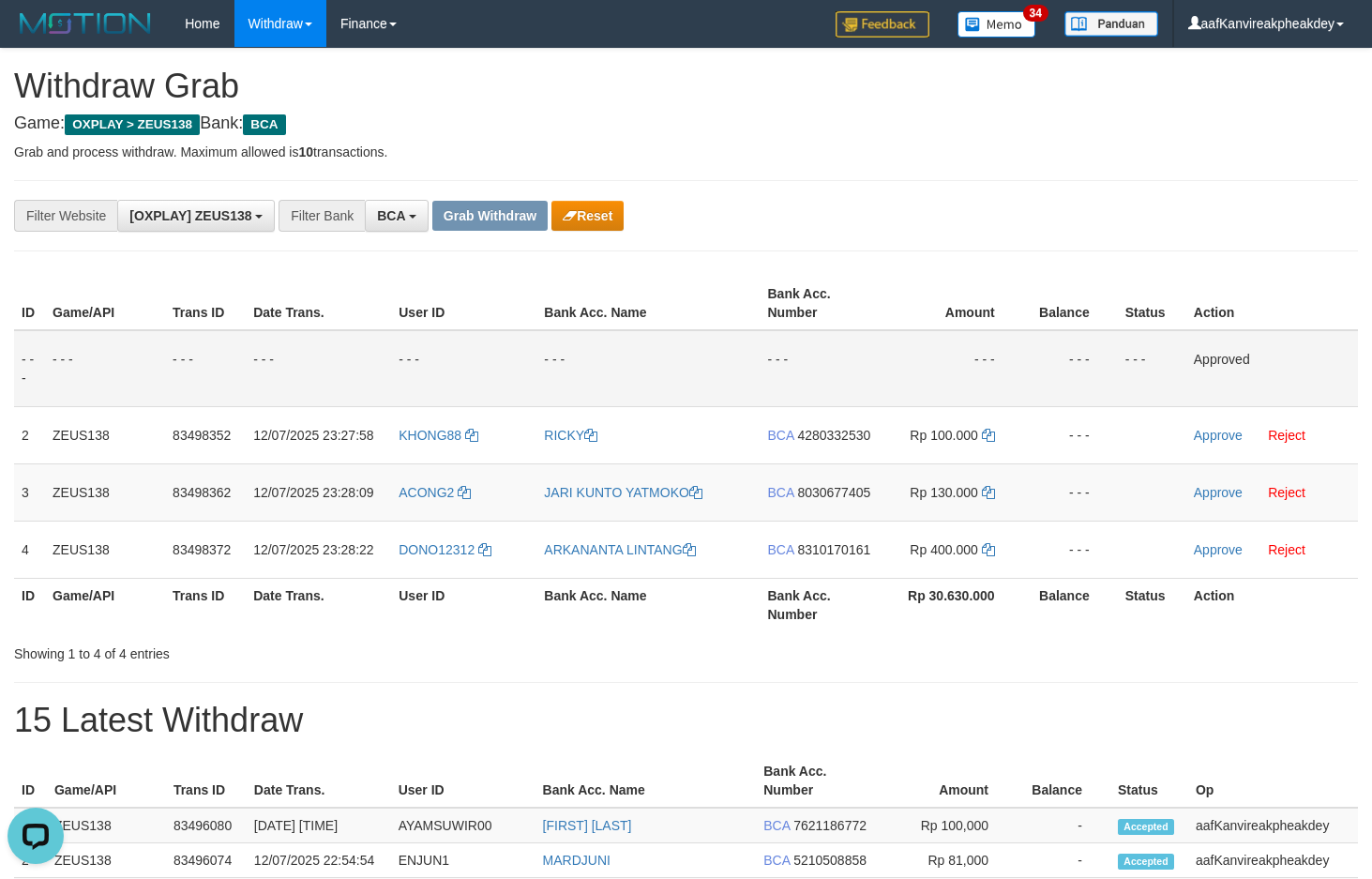 click on "**********" at bounding box center (571, 216) 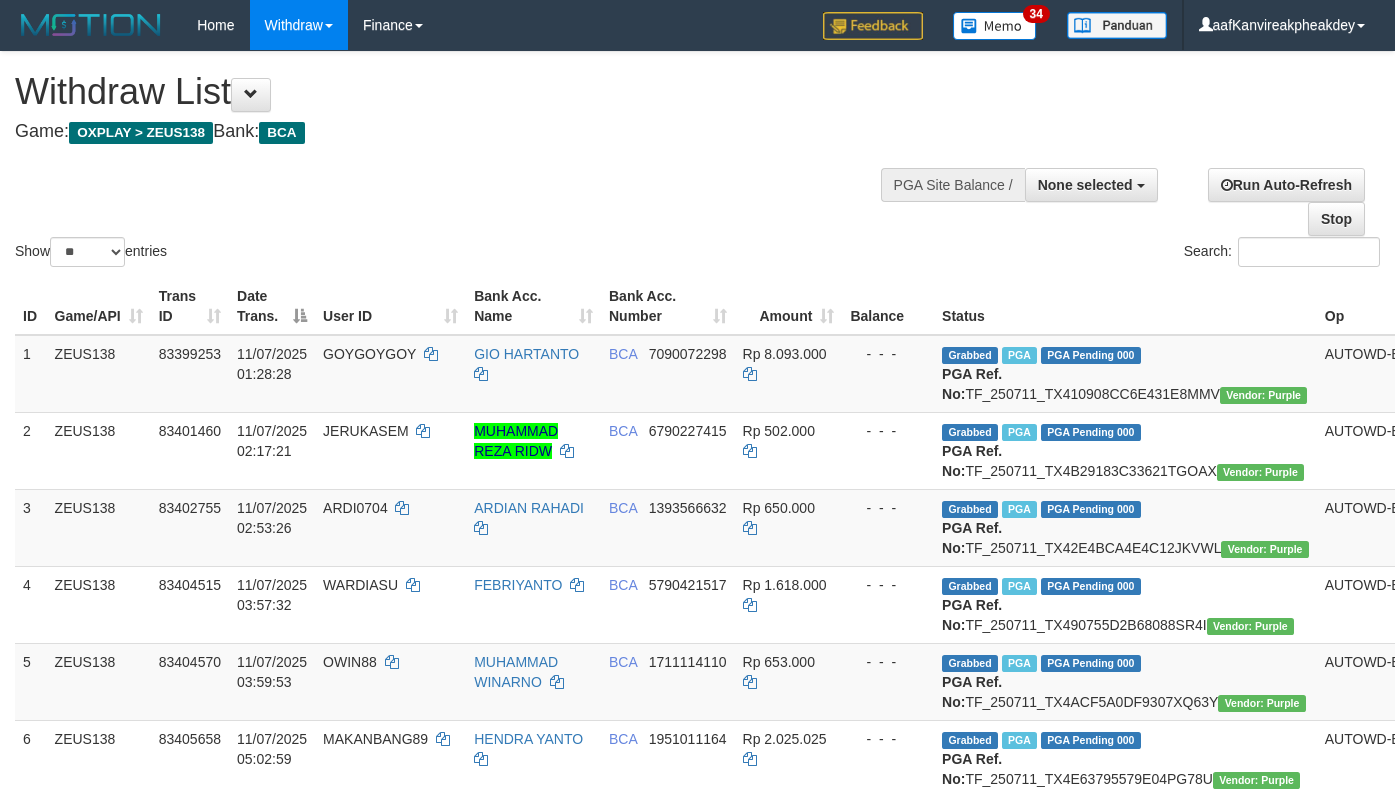 select 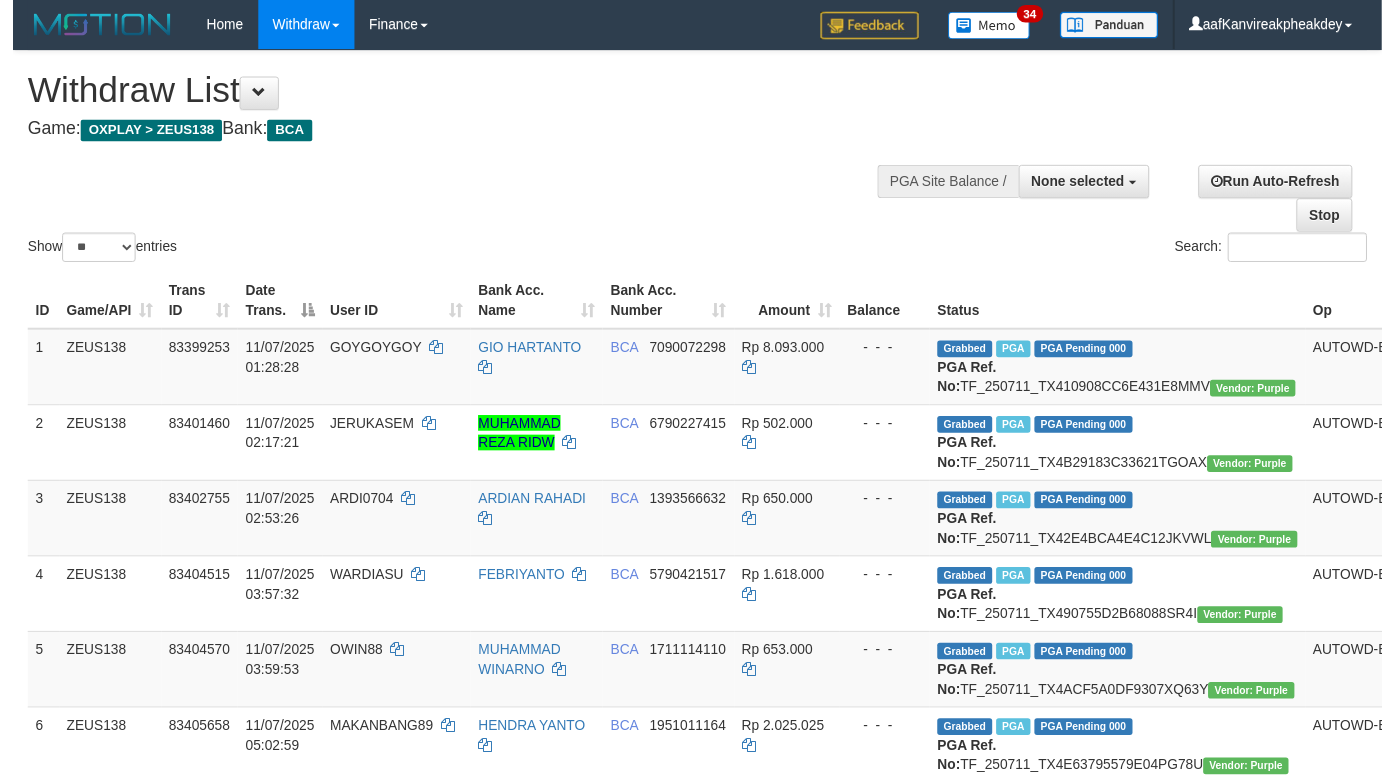 scroll, scrollTop: 1090, scrollLeft: 0, axis: vertical 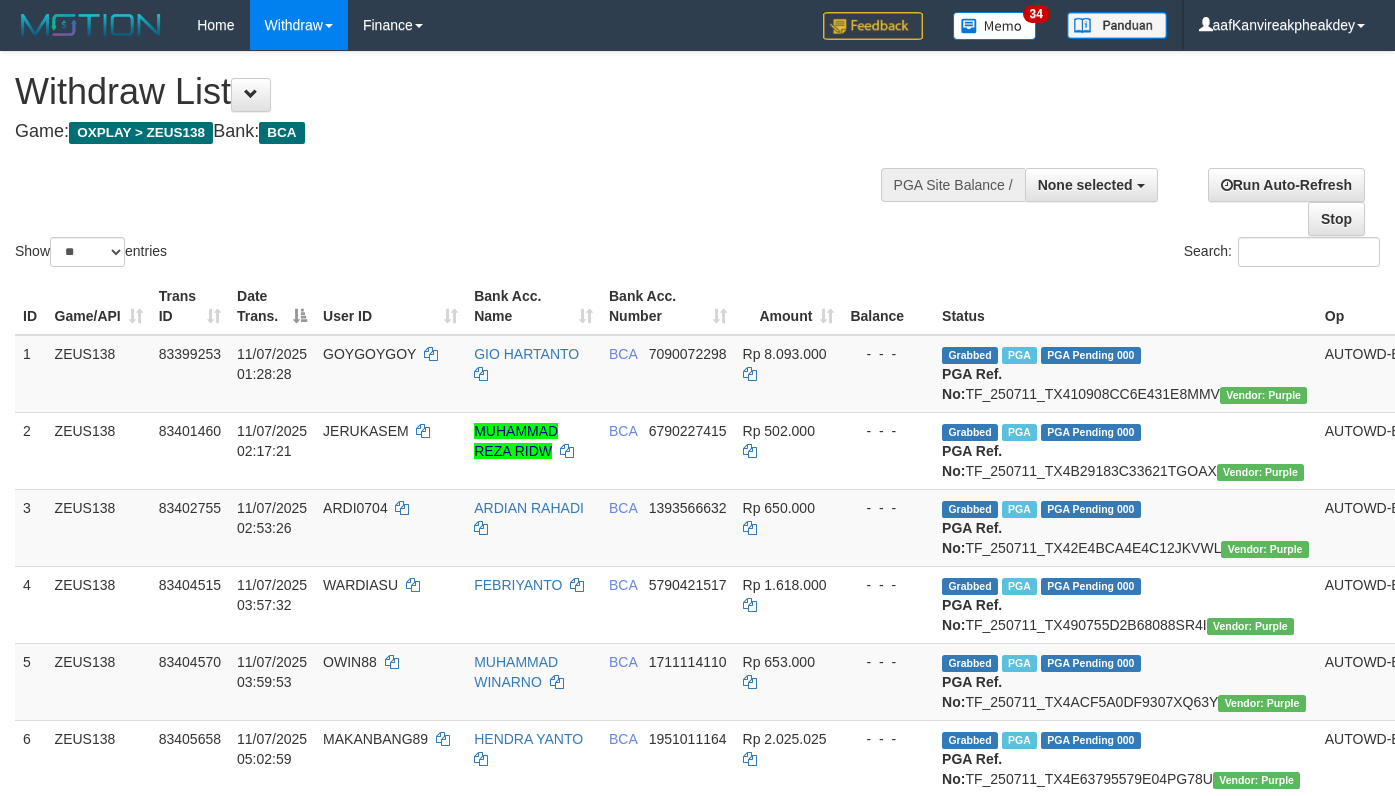 select 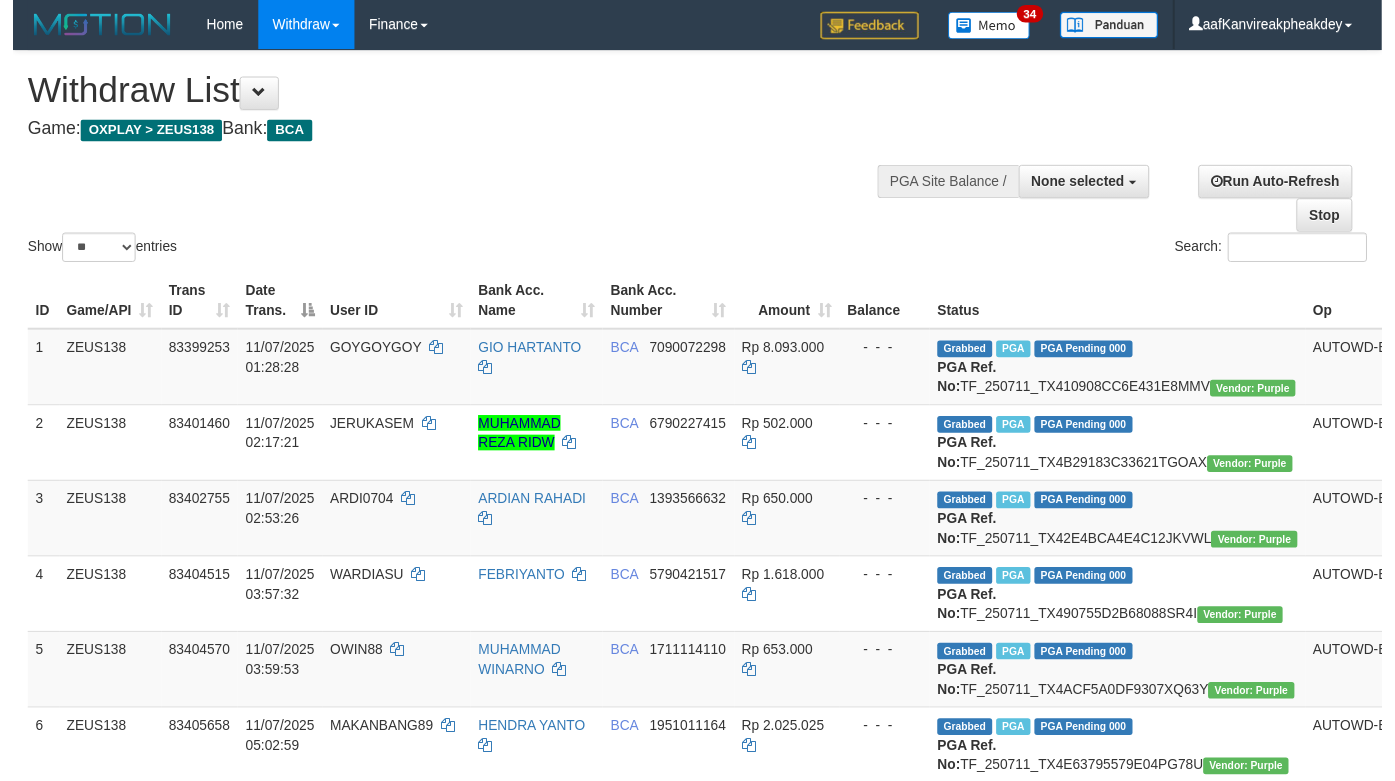 scroll, scrollTop: 1090, scrollLeft: 0, axis: vertical 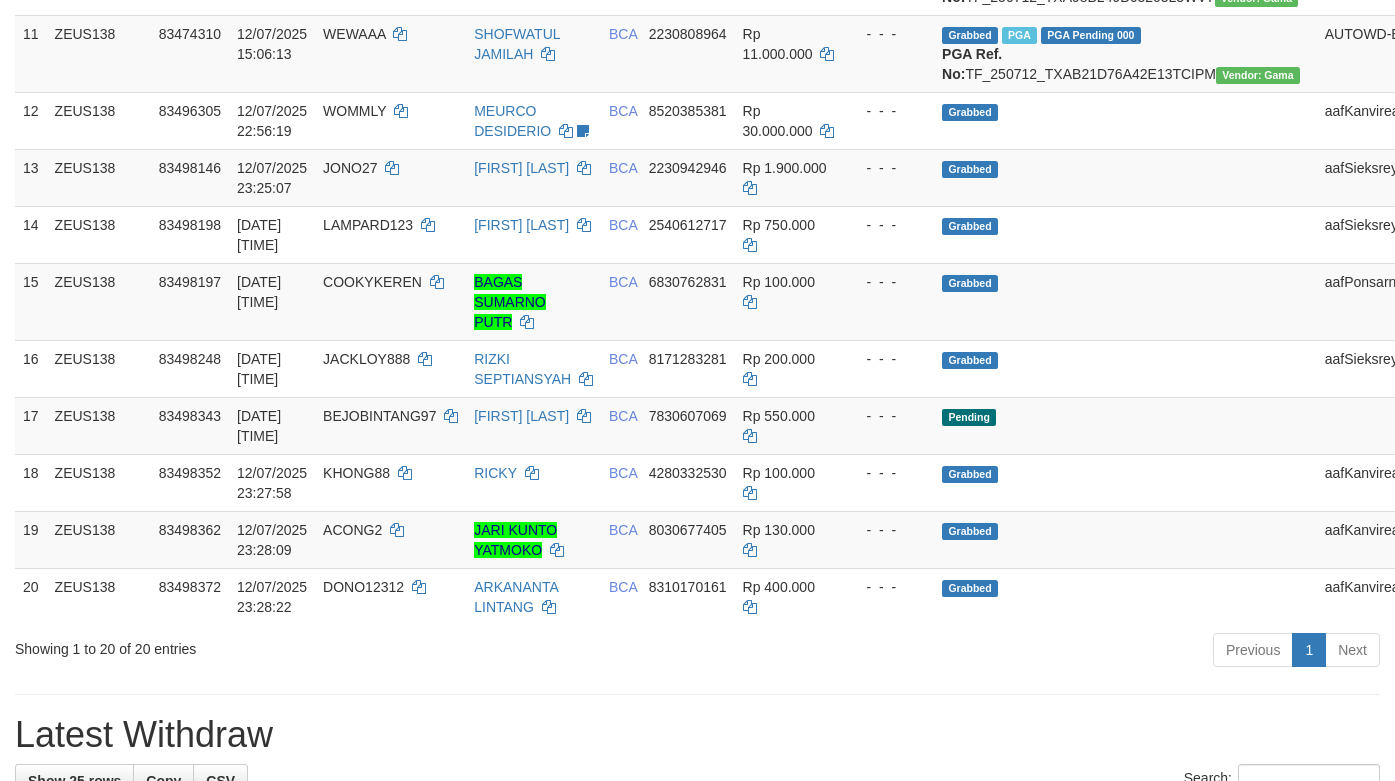 click on "IKA BAYU SAKTI" at bounding box center [533, -101] 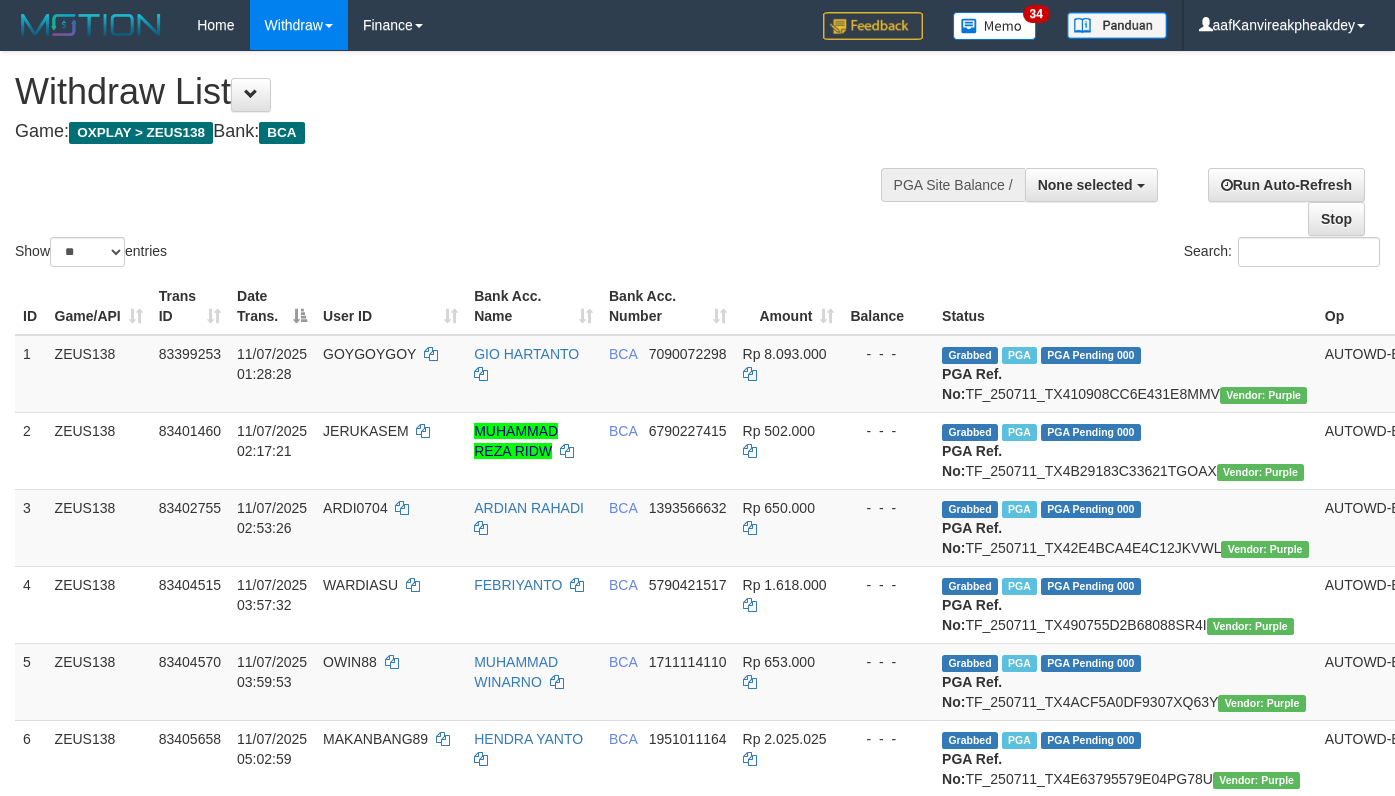 select 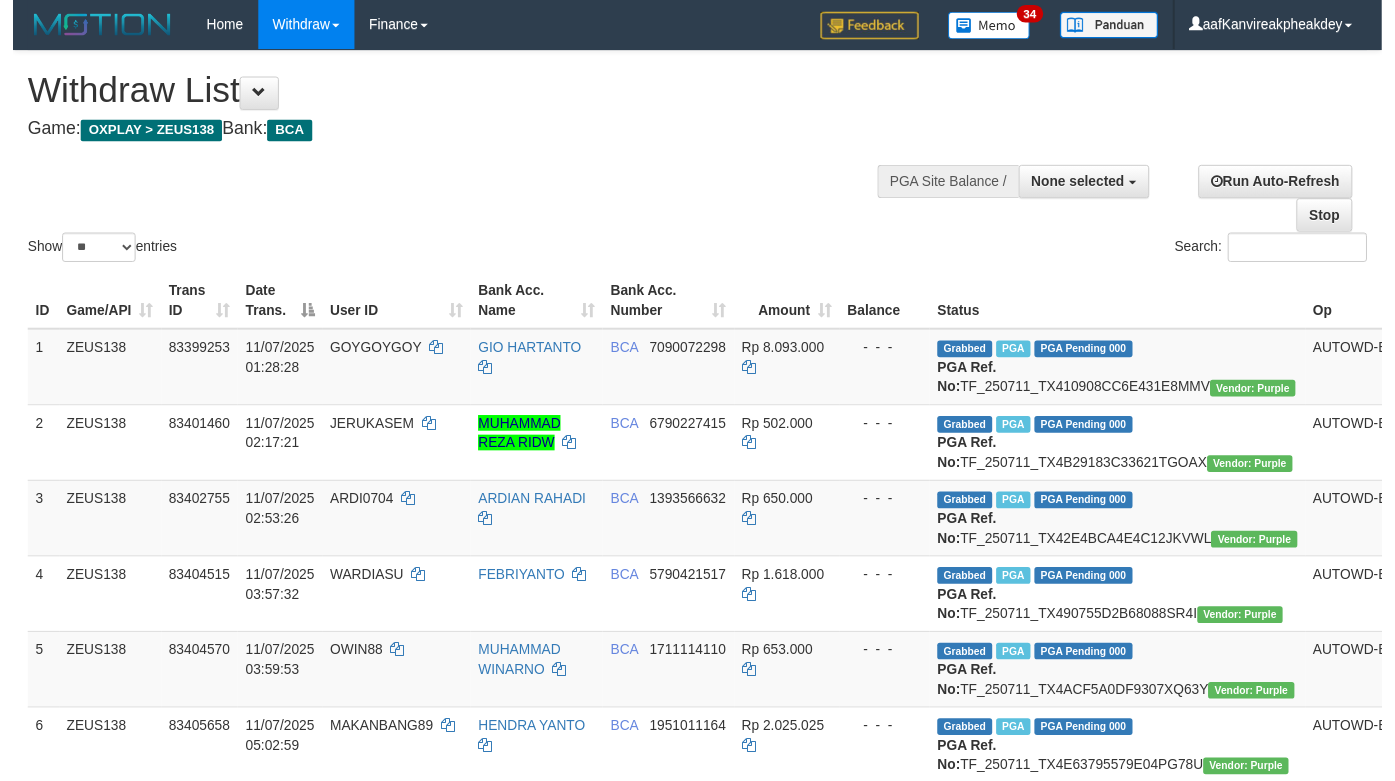 scroll, scrollTop: 1090, scrollLeft: 0, axis: vertical 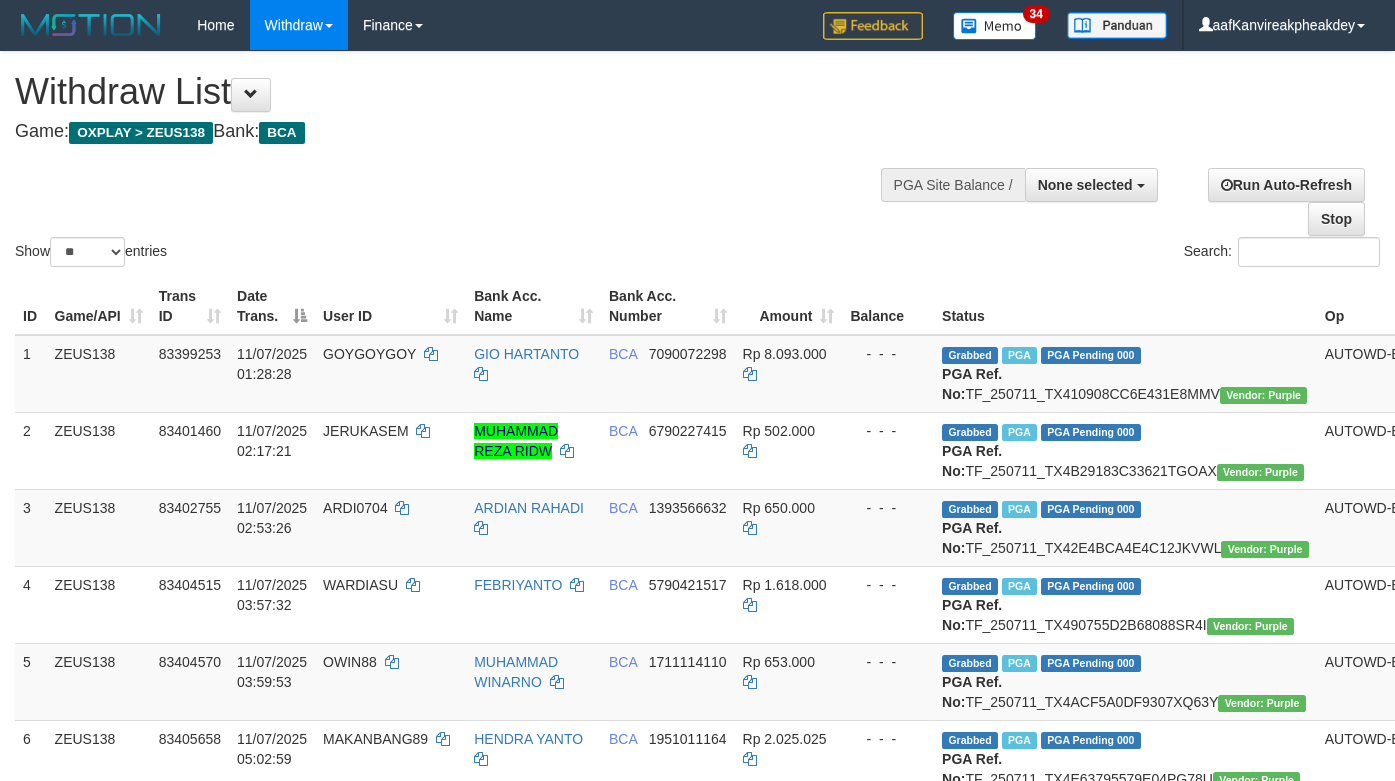 select 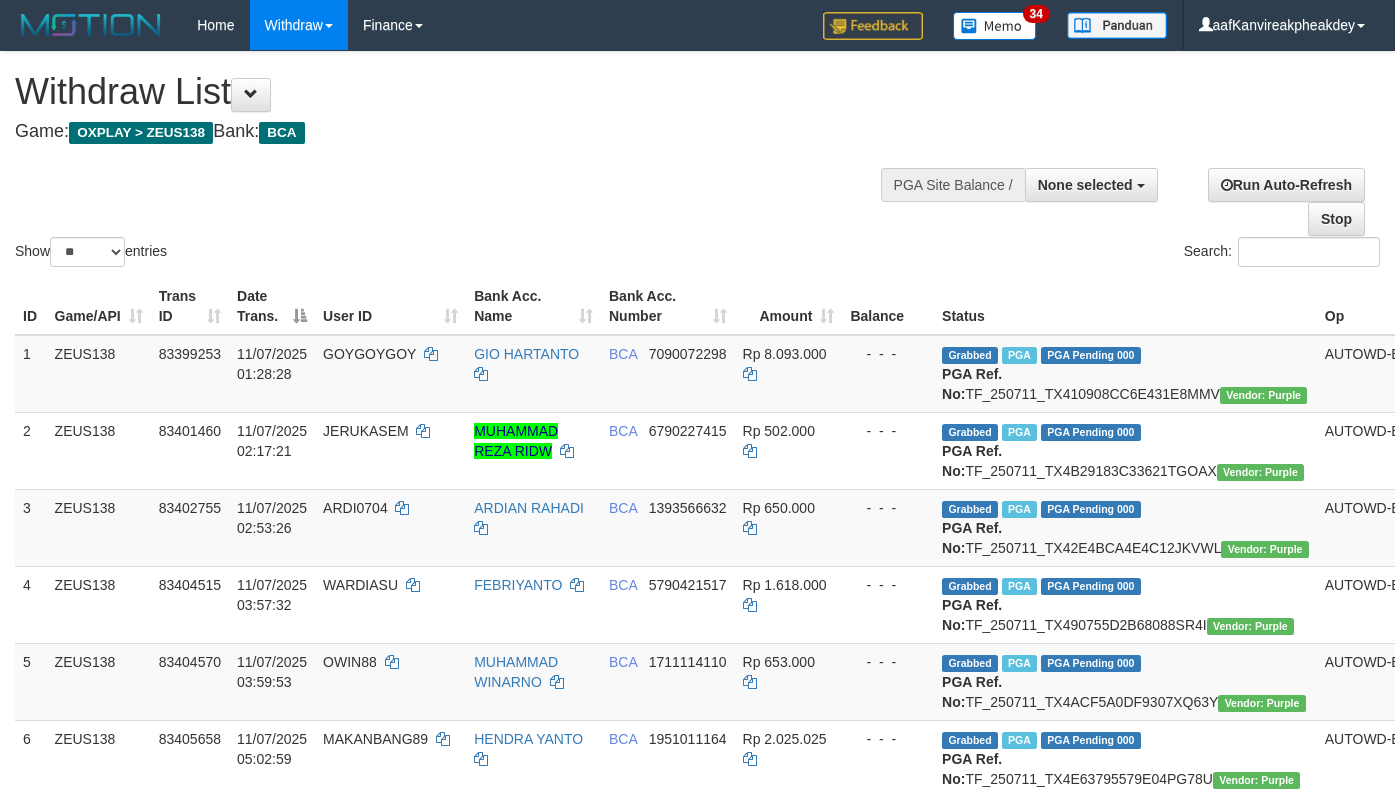 select 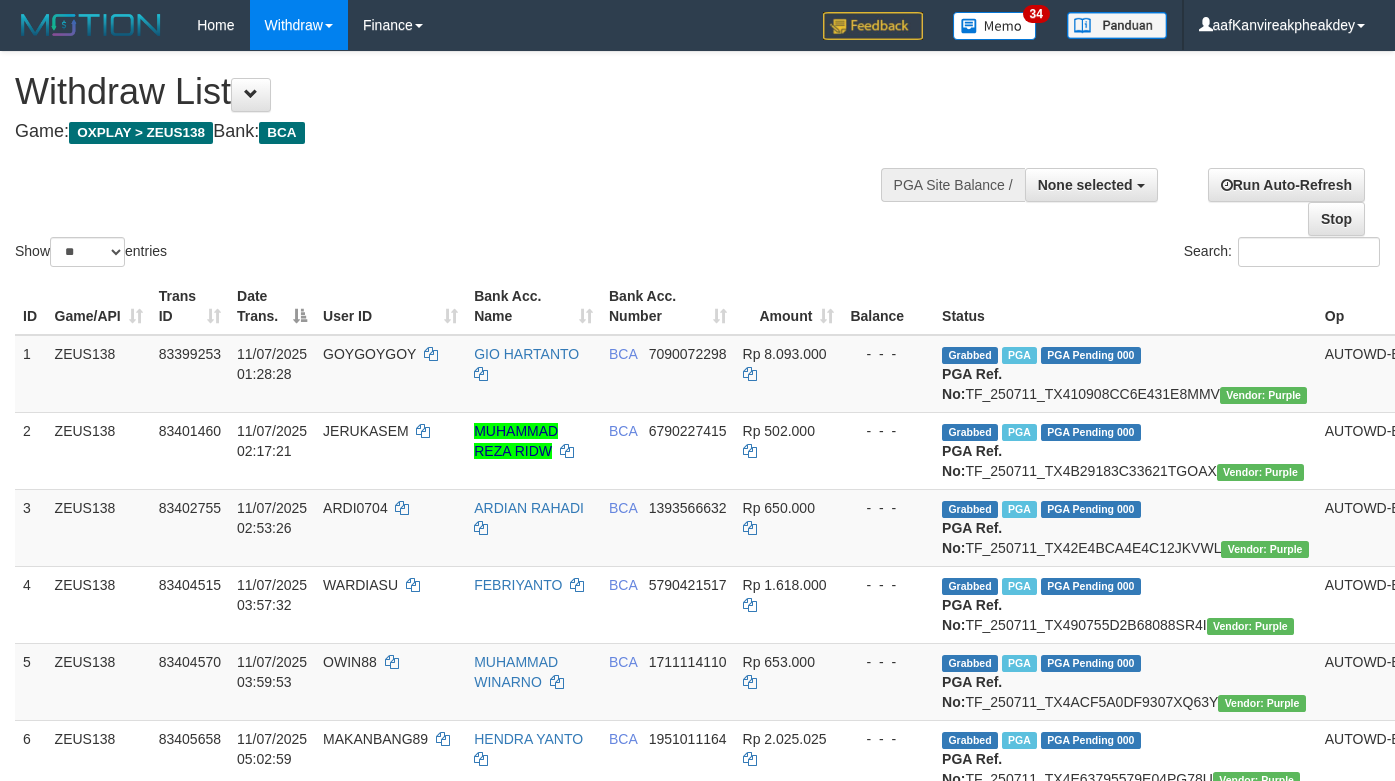 select 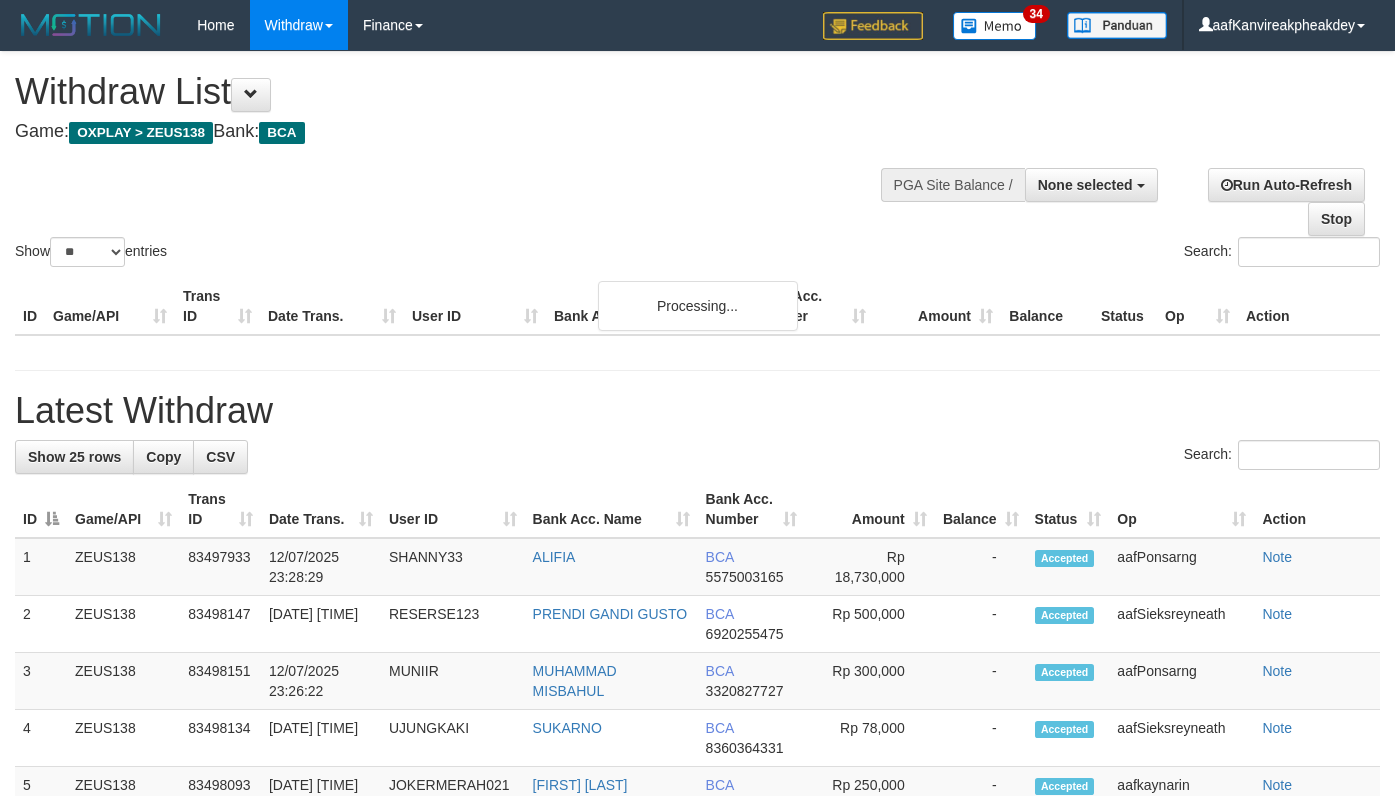 select 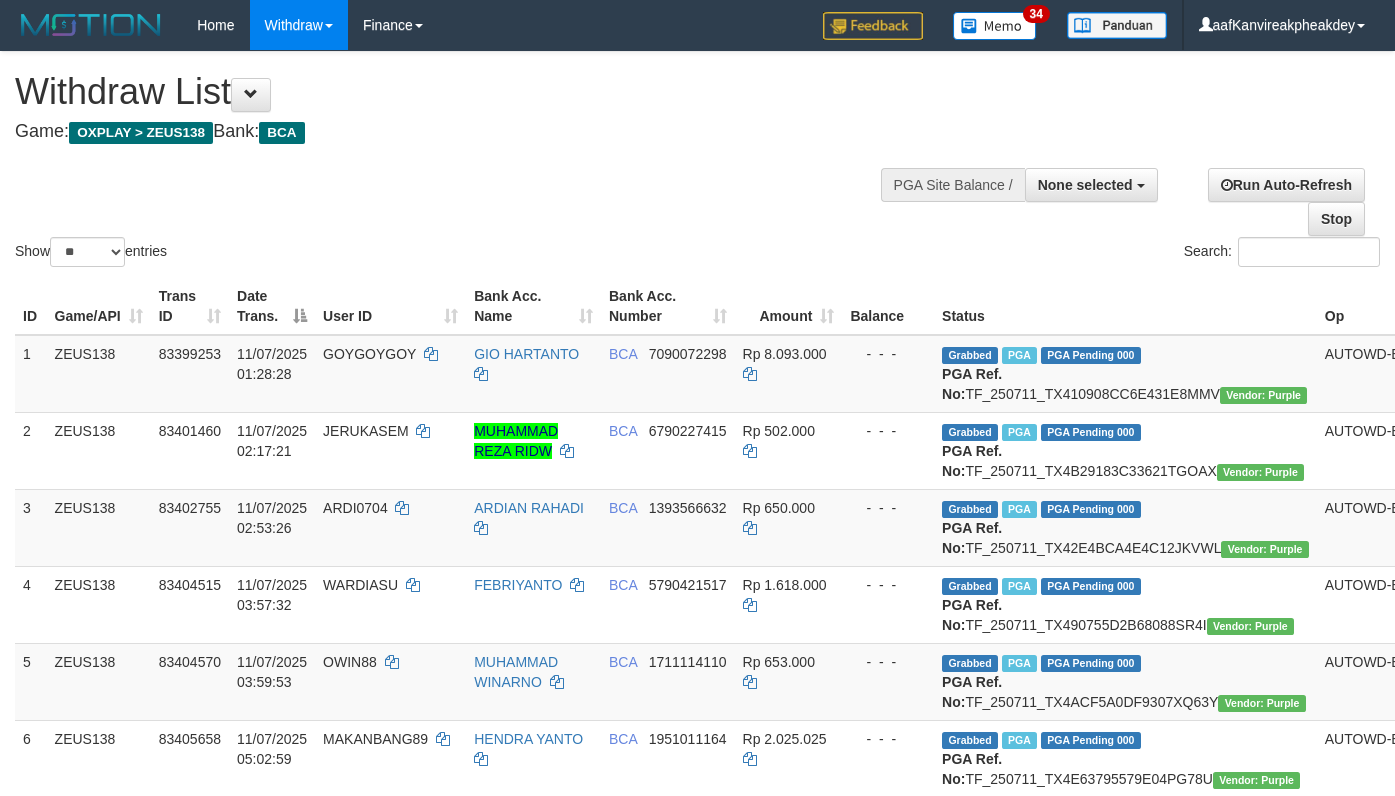 select 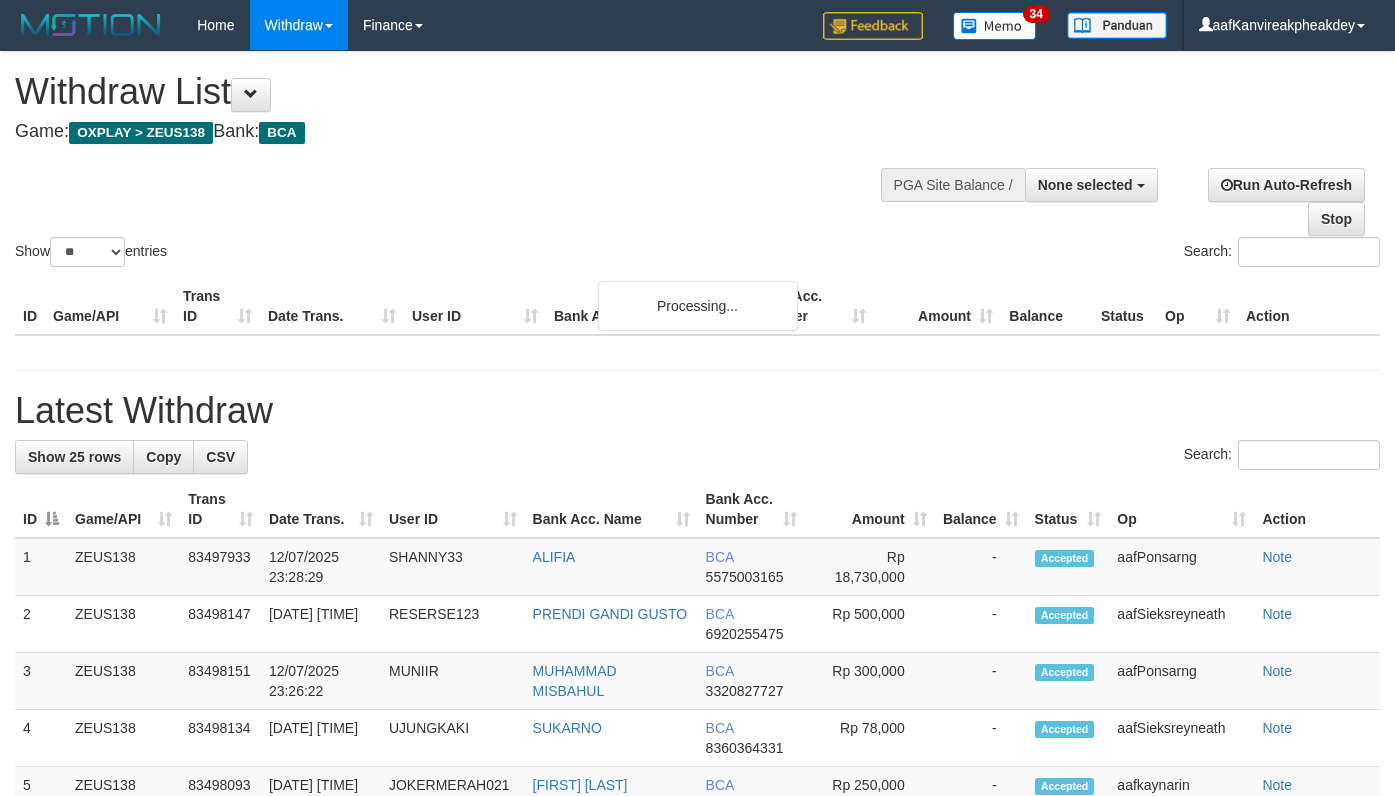 select 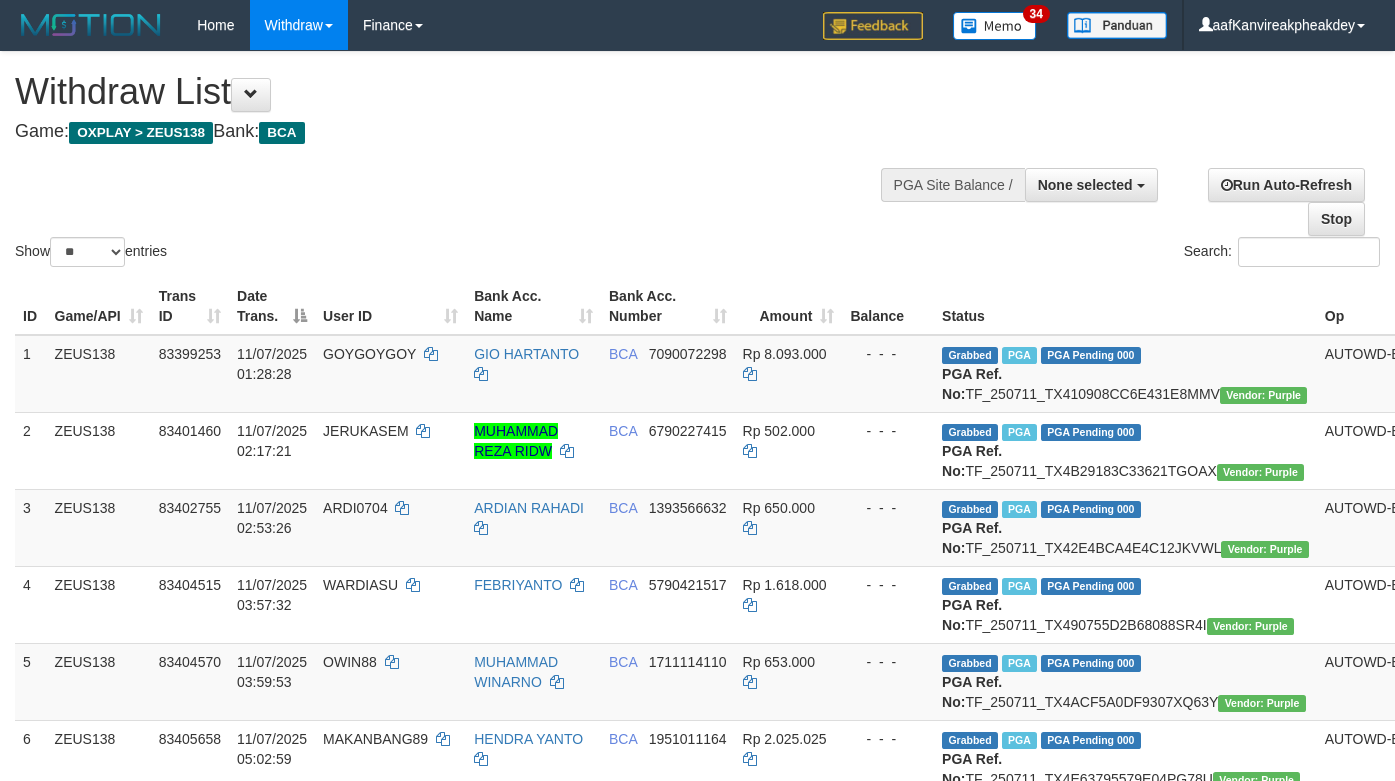 select 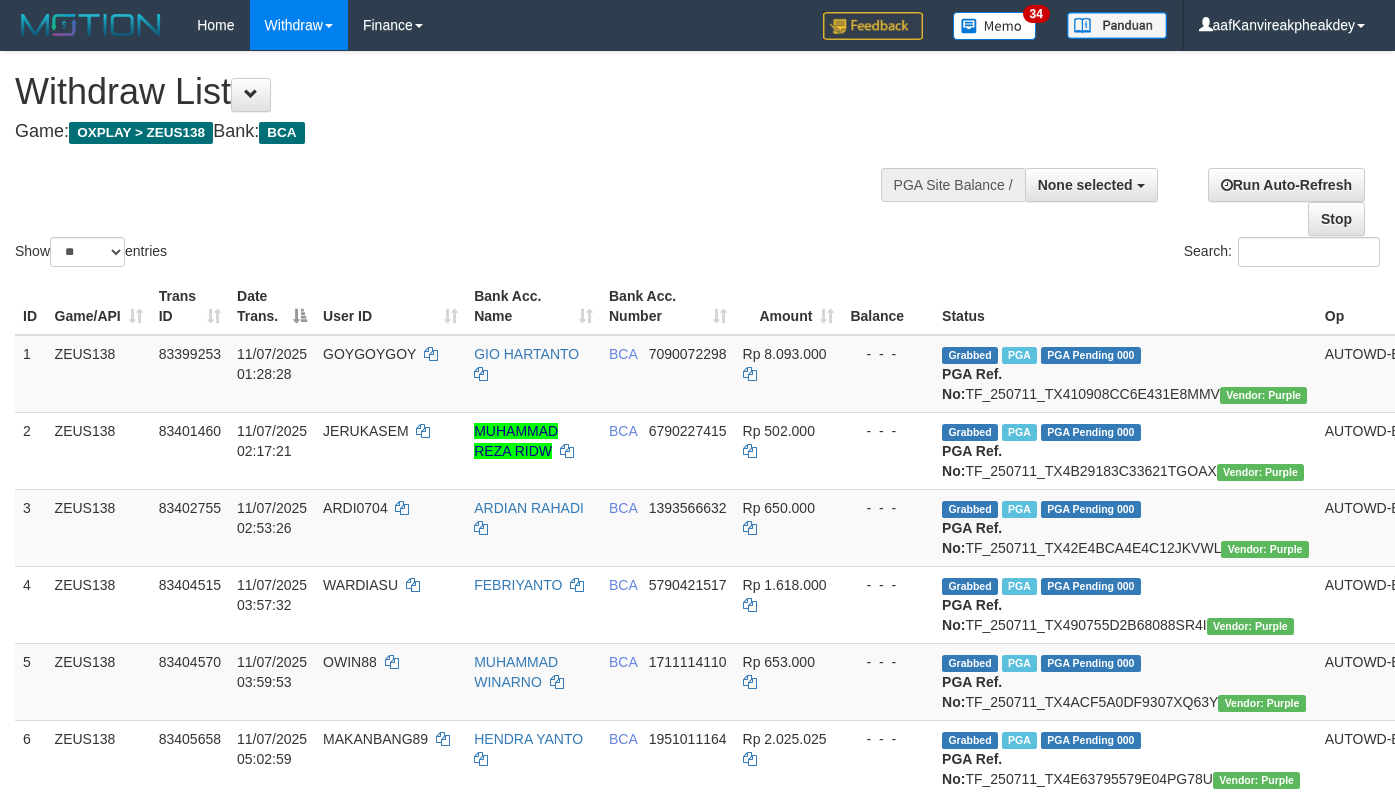 select 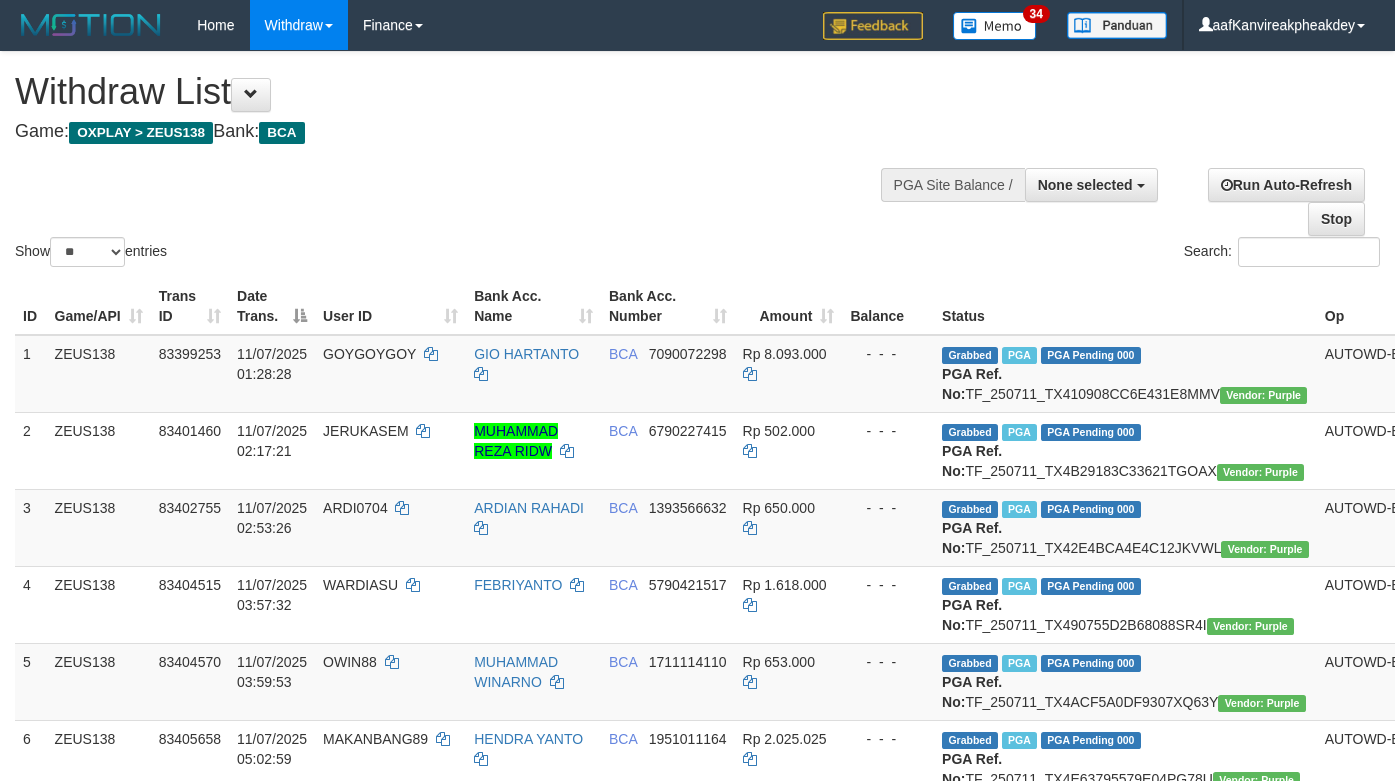 select 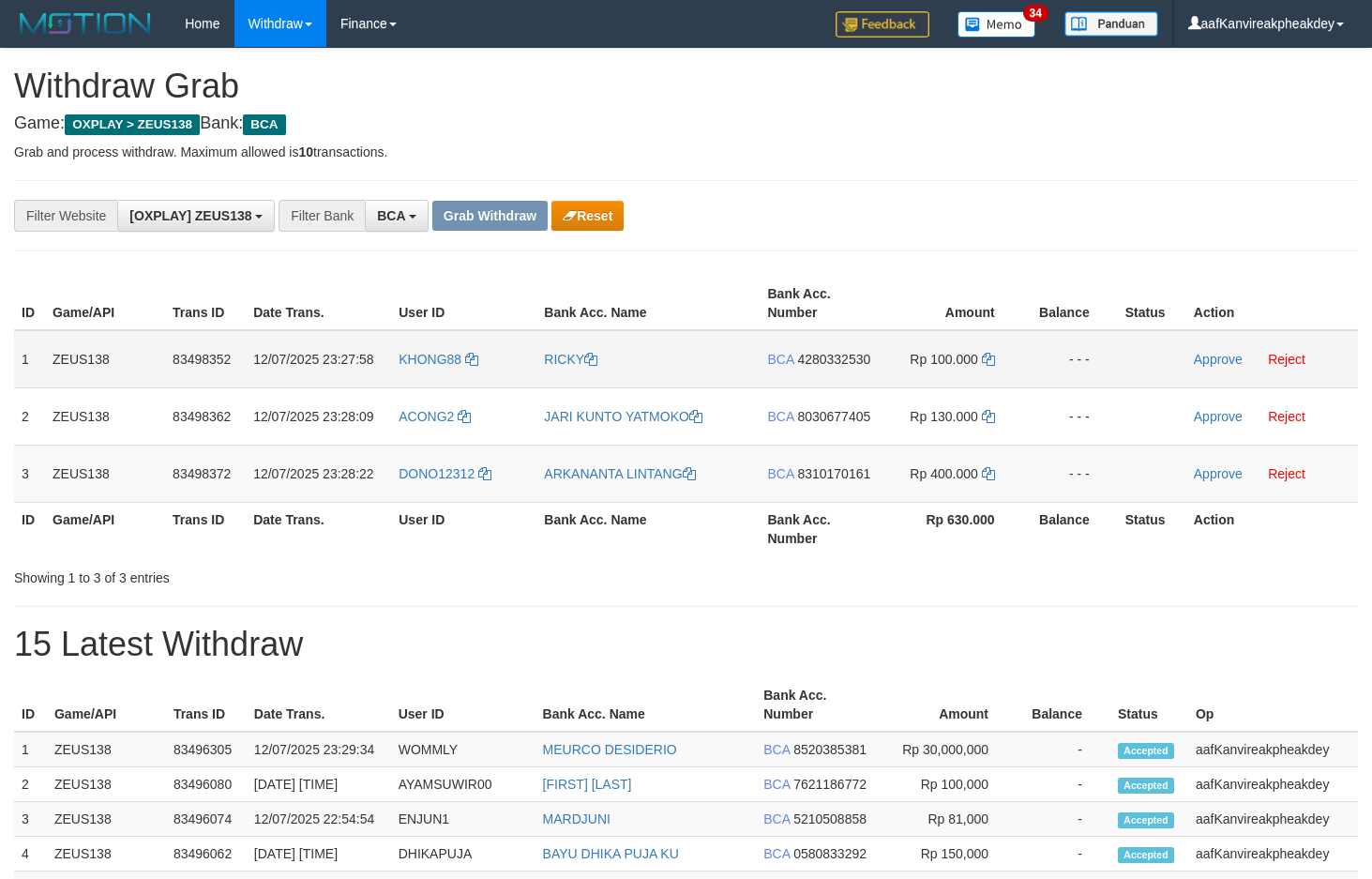 scroll, scrollTop: 0, scrollLeft: 0, axis: both 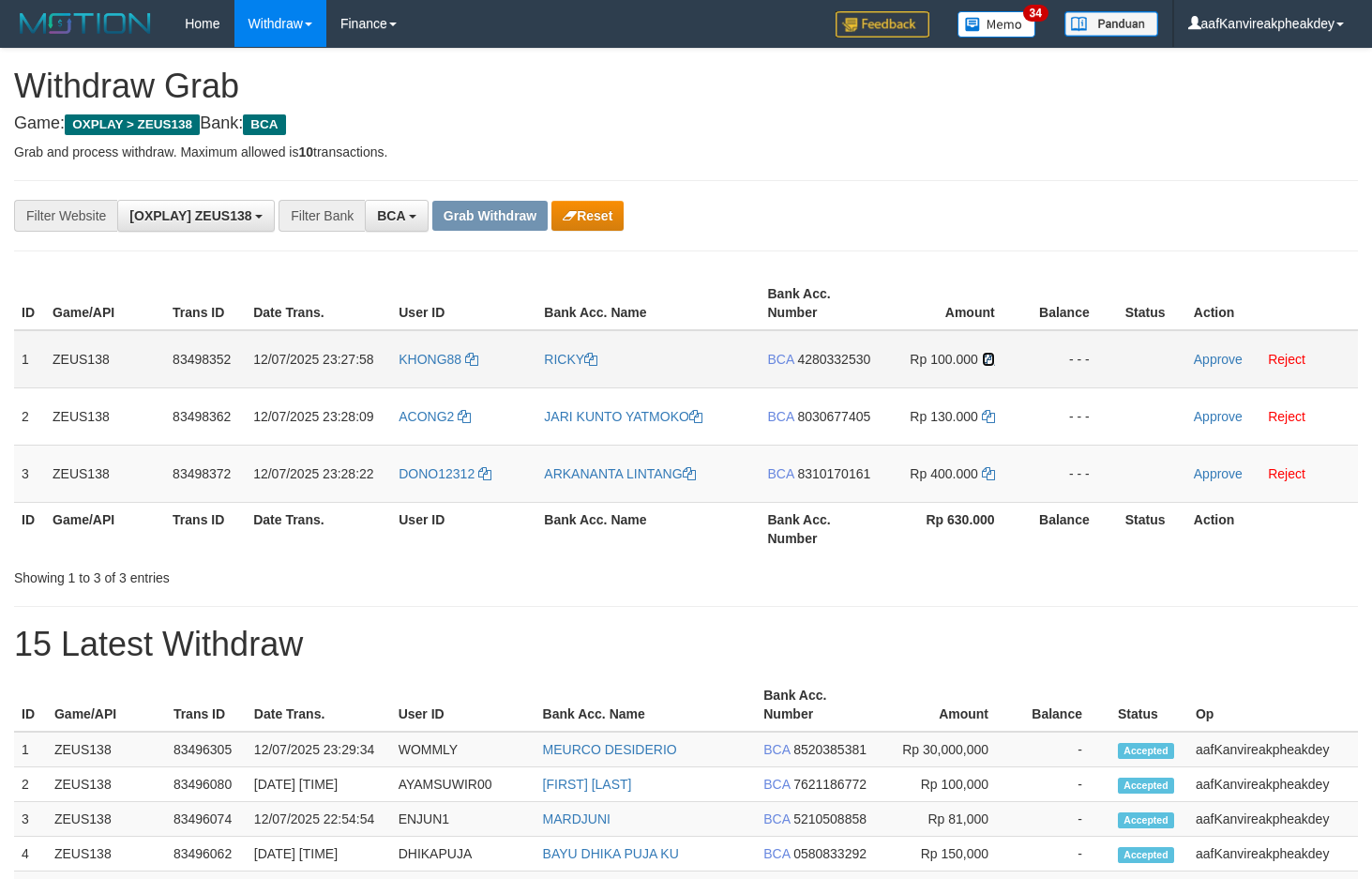 click at bounding box center [988, 359] 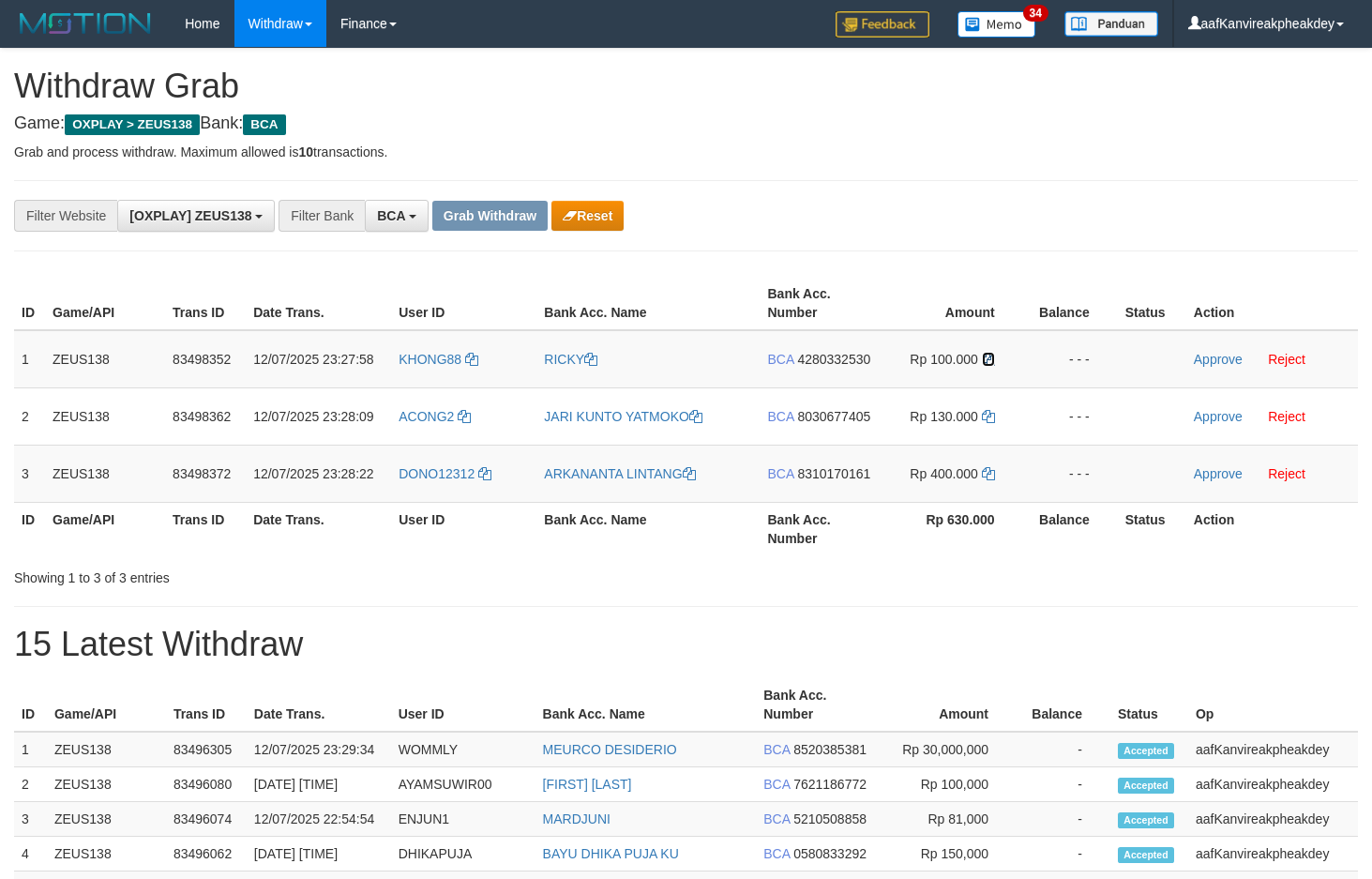 drag, startPoint x: 991, startPoint y: 363, endPoint x: 1385, endPoint y: 329, distance: 395.46428 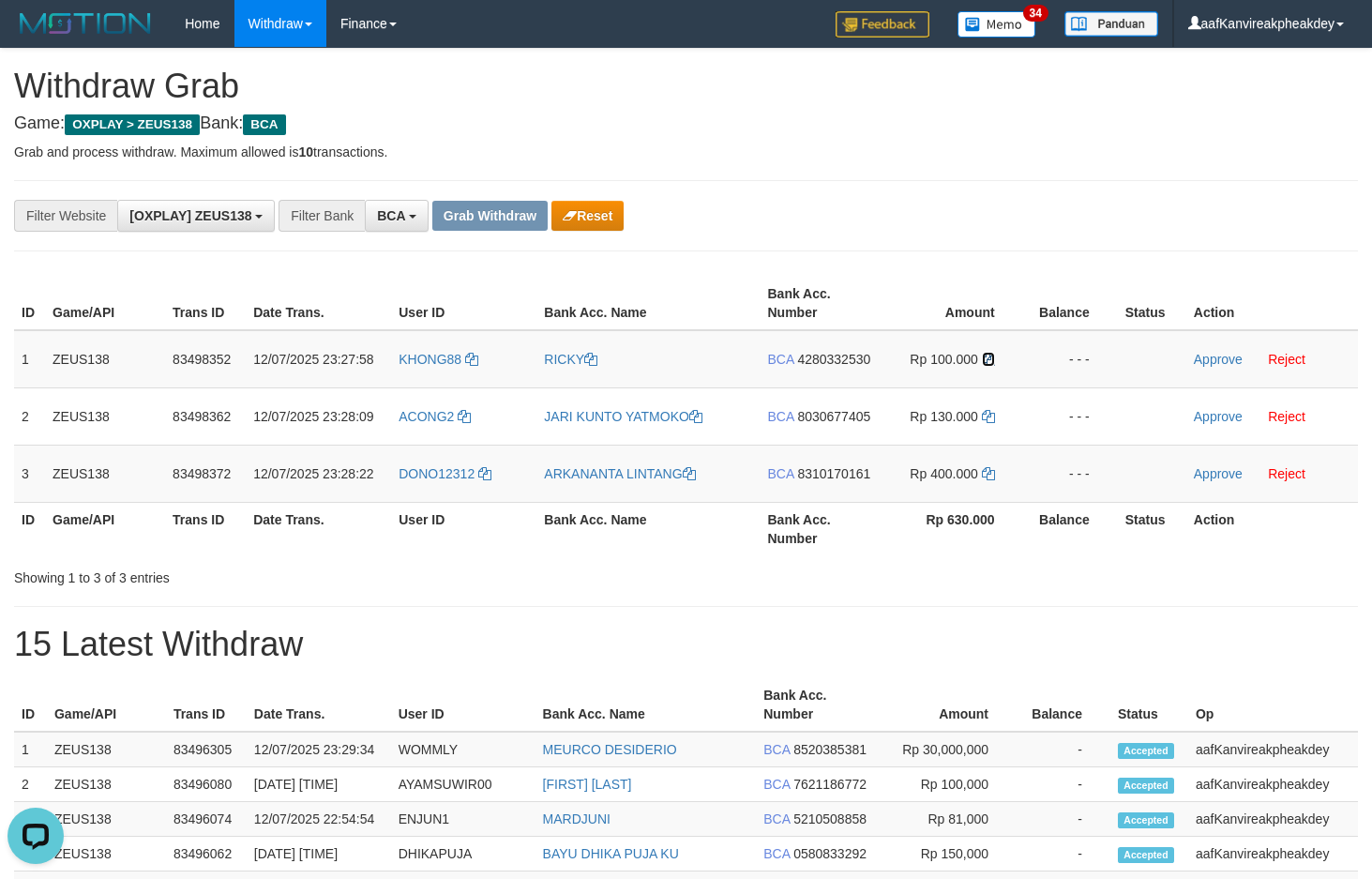 scroll, scrollTop: 0, scrollLeft: 0, axis: both 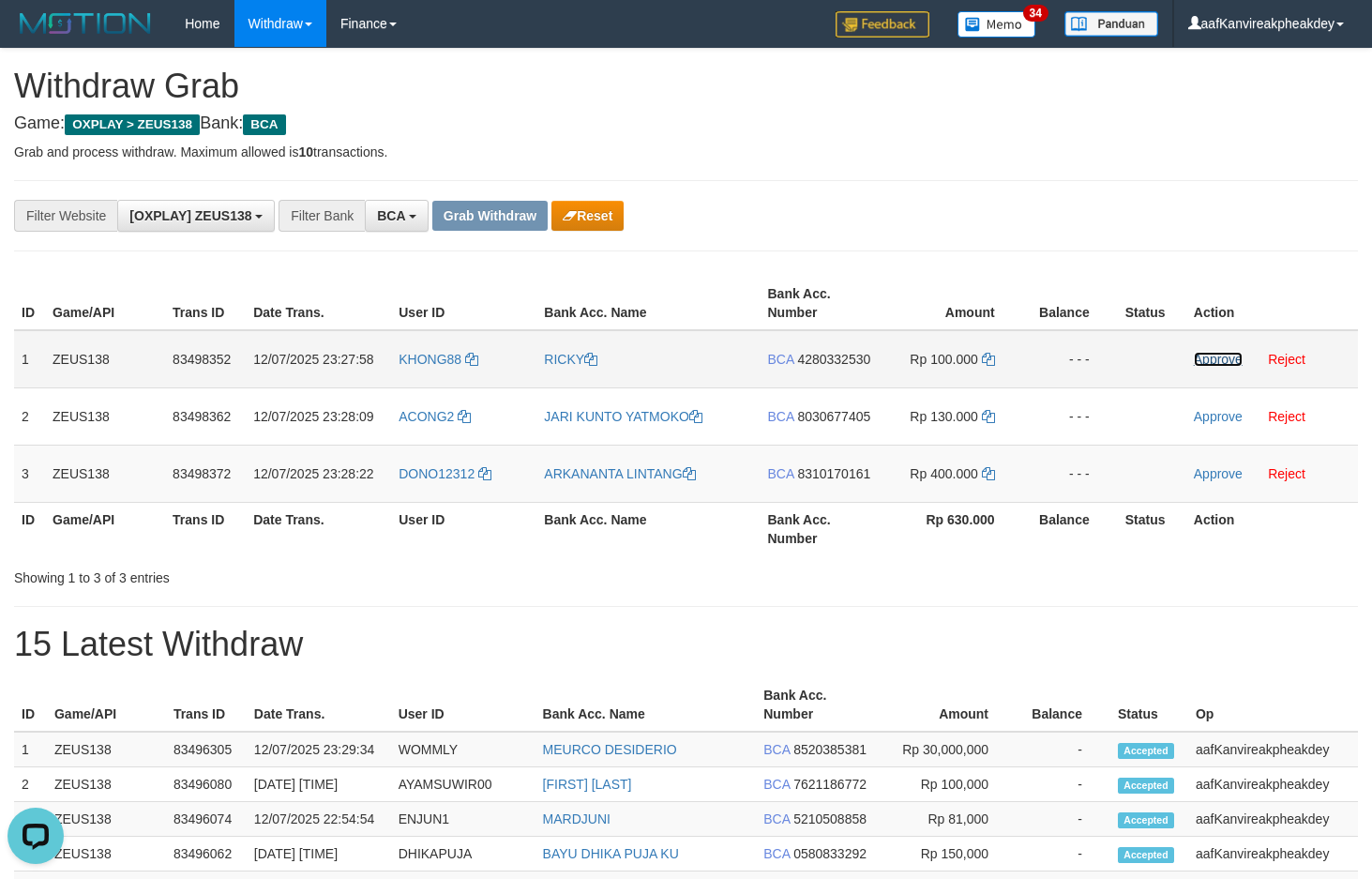 click on "Approve" at bounding box center (1218, 359) 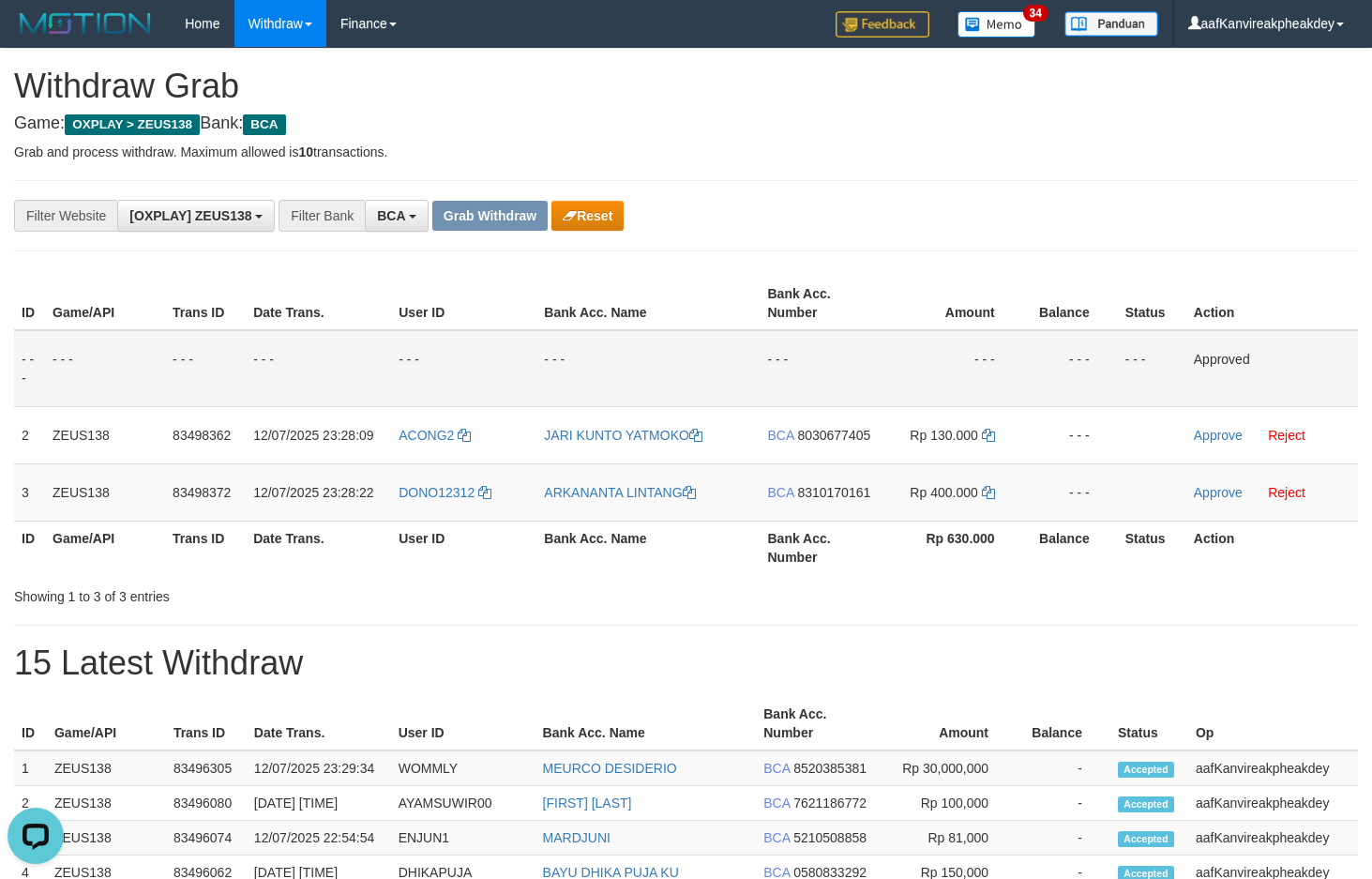 drag, startPoint x: 1071, startPoint y: 195, endPoint x: 1195, endPoint y: 239, distance: 131.57507 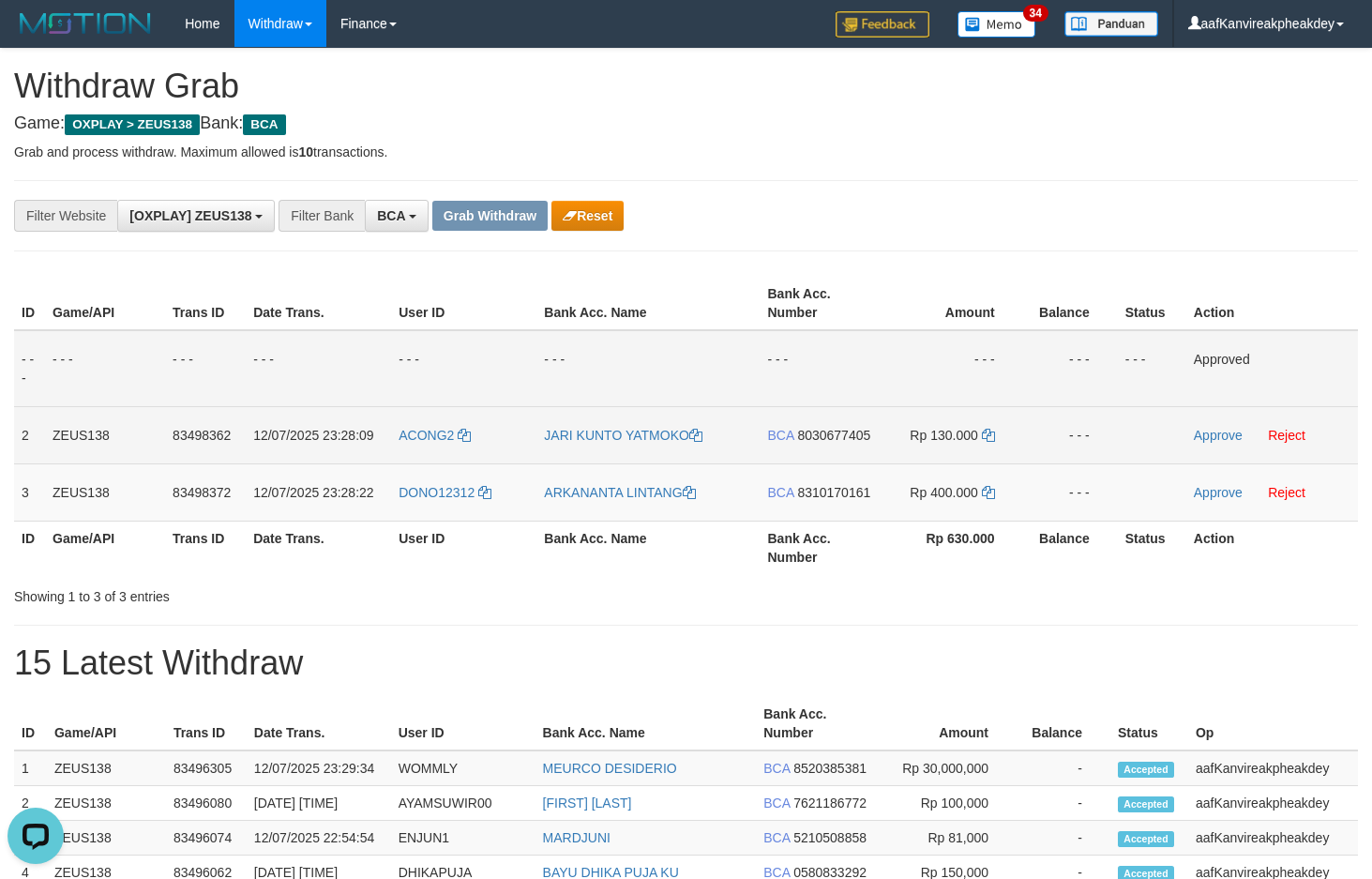 click on "8030677405" at bounding box center [834, 435] 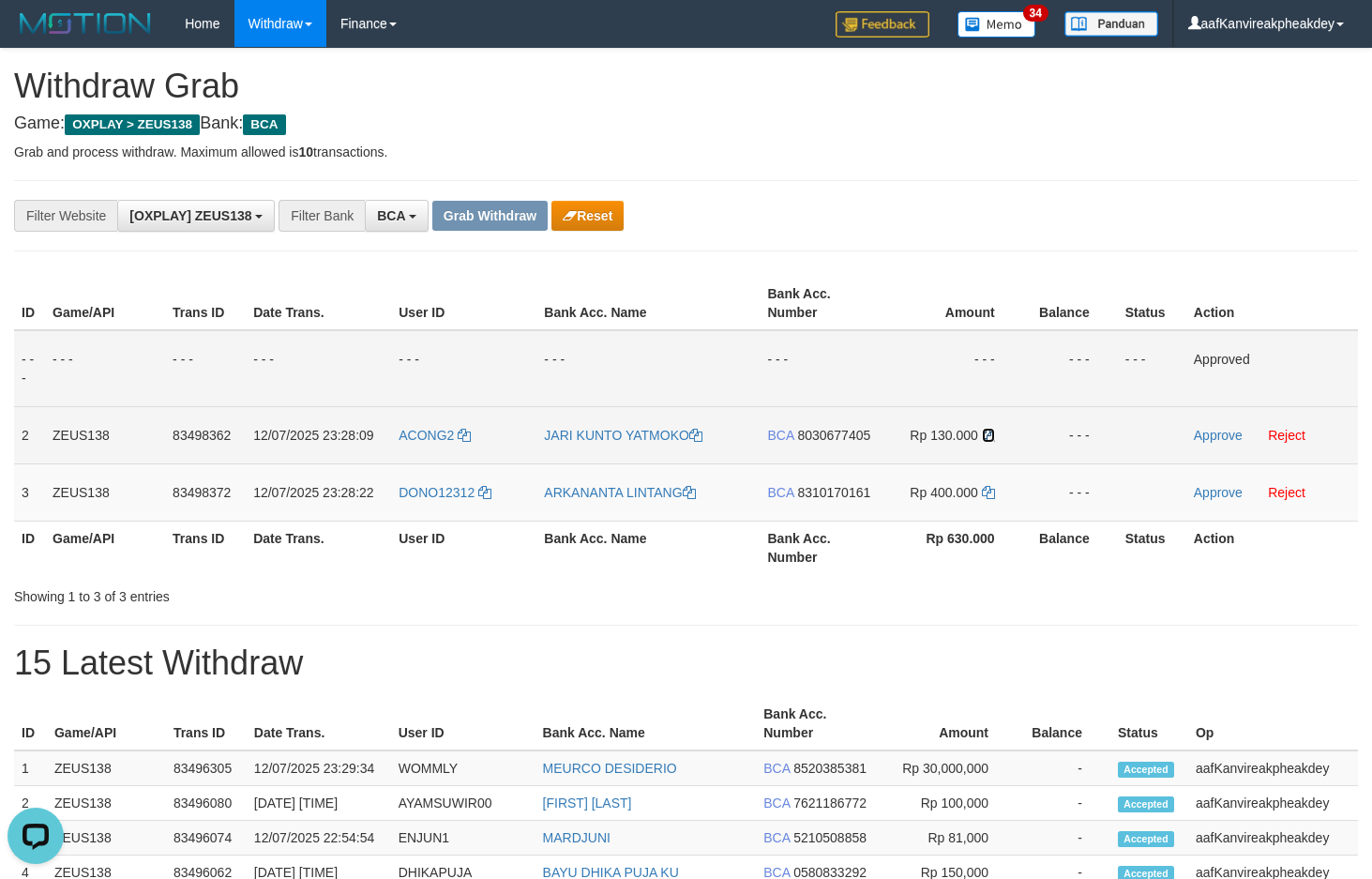 click at bounding box center (988, 435) 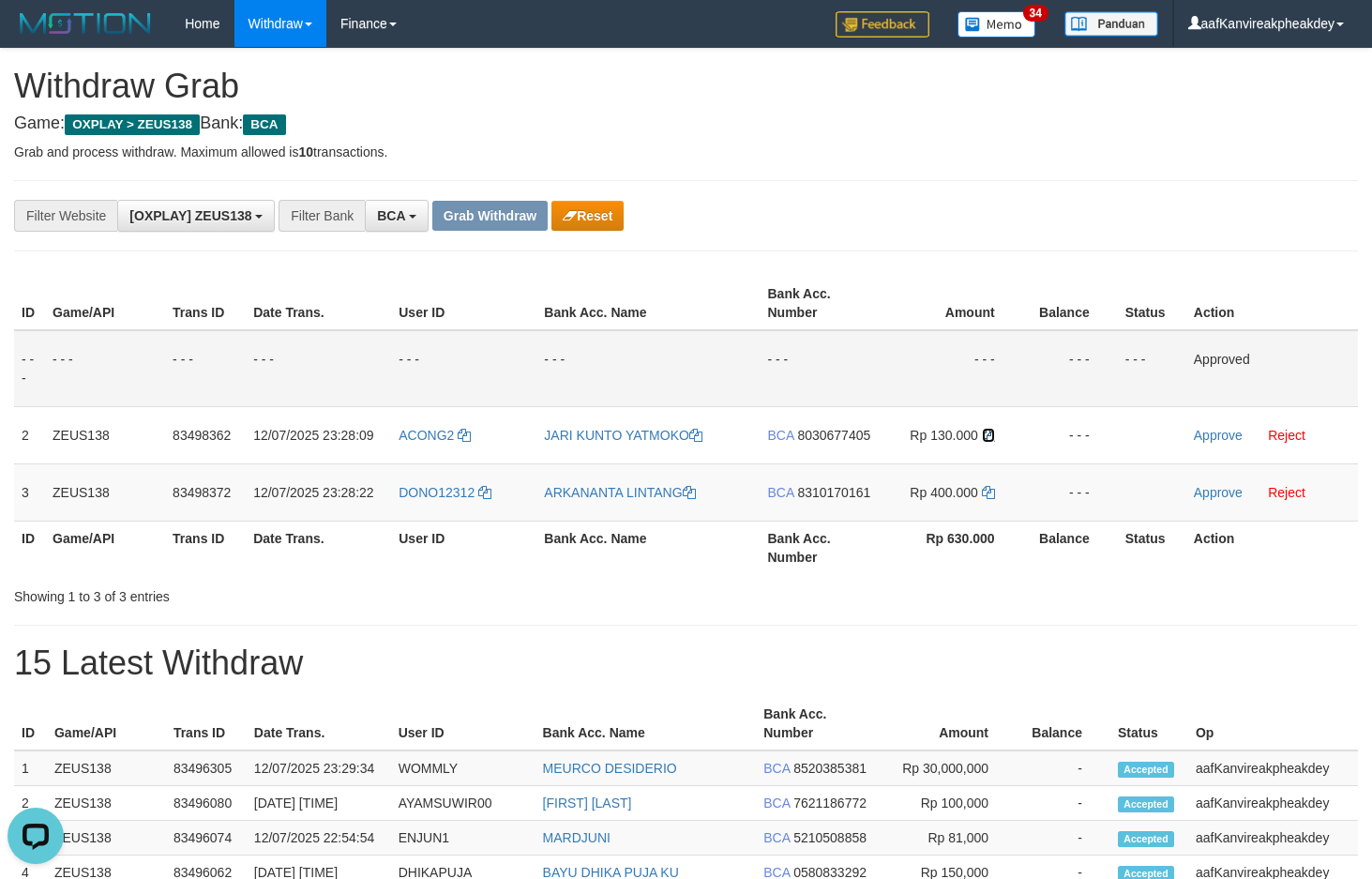 drag, startPoint x: 986, startPoint y: 441, endPoint x: 1384, endPoint y: 415, distance: 398.84834 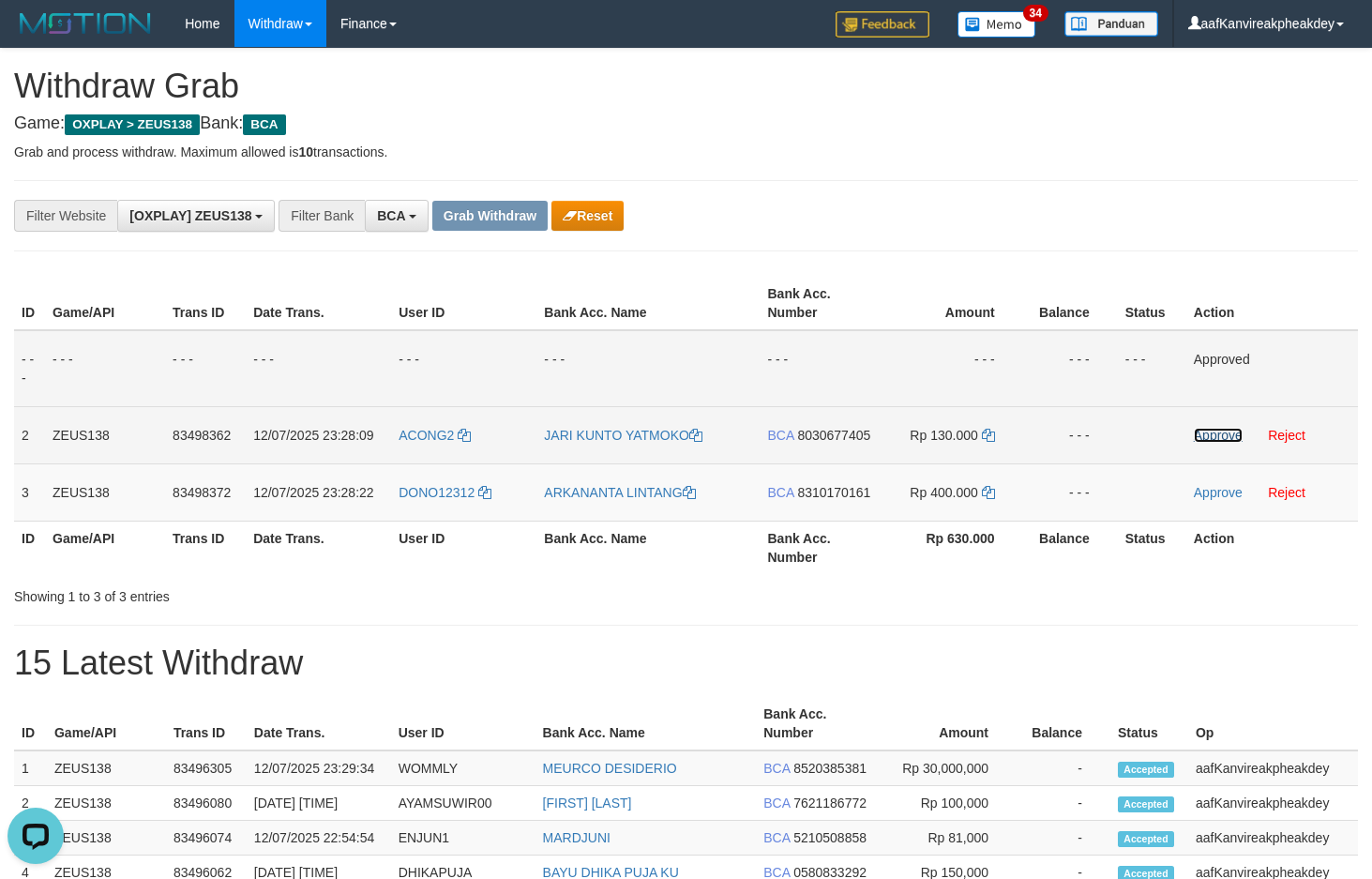 click on "Approve" at bounding box center (1218, 435) 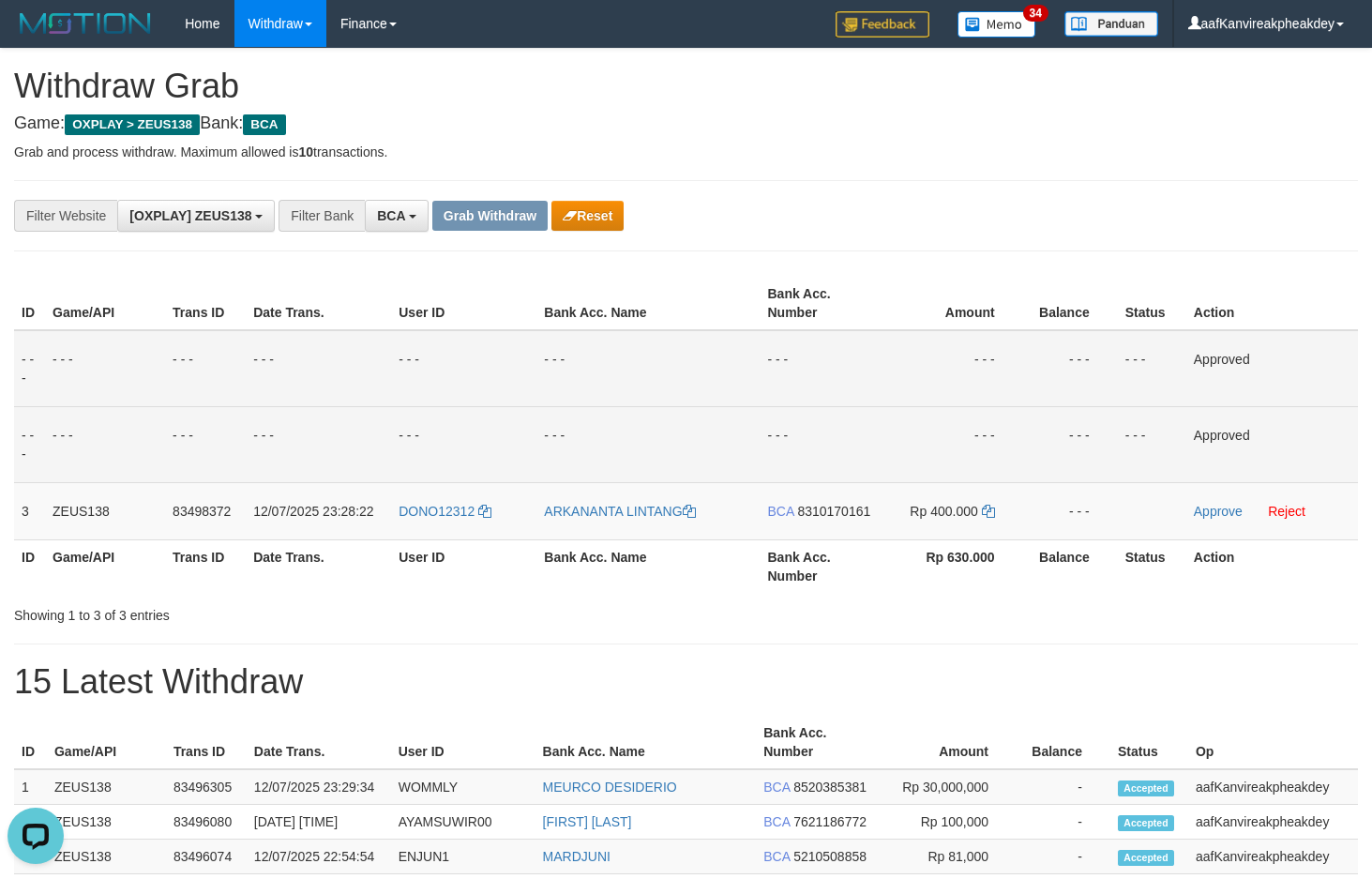 drag, startPoint x: 1211, startPoint y: 260, endPoint x: 1241, endPoint y: 250, distance: 31.622777 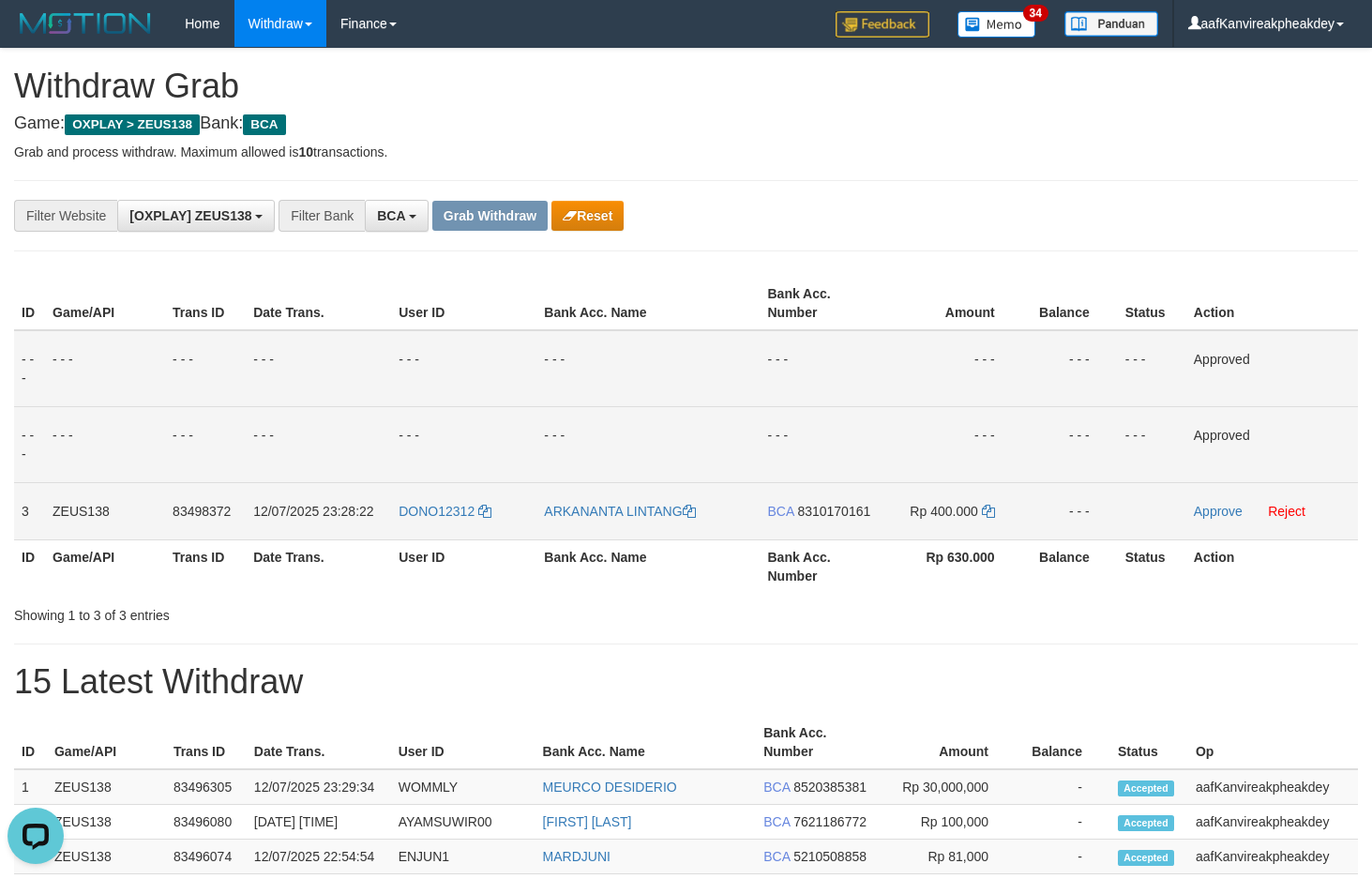 drag, startPoint x: 823, startPoint y: 510, endPoint x: 1003, endPoint y: 492, distance: 180.89776 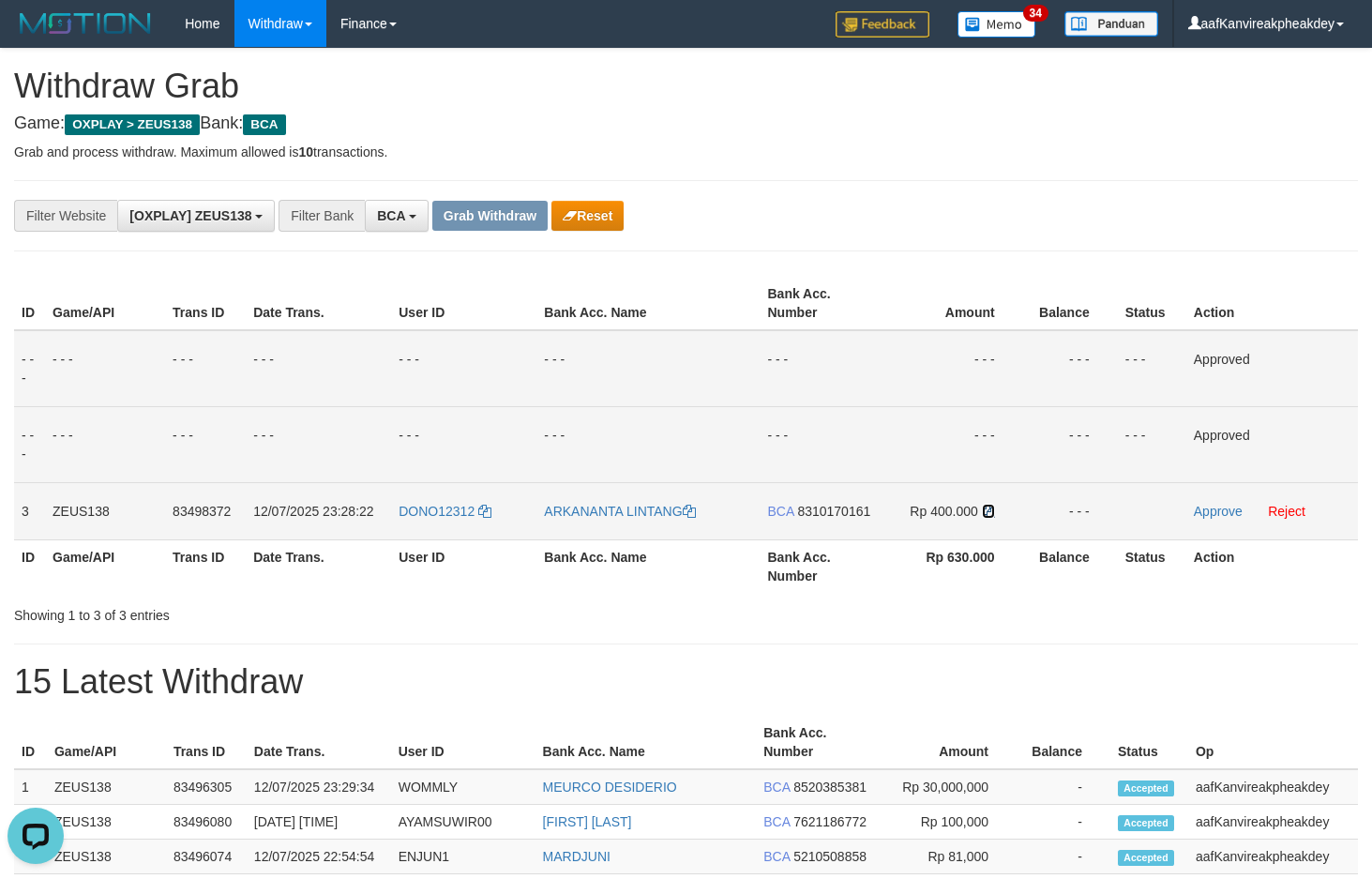 click at bounding box center [988, 511] 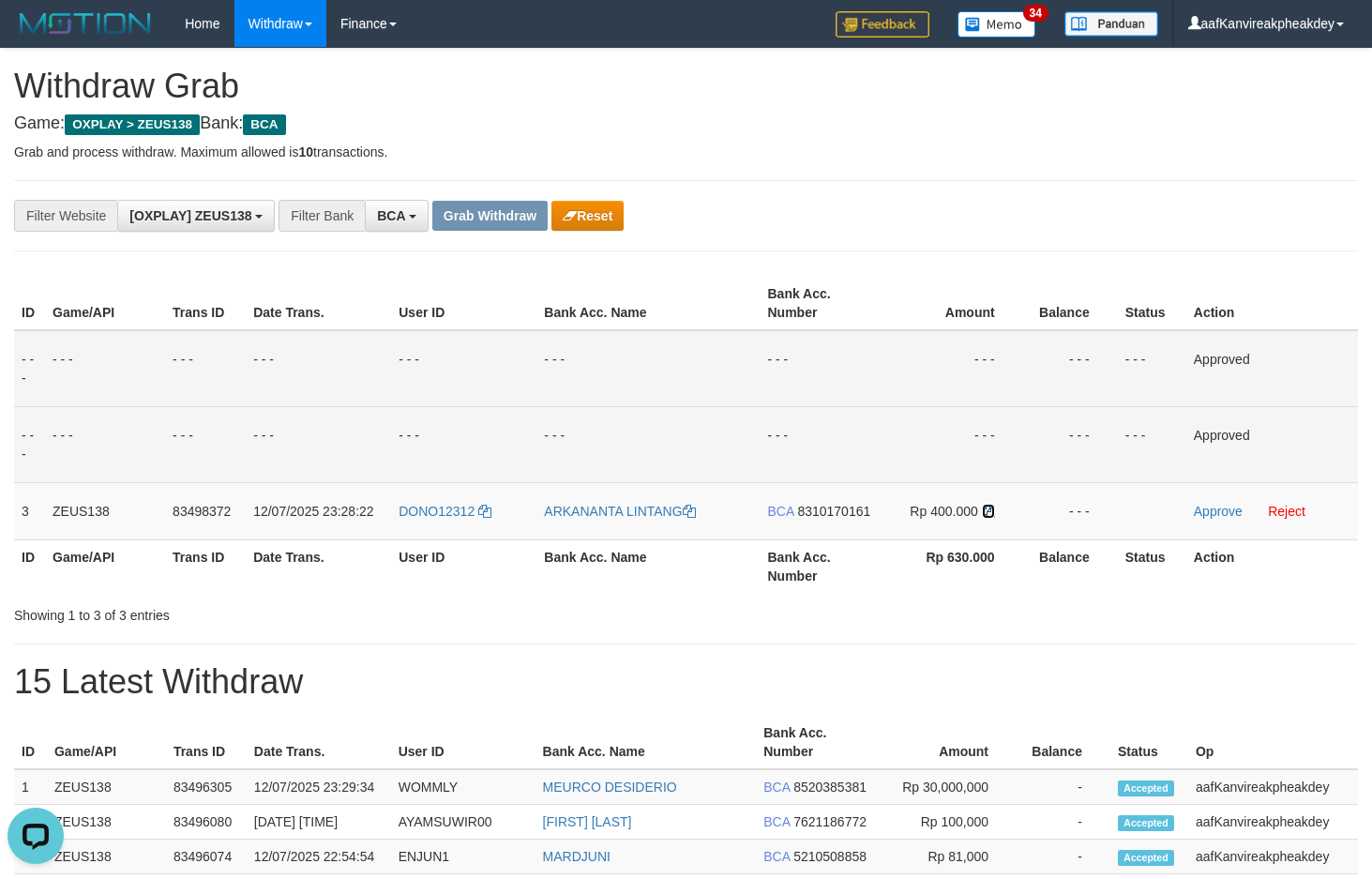 drag, startPoint x: 987, startPoint y: 511, endPoint x: 1383, endPoint y: 462, distance: 399.02005 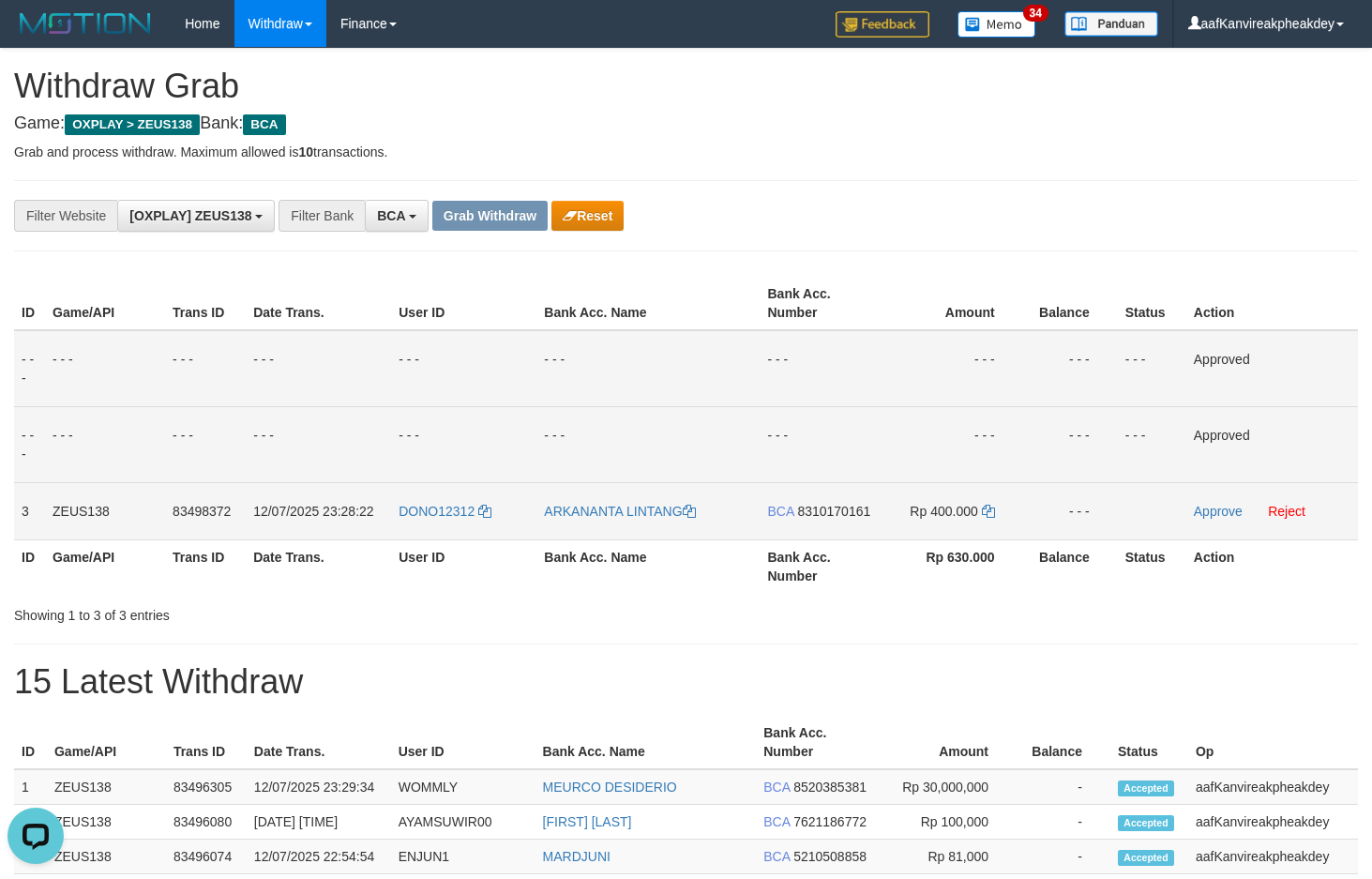 click on "Approve
Reject" at bounding box center [1272, 510] 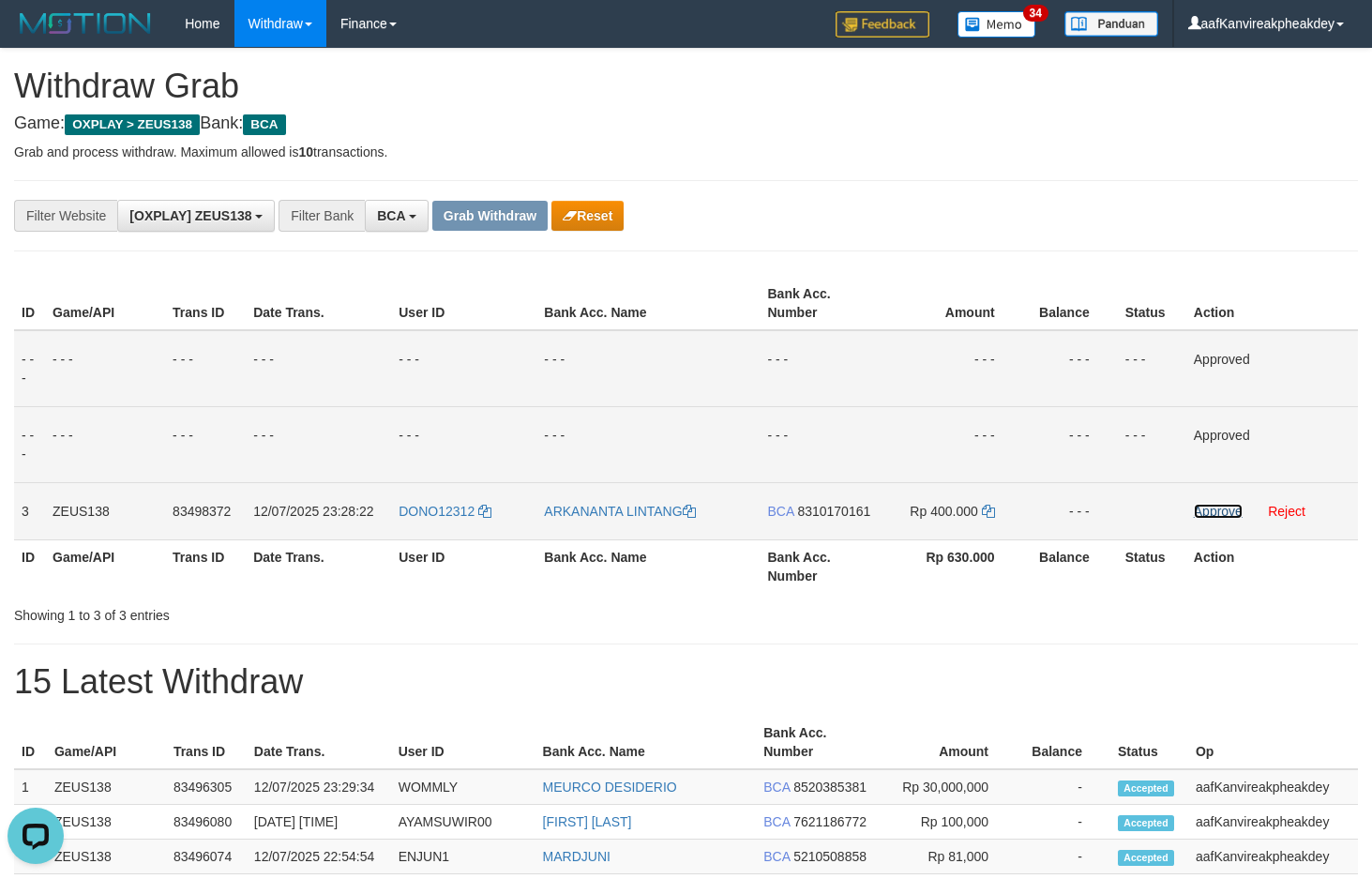 click on "Approve" at bounding box center [1218, 511] 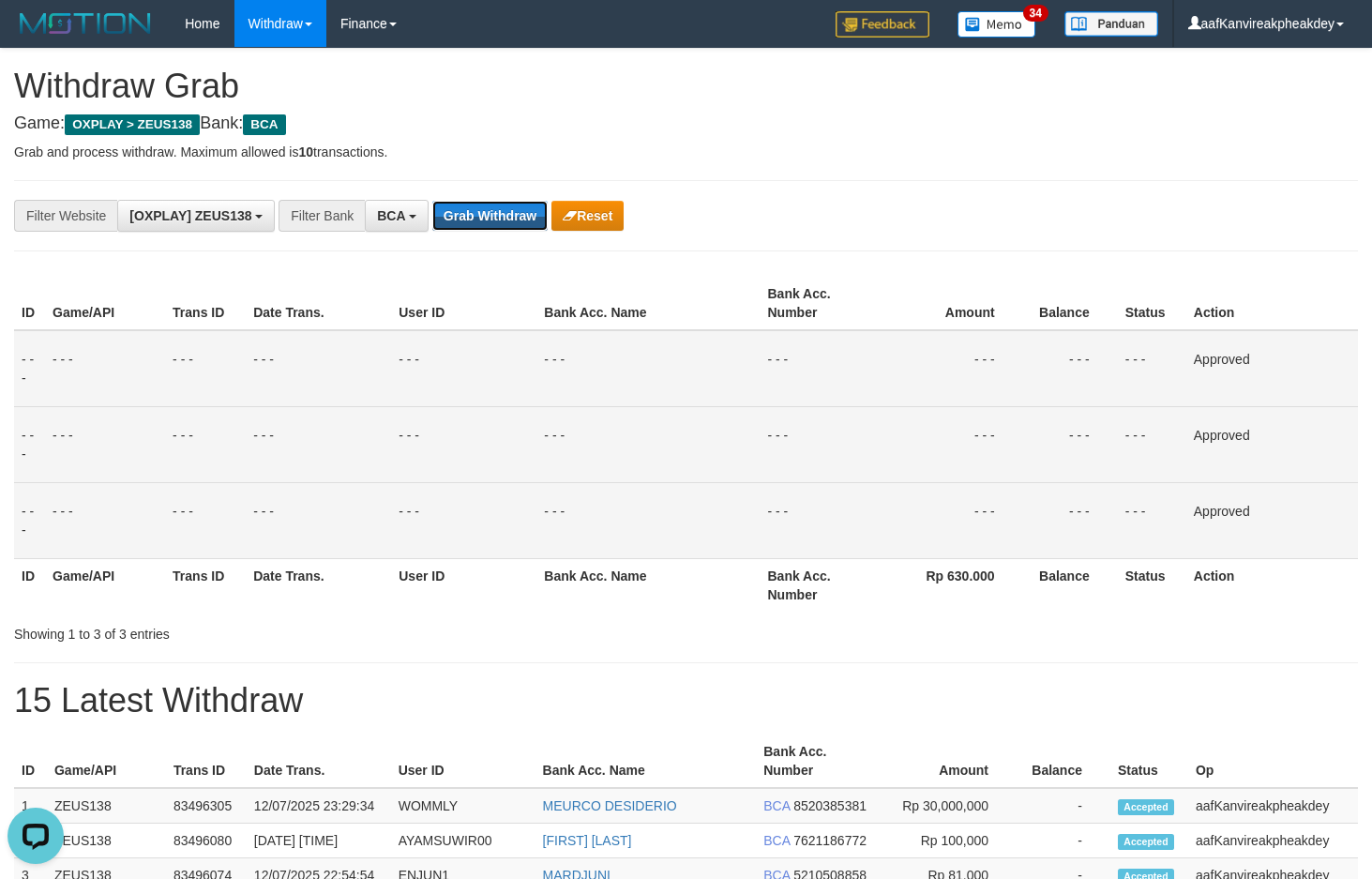drag, startPoint x: 503, startPoint y: 230, endPoint x: 775, endPoint y: 291, distance: 278.75617 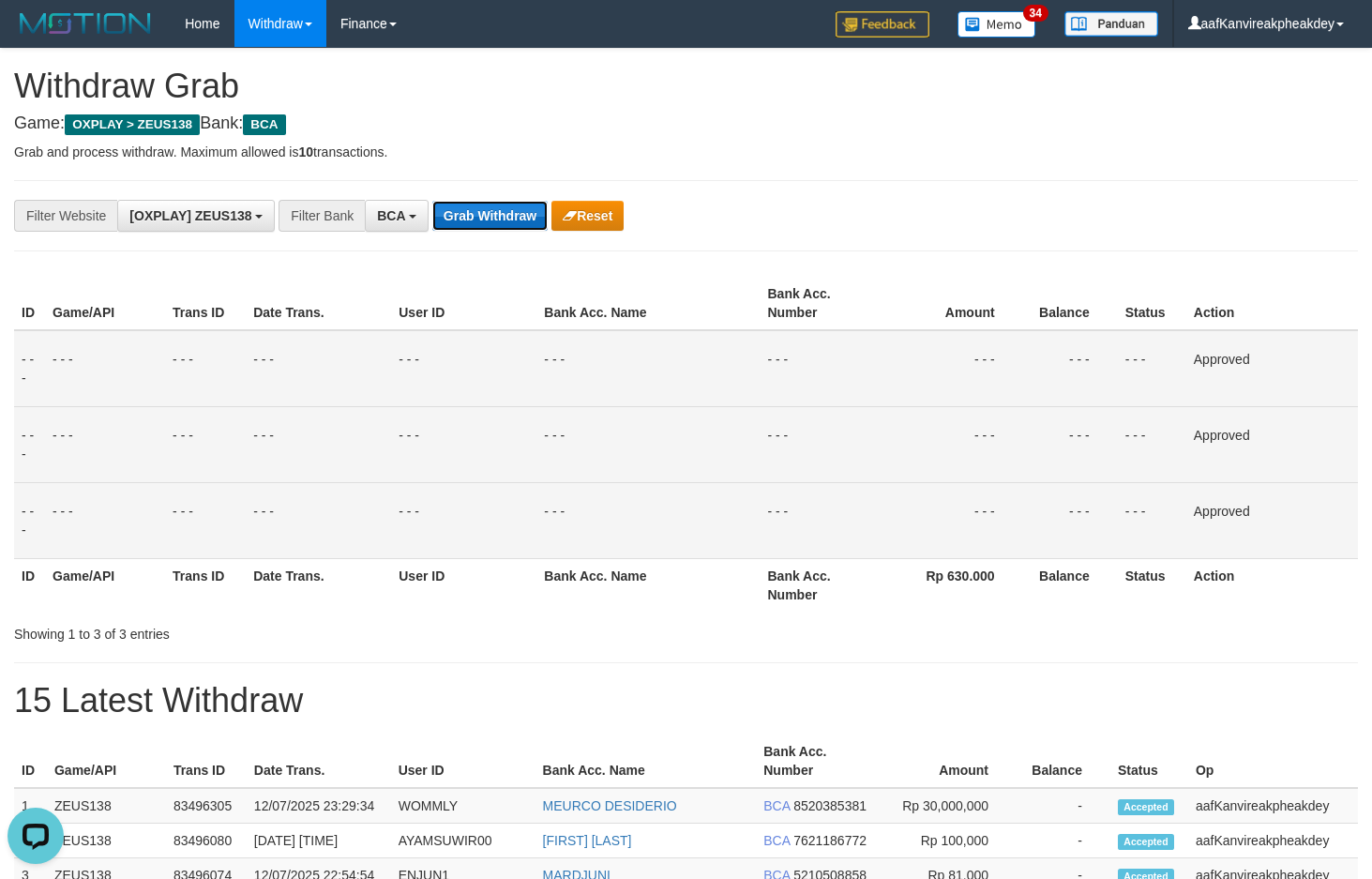 click on "Grab Withdraw" at bounding box center [490, 216] 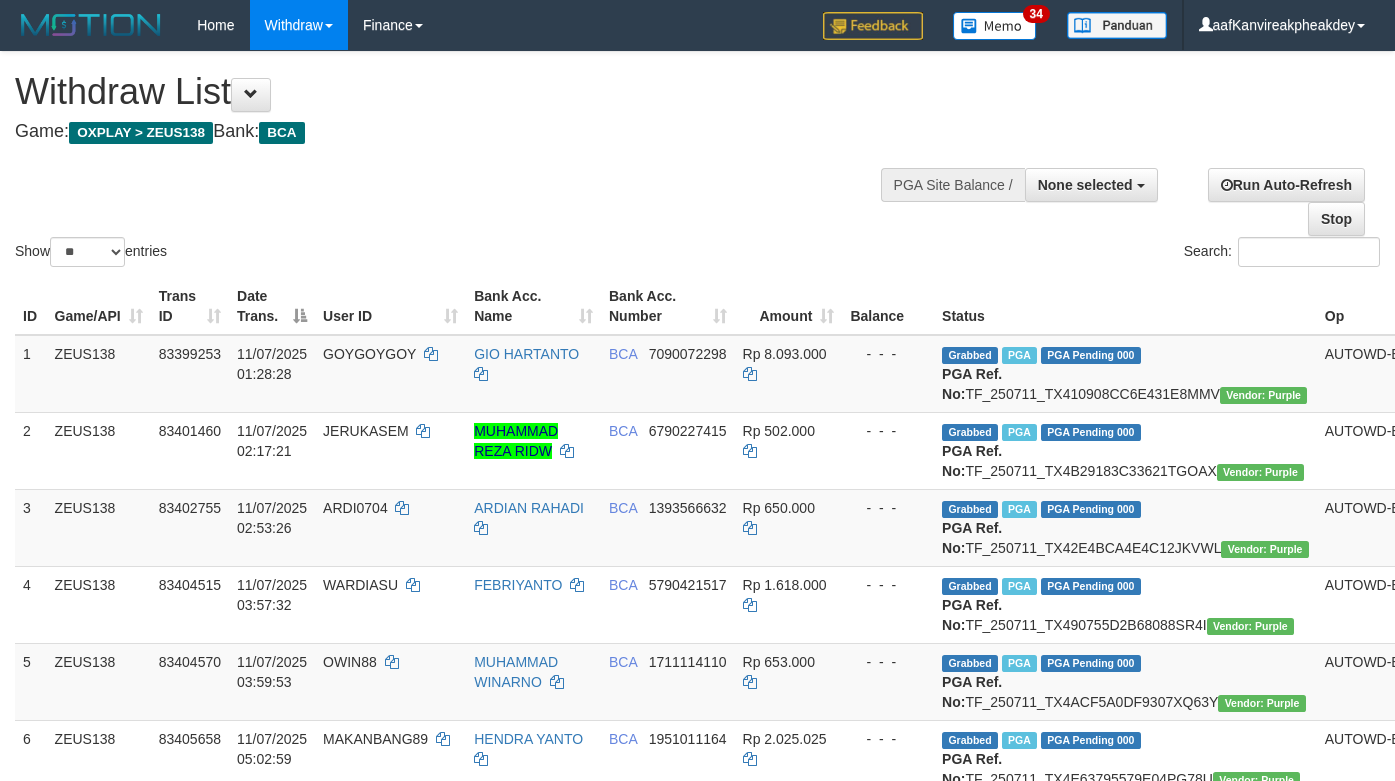 select 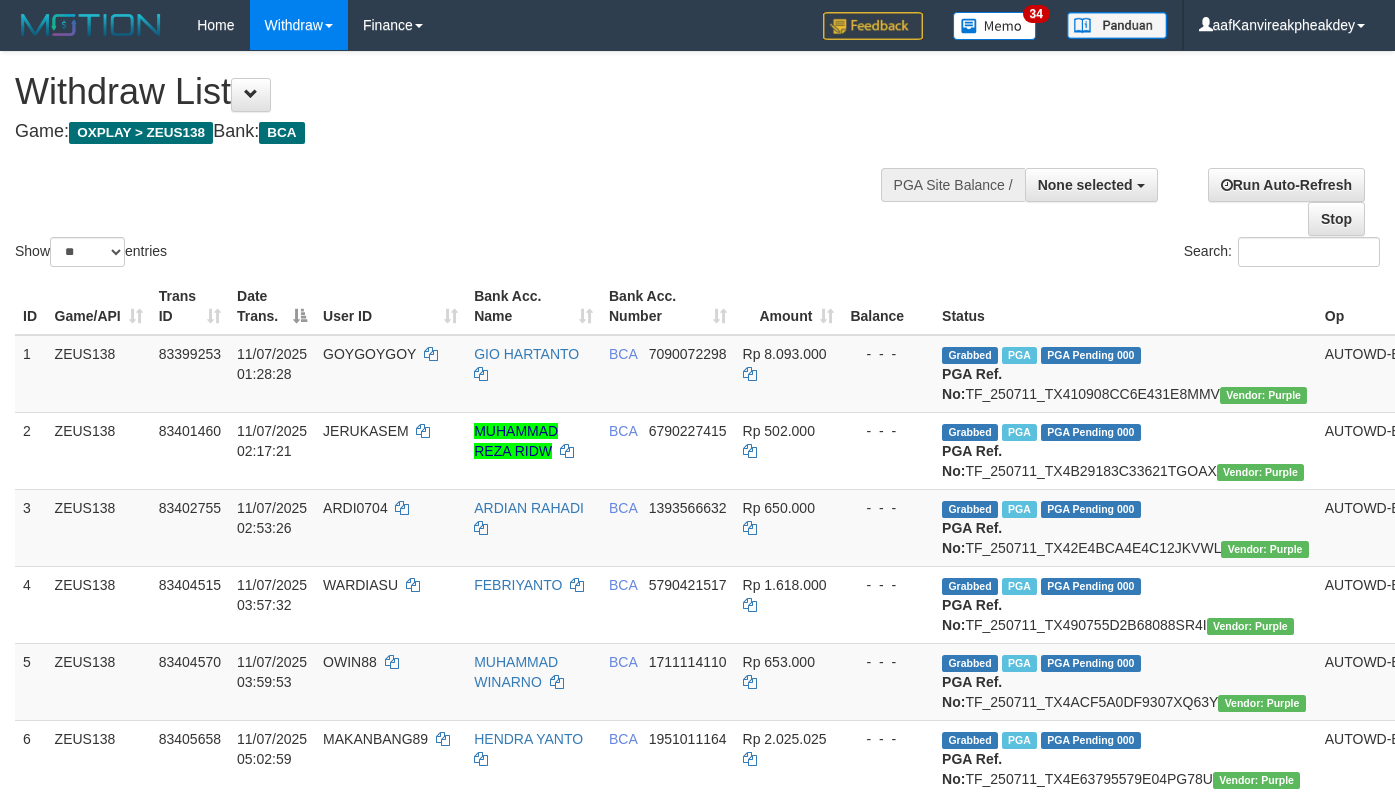 select 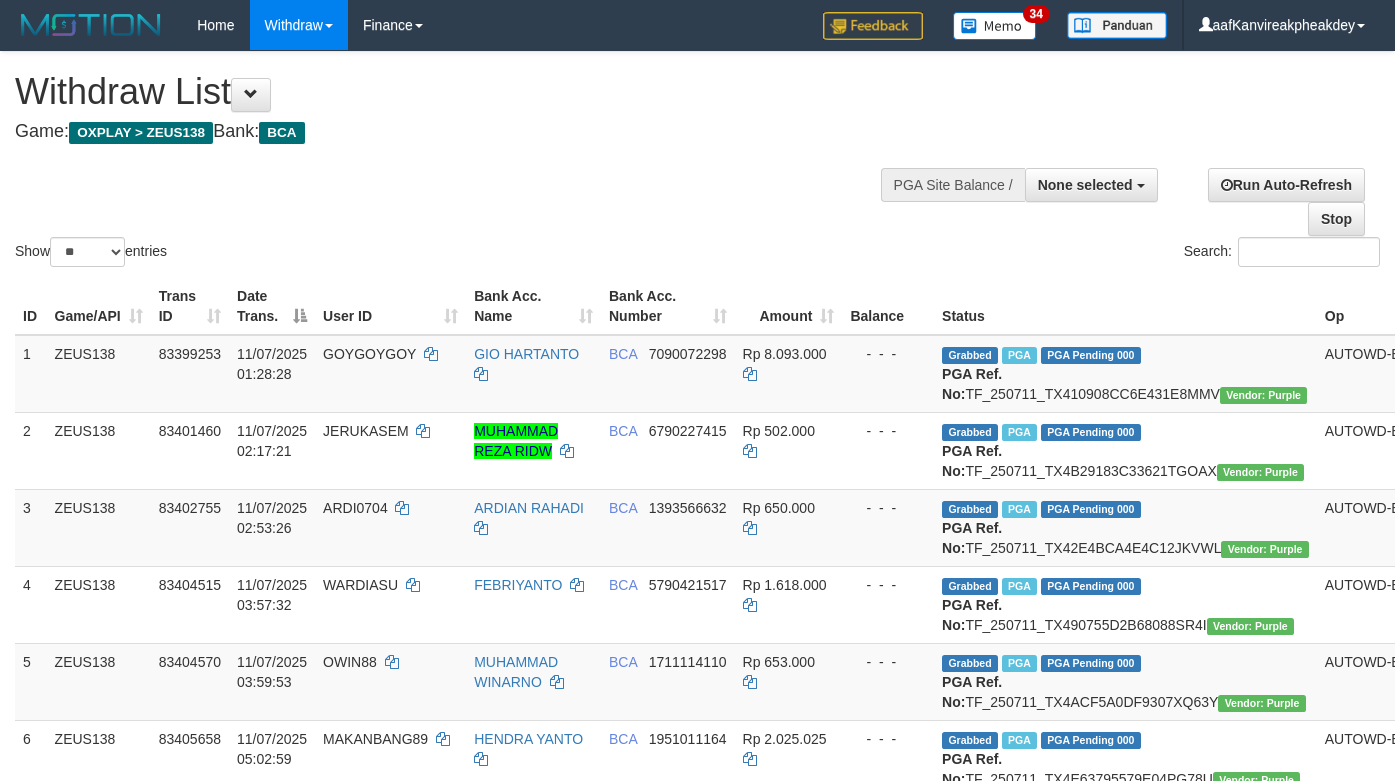 select 